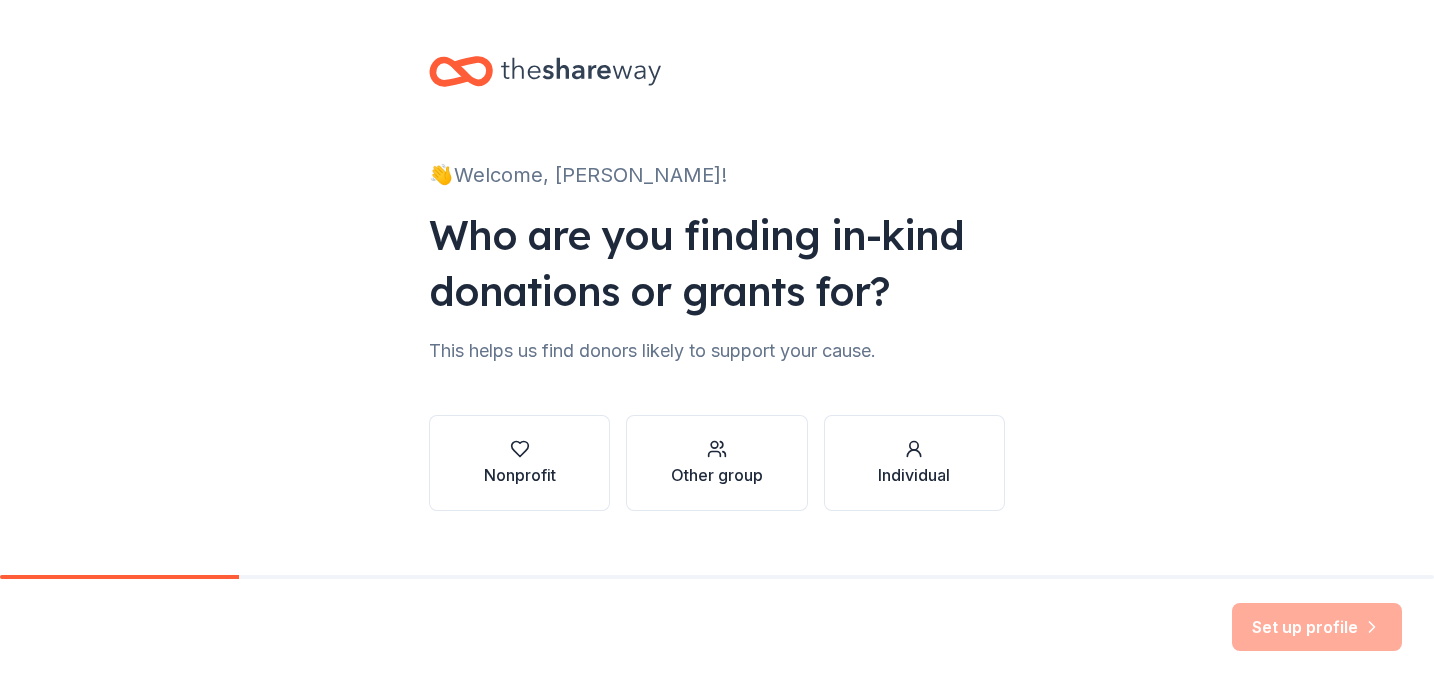 scroll, scrollTop: 0, scrollLeft: 0, axis: both 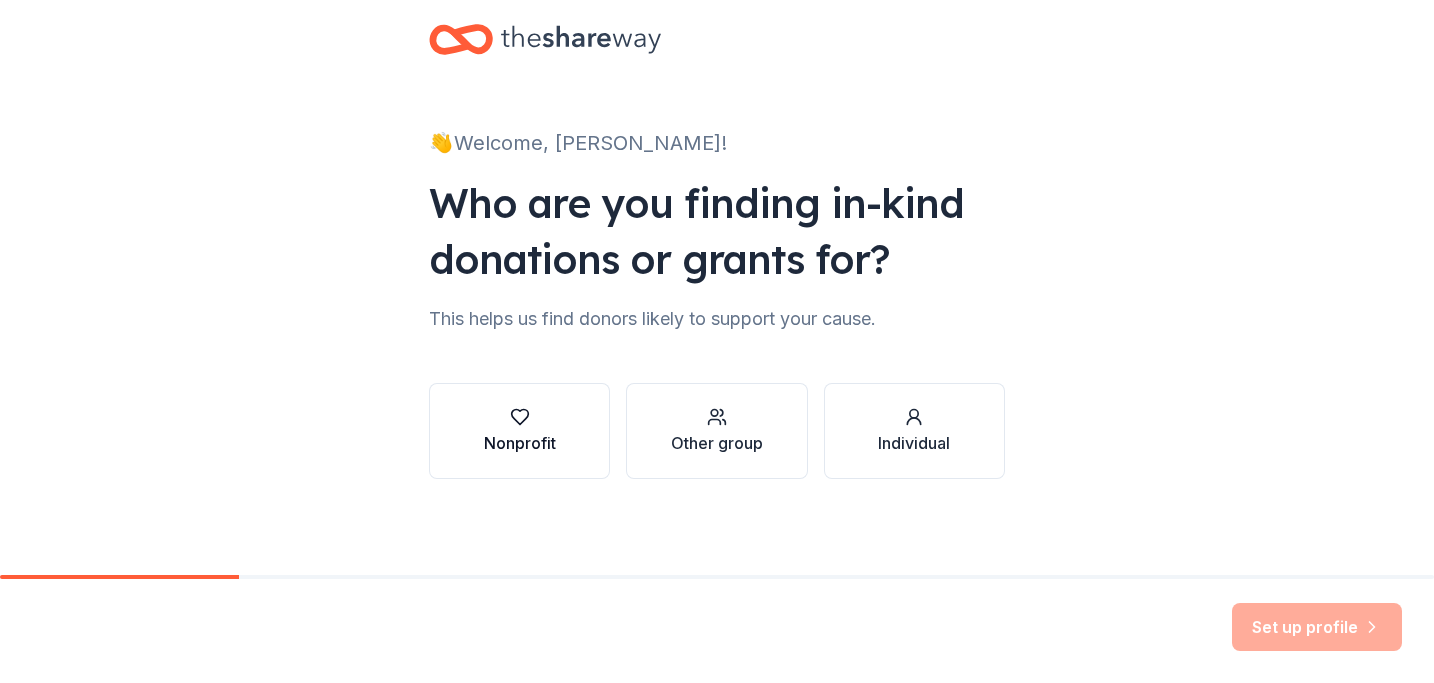 click on "Nonprofit" at bounding box center (520, 443) 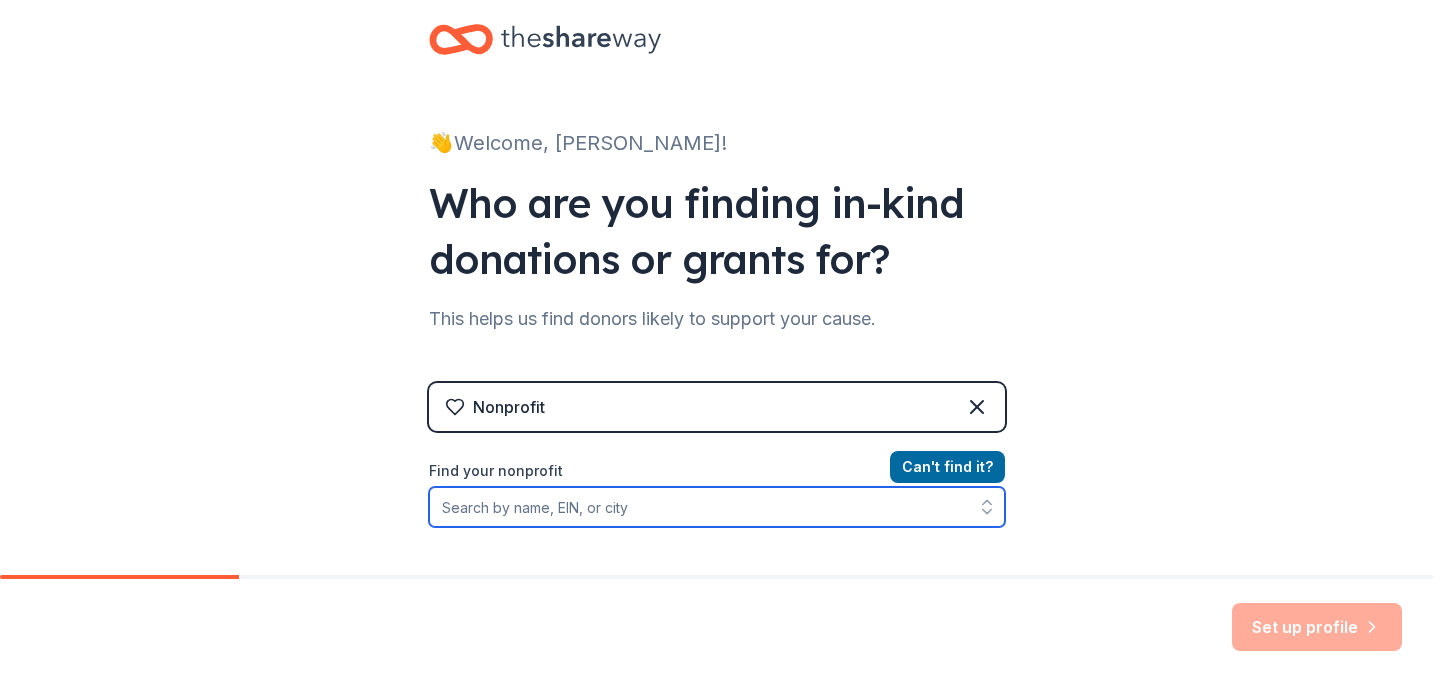 click on "Find your nonprofit" at bounding box center (717, 507) 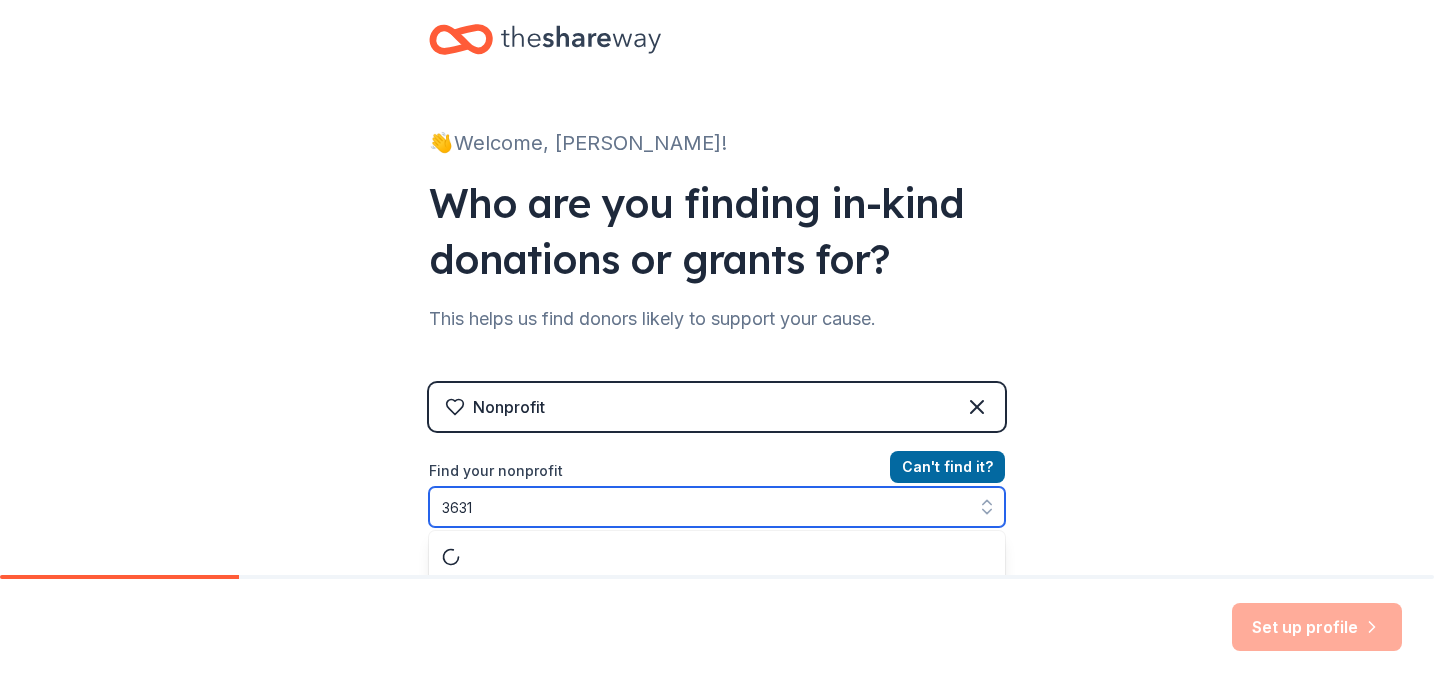 scroll, scrollTop: 84, scrollLeft: 0, axis: vertical 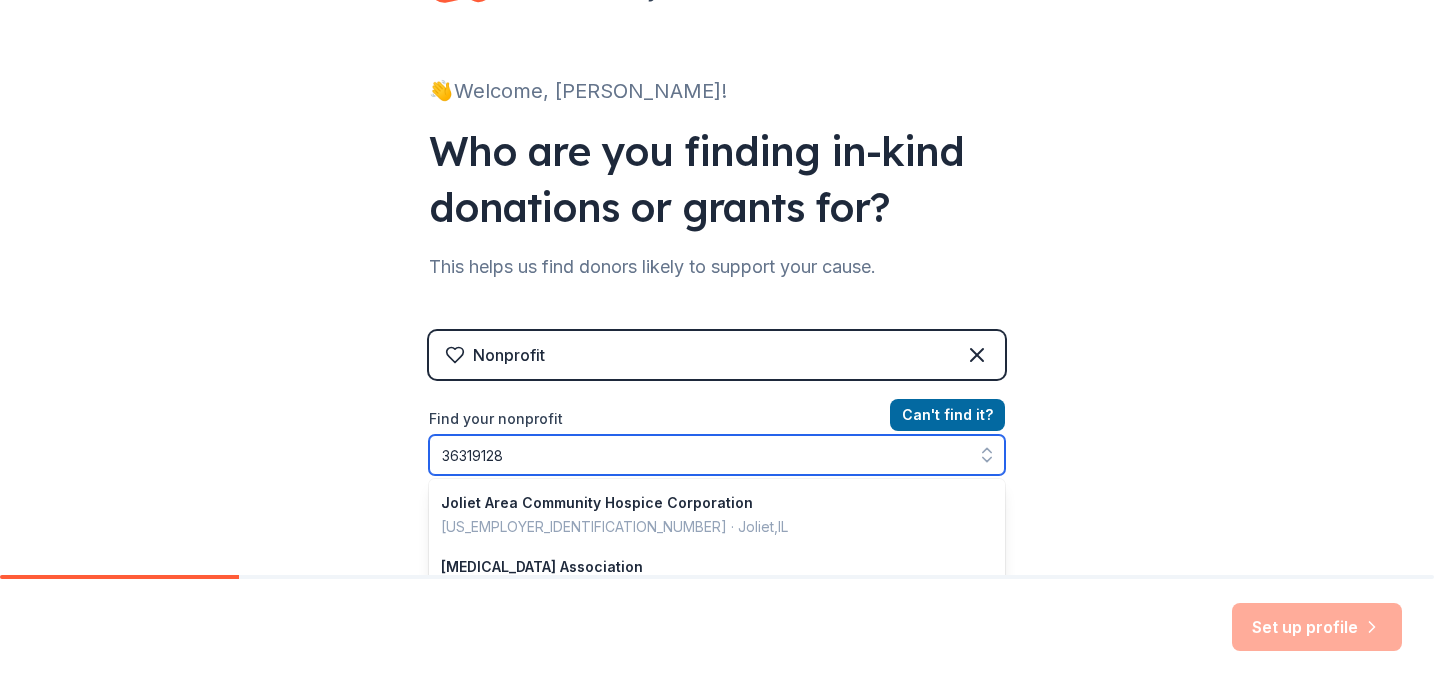 type on "363191281" 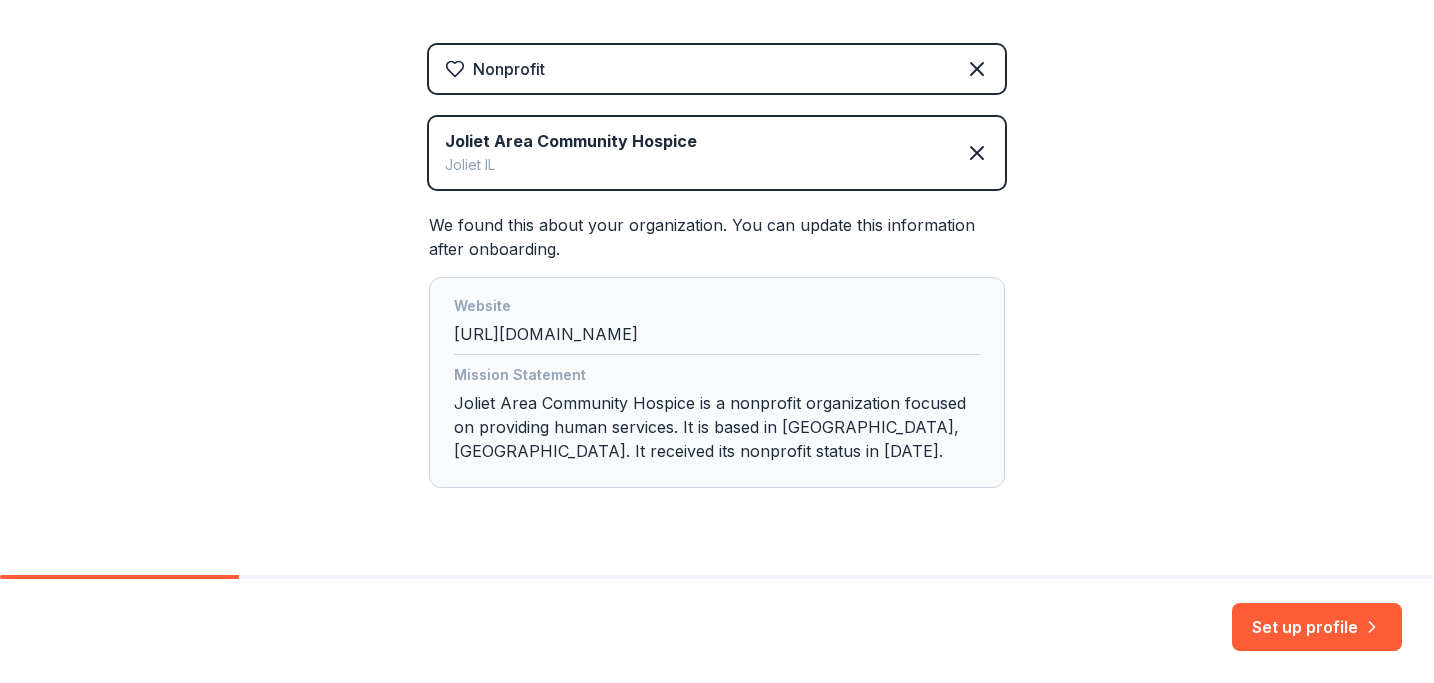 scroll, scrollTop: 372, scrollLeft: 0, axis: vertical 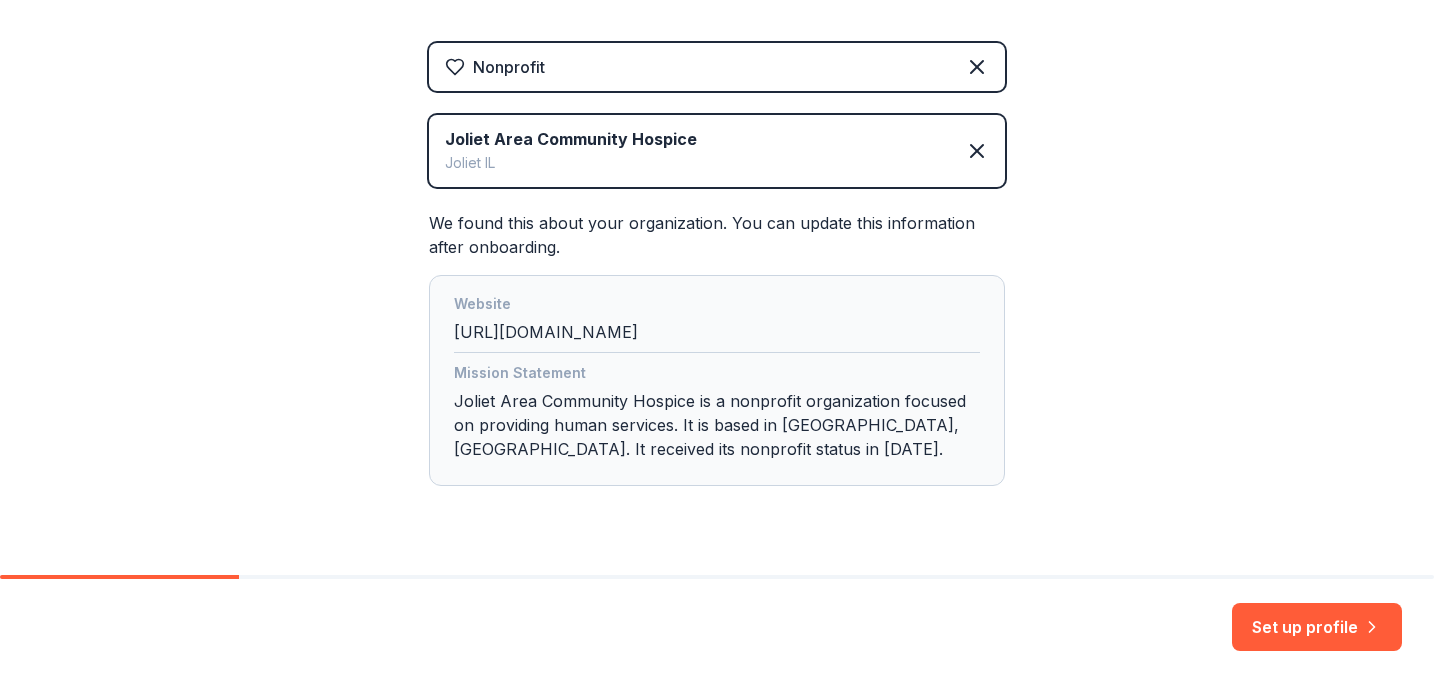 click on "Website http://www.joliethospice.org" at bounding box center [717, 322] 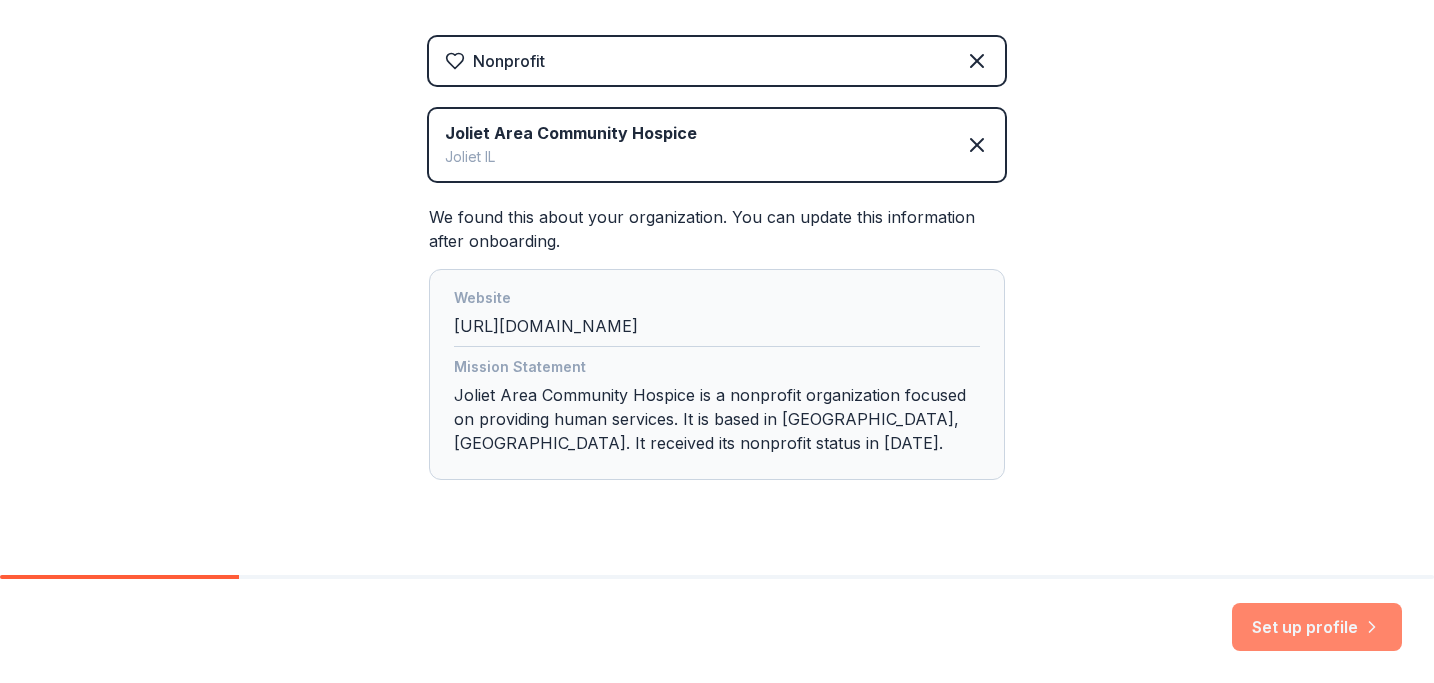 click on "Set up profile" at bounding box center (1317, 627) 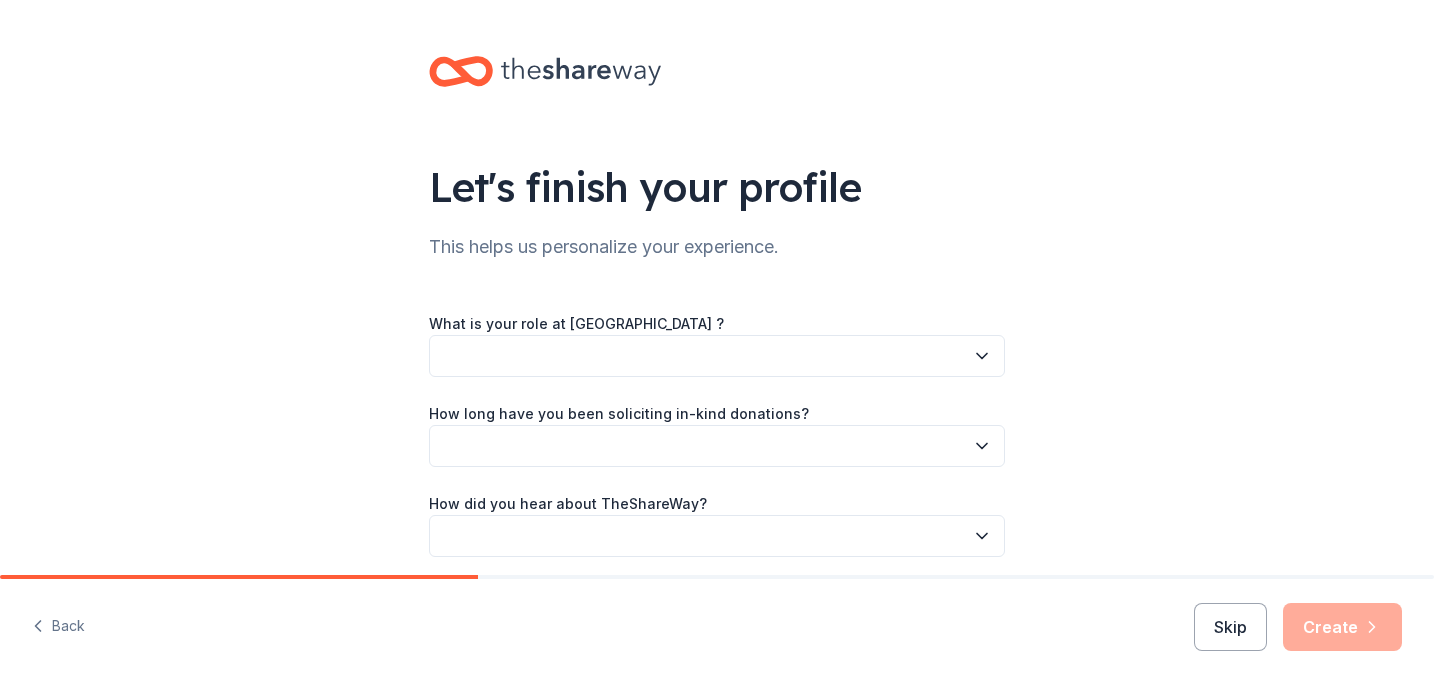 click at bounding box center (717, 356) 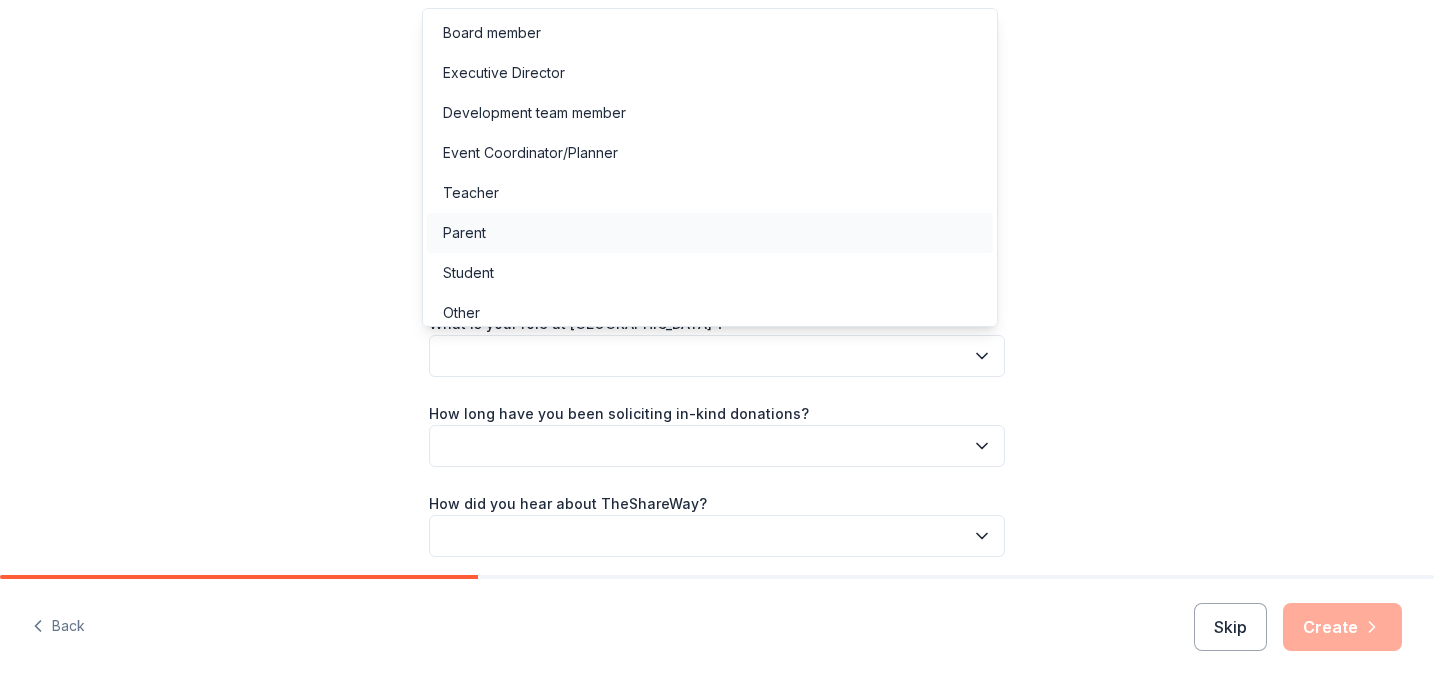 scroll, scrollTop: 11, scrollLeft: 0, axis: vertical 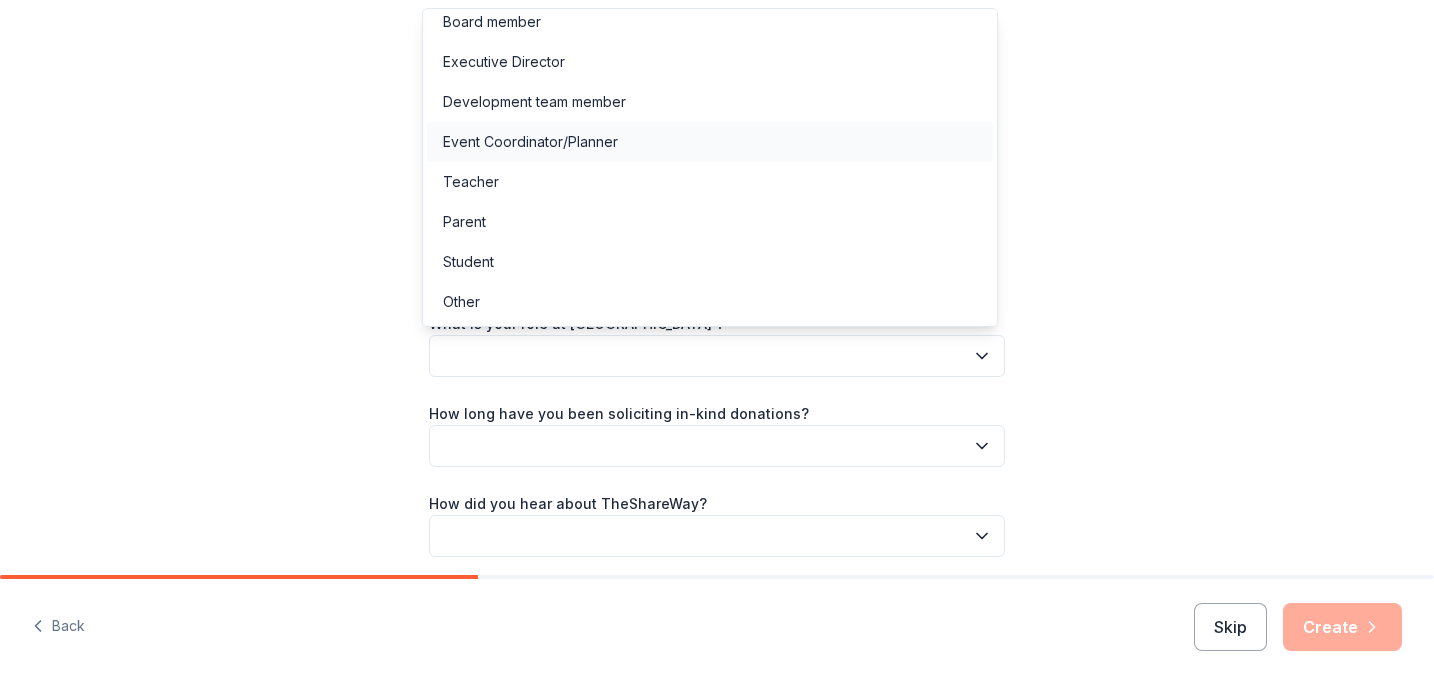 click on "Event Coordinator/Planner" at bounding box center (710, 142) 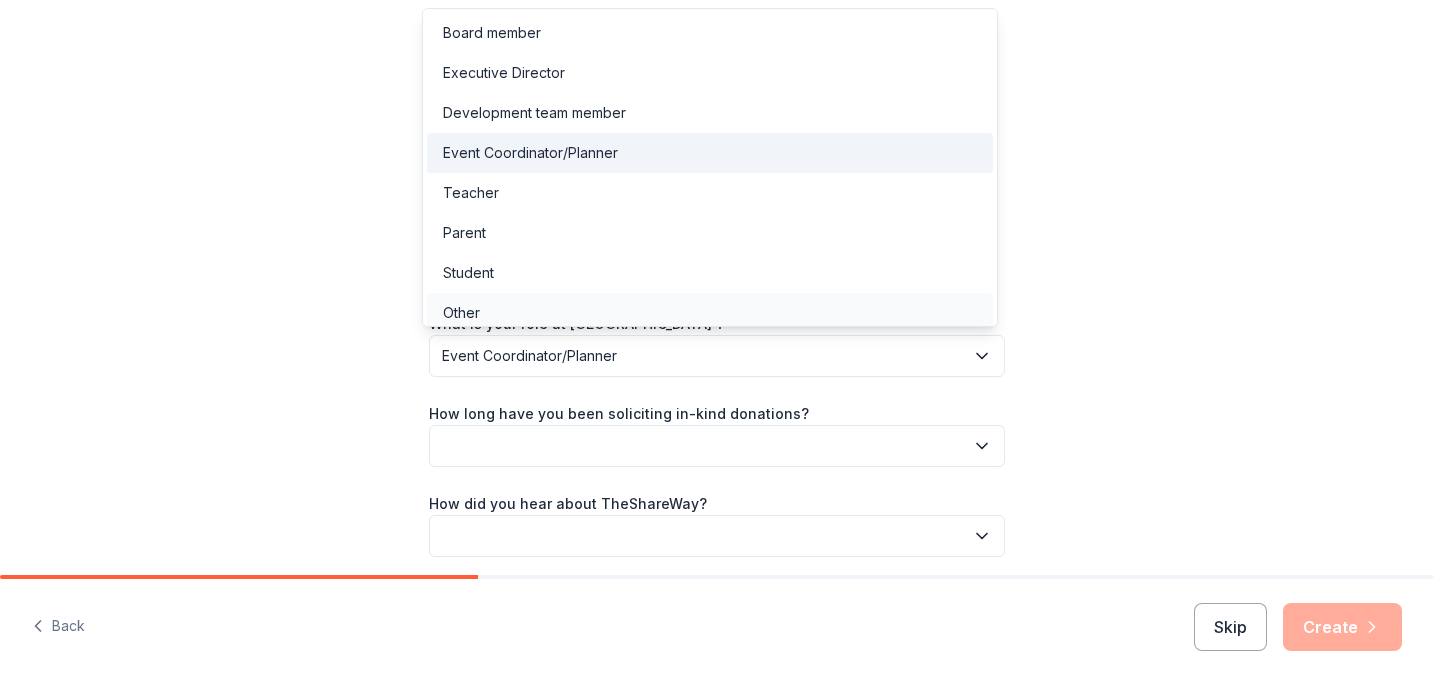 scroll, scrollTop: 7, scrollLeft: 0, axis: vertical 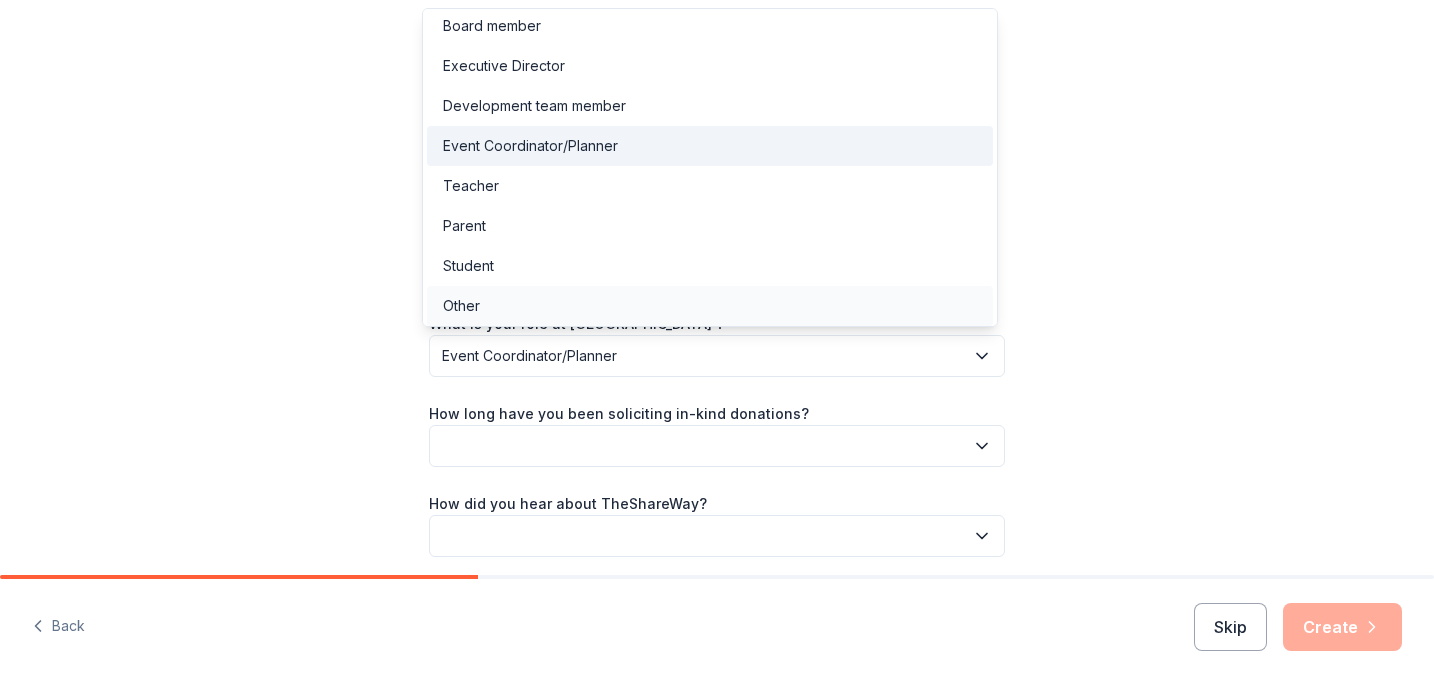 click on "Other" at bounding box center (710, 306) 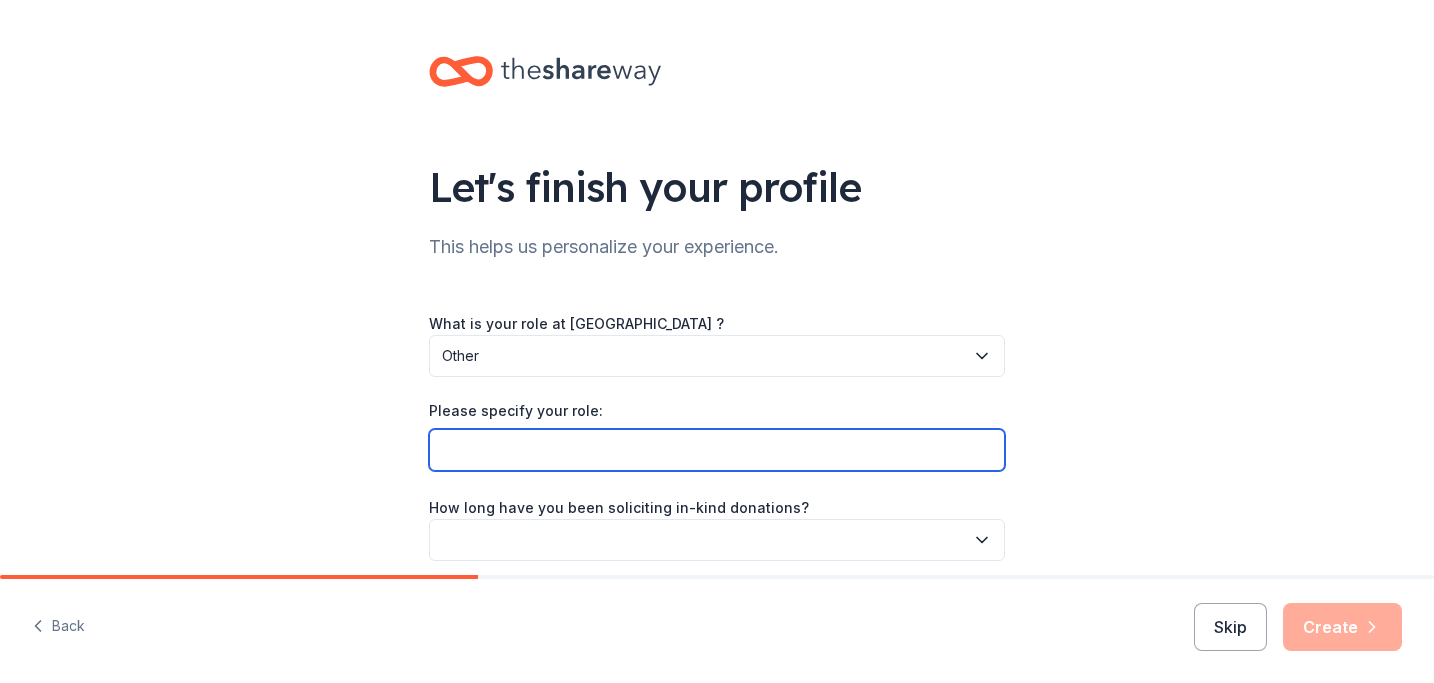 click on "Please specify your role:" at bounding box center [717, 450] 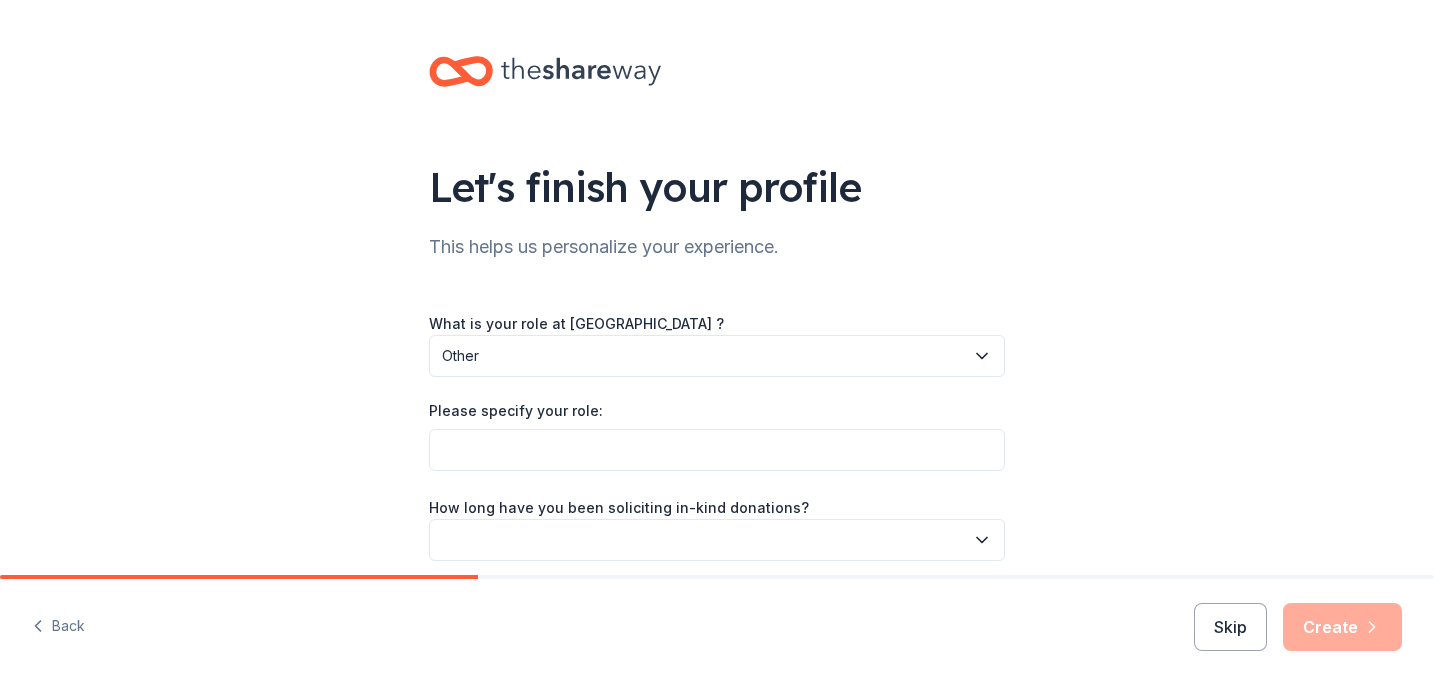 click on "Other" at bounding box center (703, 356) 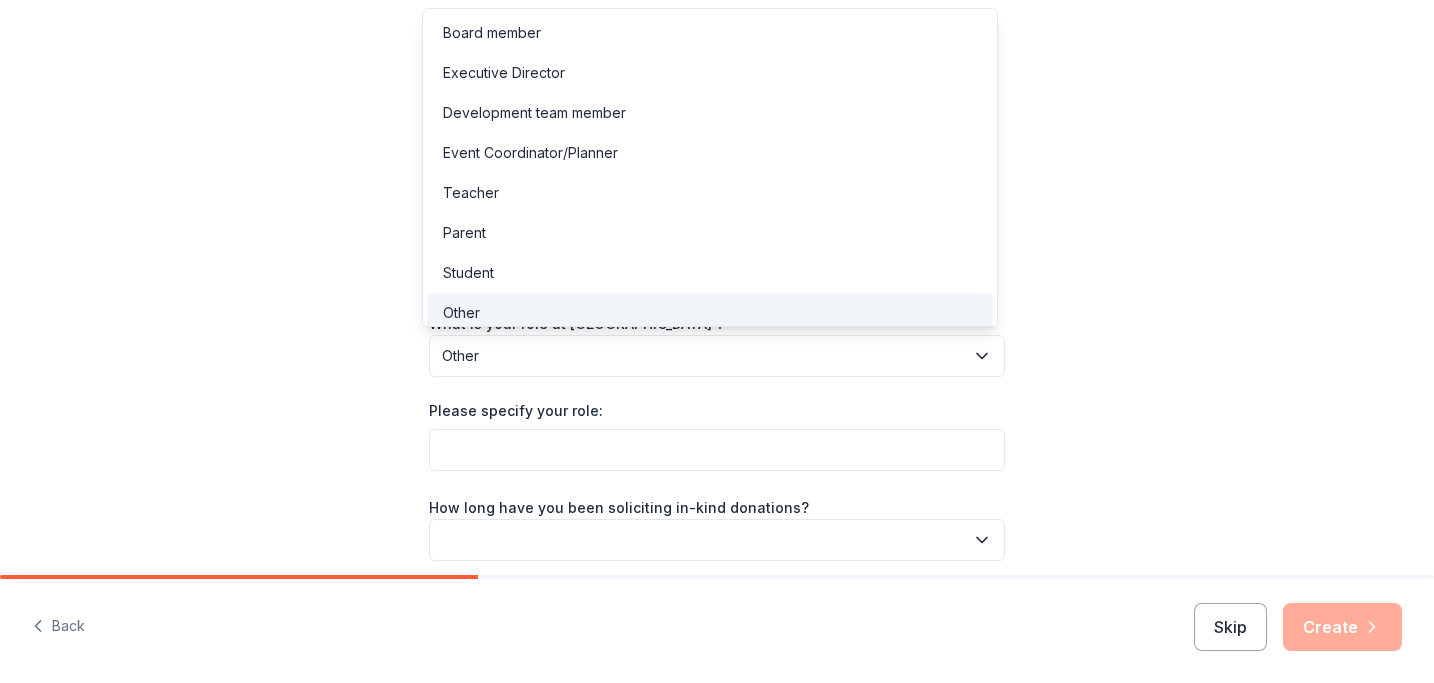 scroll, scrollTop: 7, scrollLeft: 0, axis: vertical 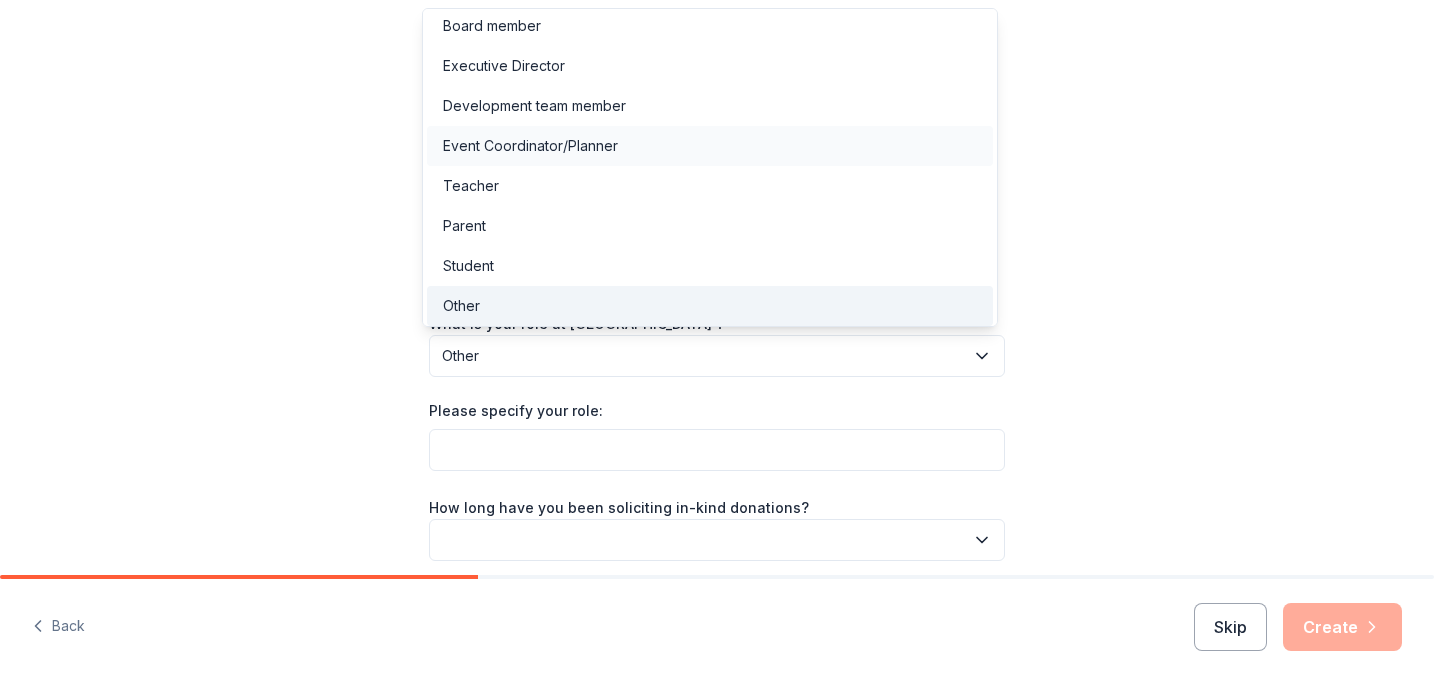 click on "Event Coordinator/Planner" at bounding box center (710, 146) 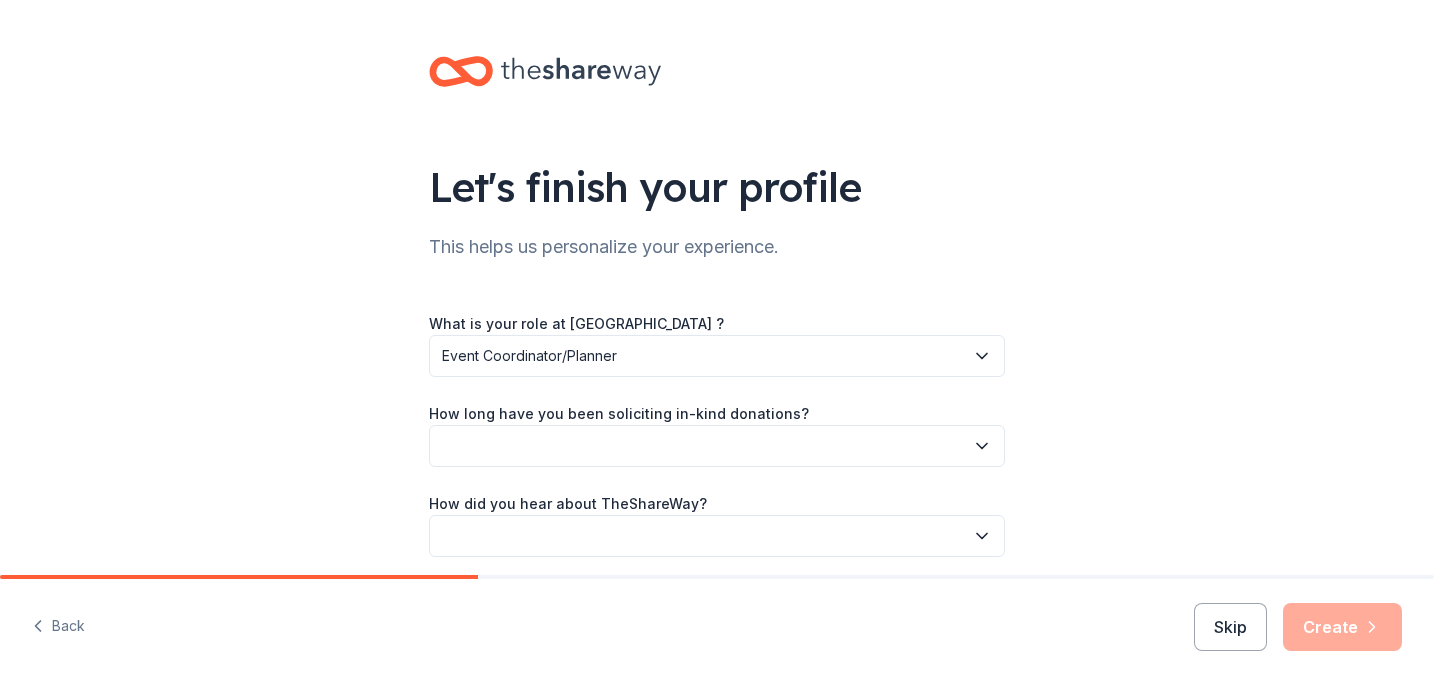click on "Event Coordinator/Planner" at bounding box center (703, 356) 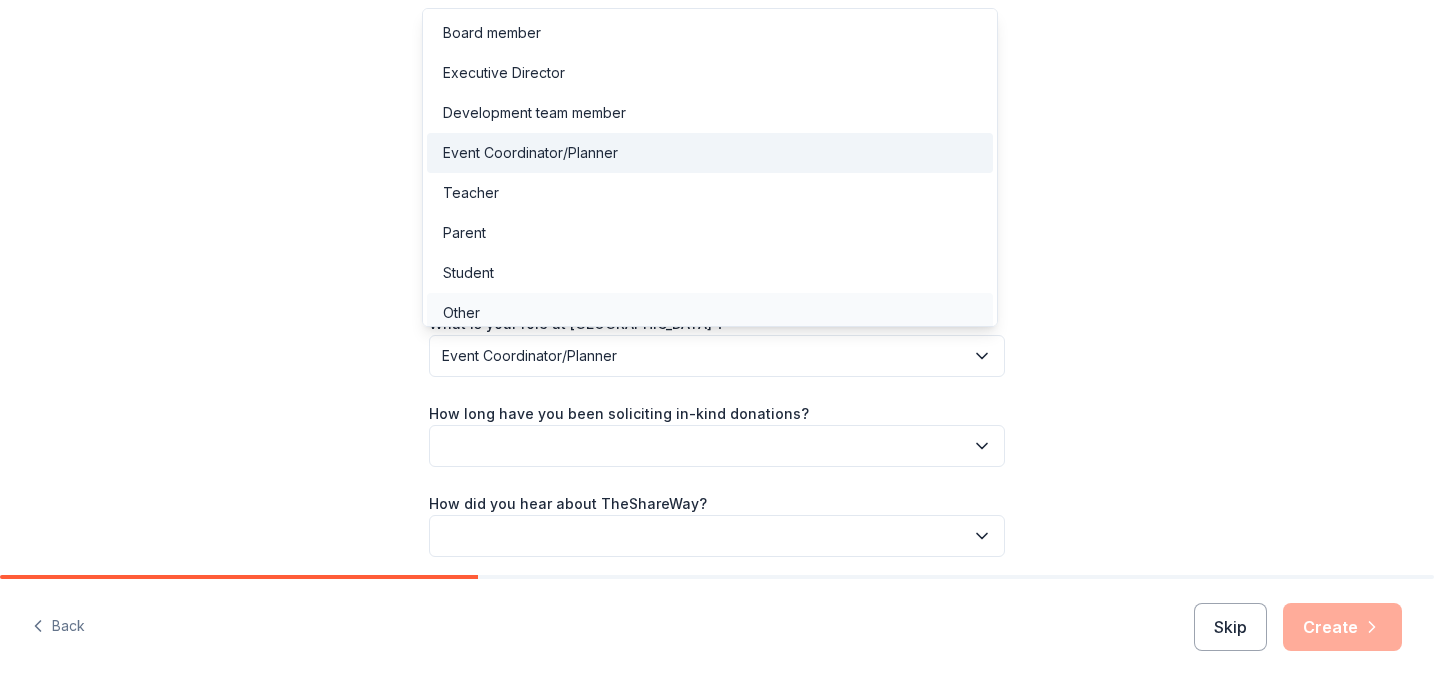 scroll, scrollTop: 7, scrollLeft: 0, axis: vertical 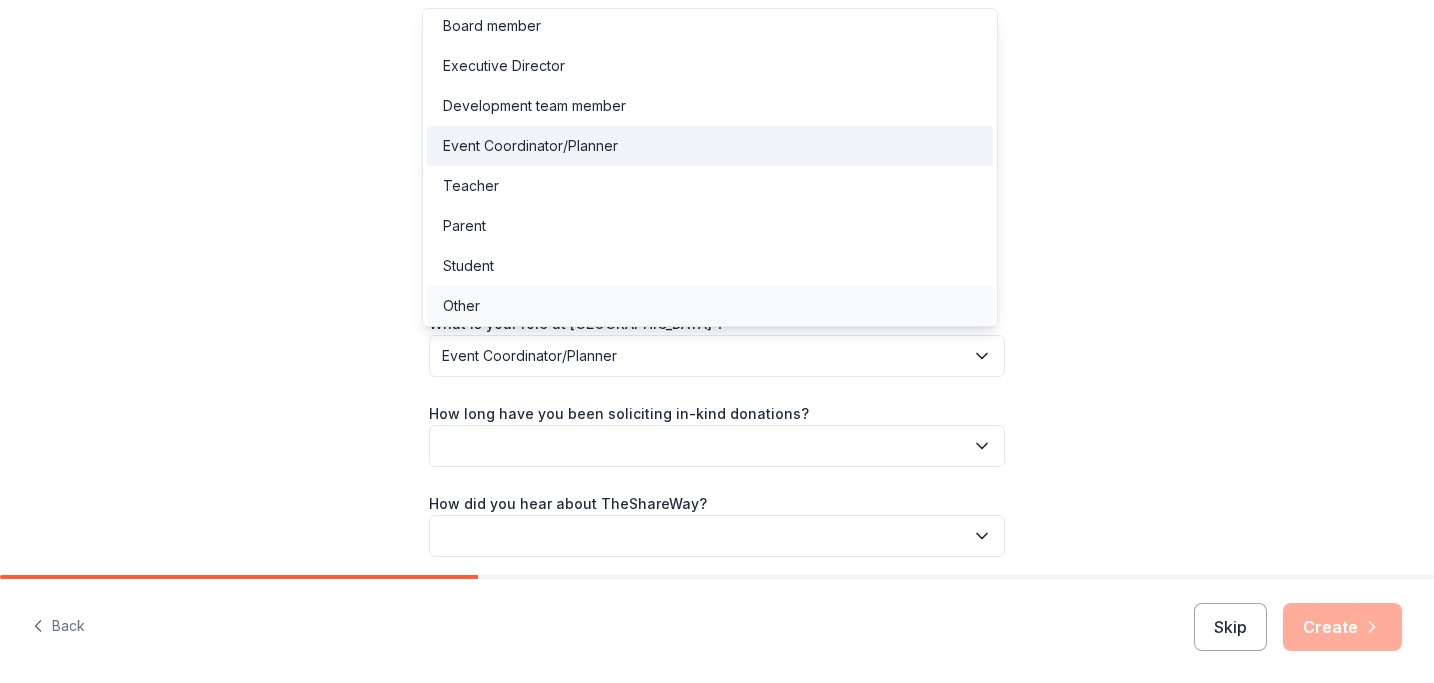 click on "Other" at bounding box center (710, 306) 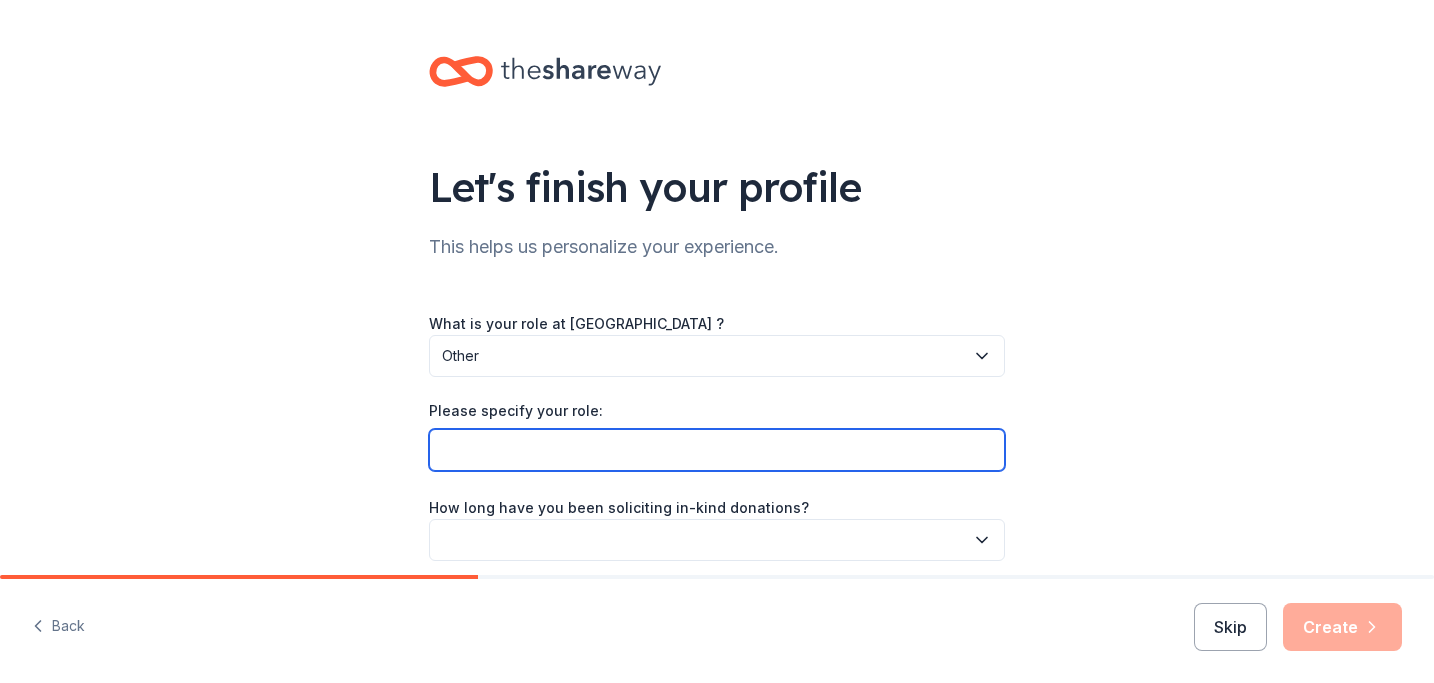 click on "Please specify your role:" at bounding box center [717, 450] 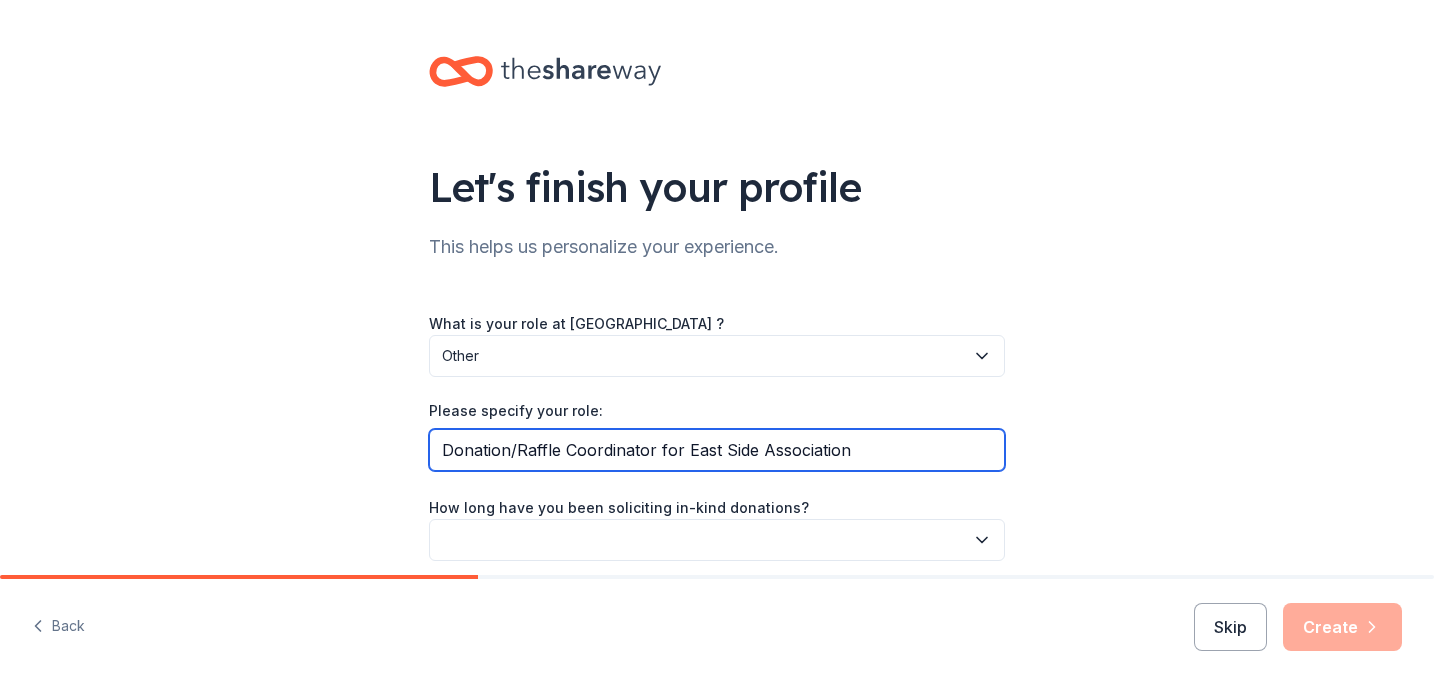 scroll, scrollTop: 171, scrollLeft: 0, axis: vertical 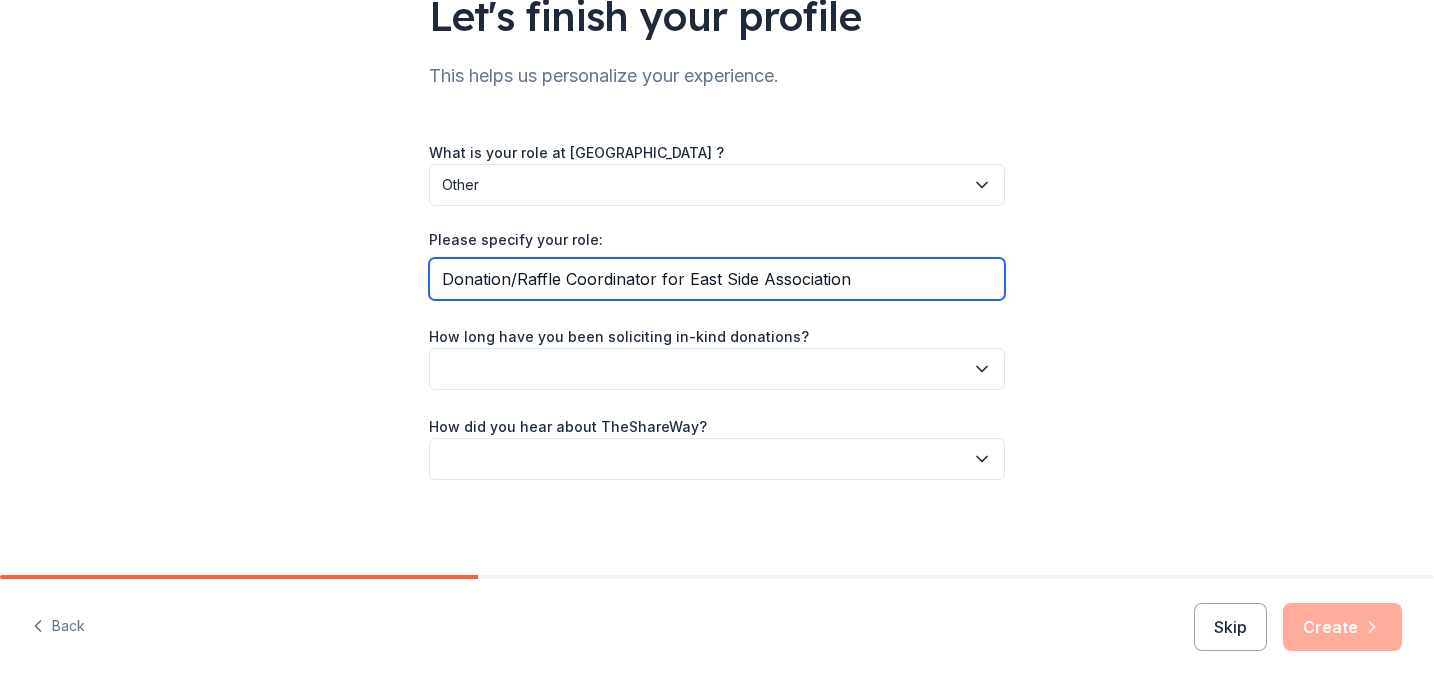 type on "Donation/Raffle Coordinator for East Side Association" 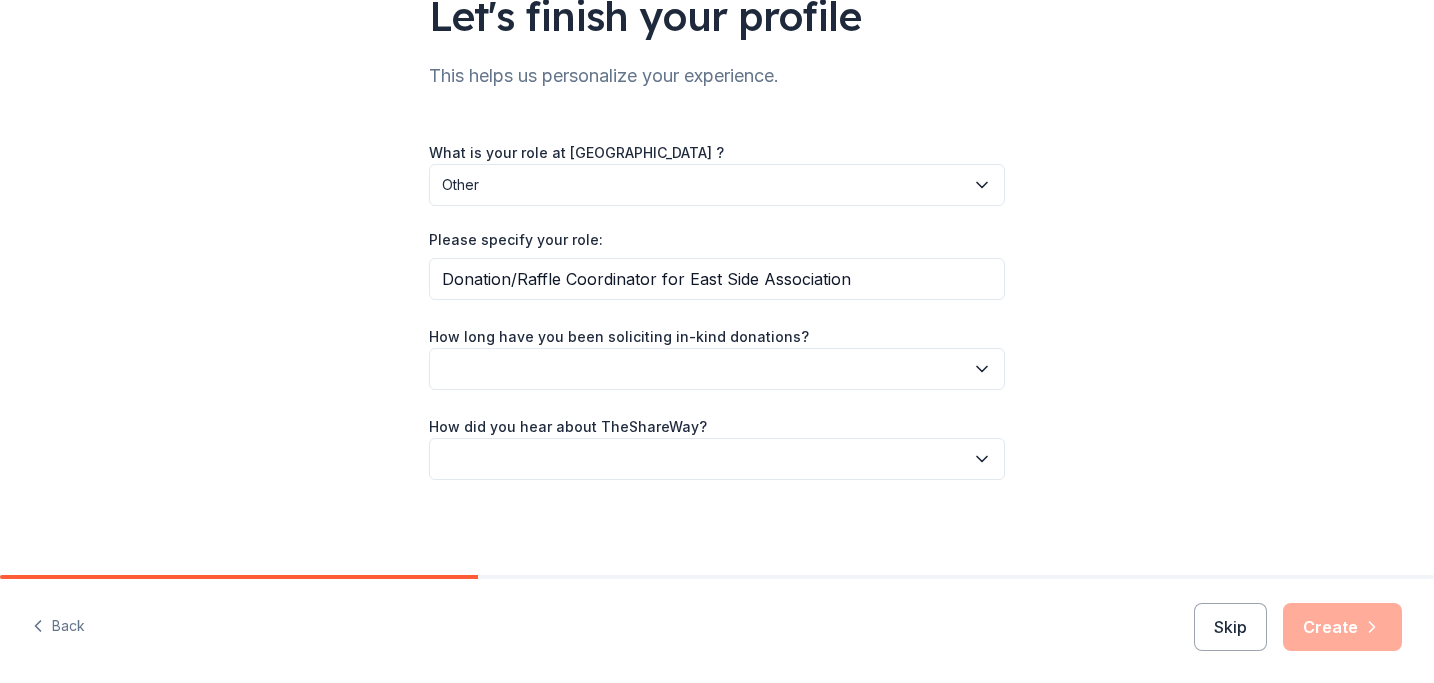 click at bounding box center (717, 369) 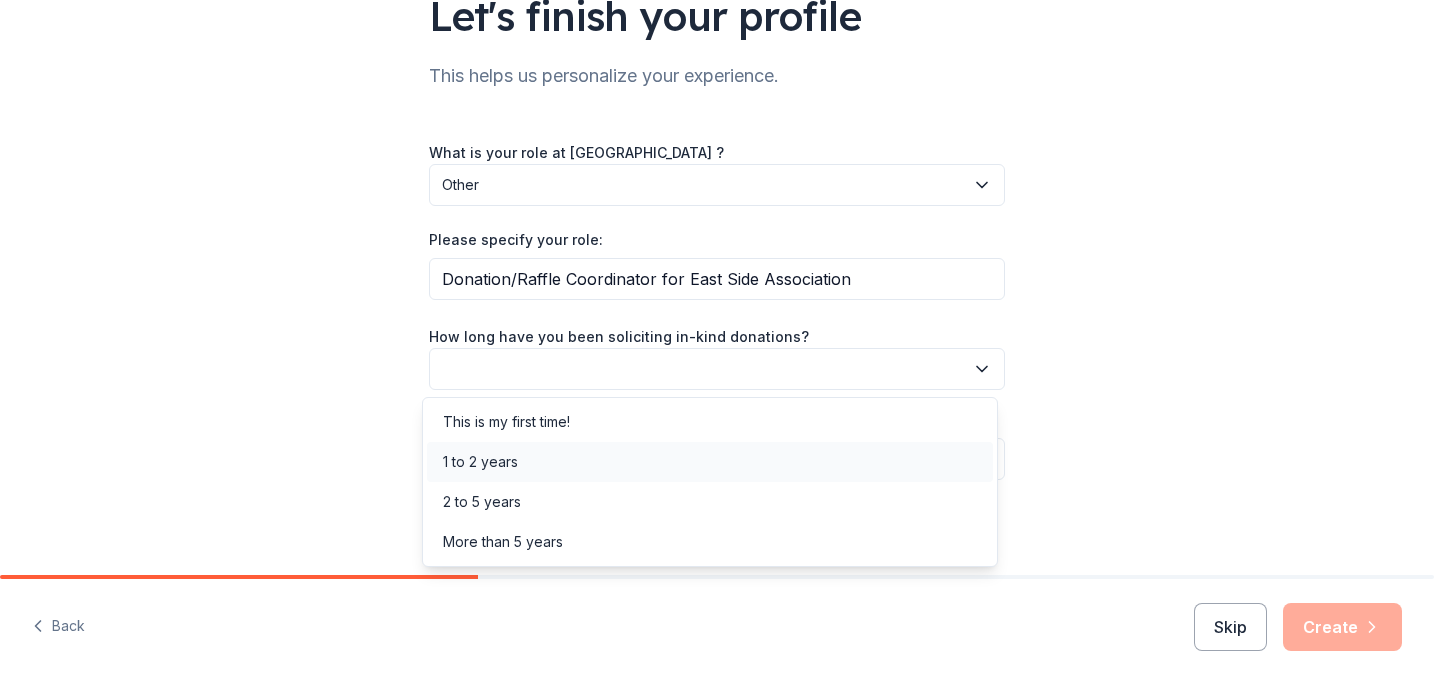 click on "1 to 2 years" at bounding box center [710, 462] 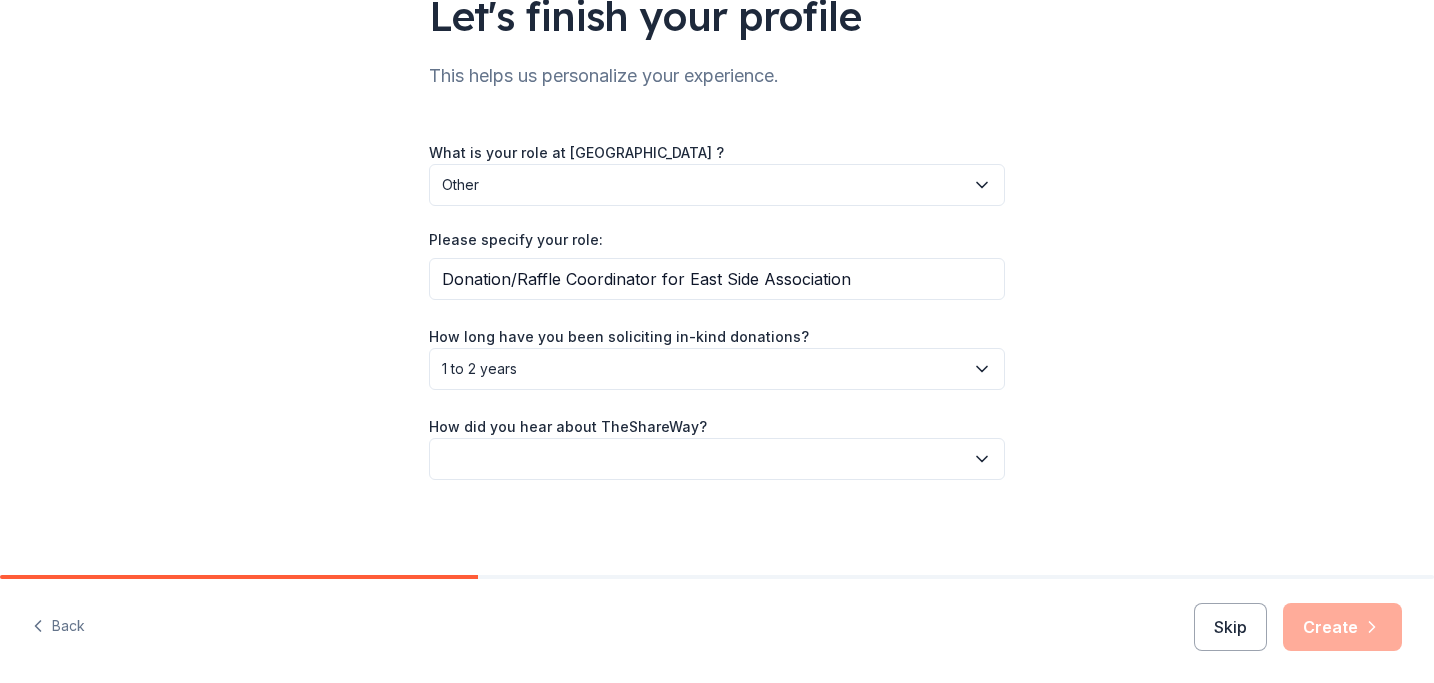 click at bounding box center (717, 459) 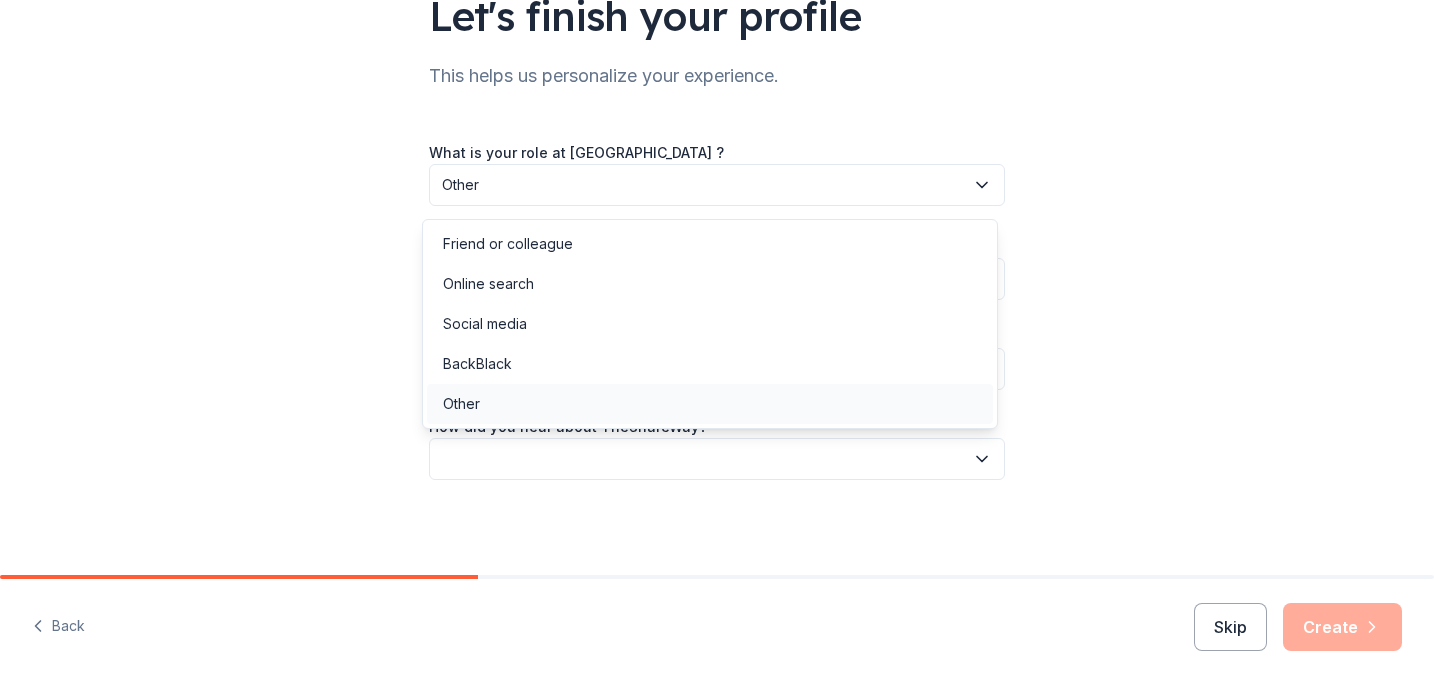 click on "Other" at bounding box center [710, 404] 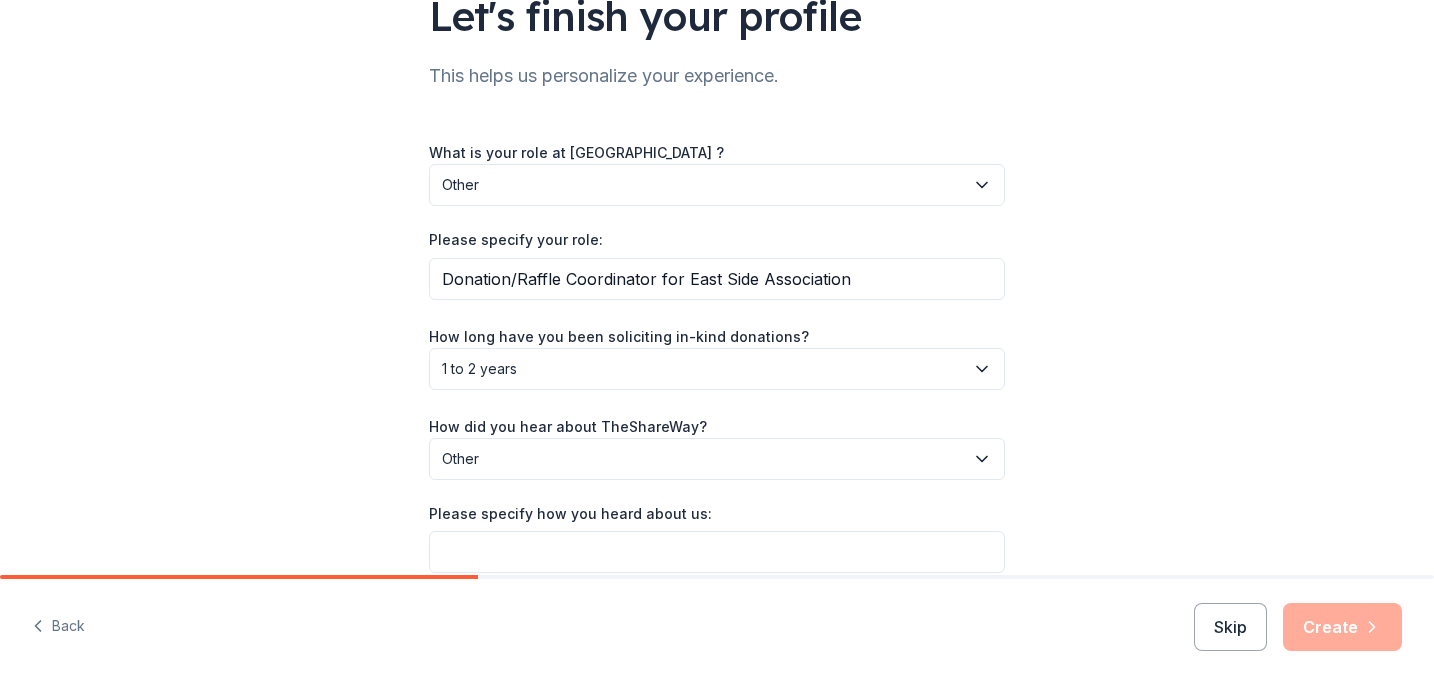 scroll, scrollTop: 265, scrollLeft: 0, axis: vertical 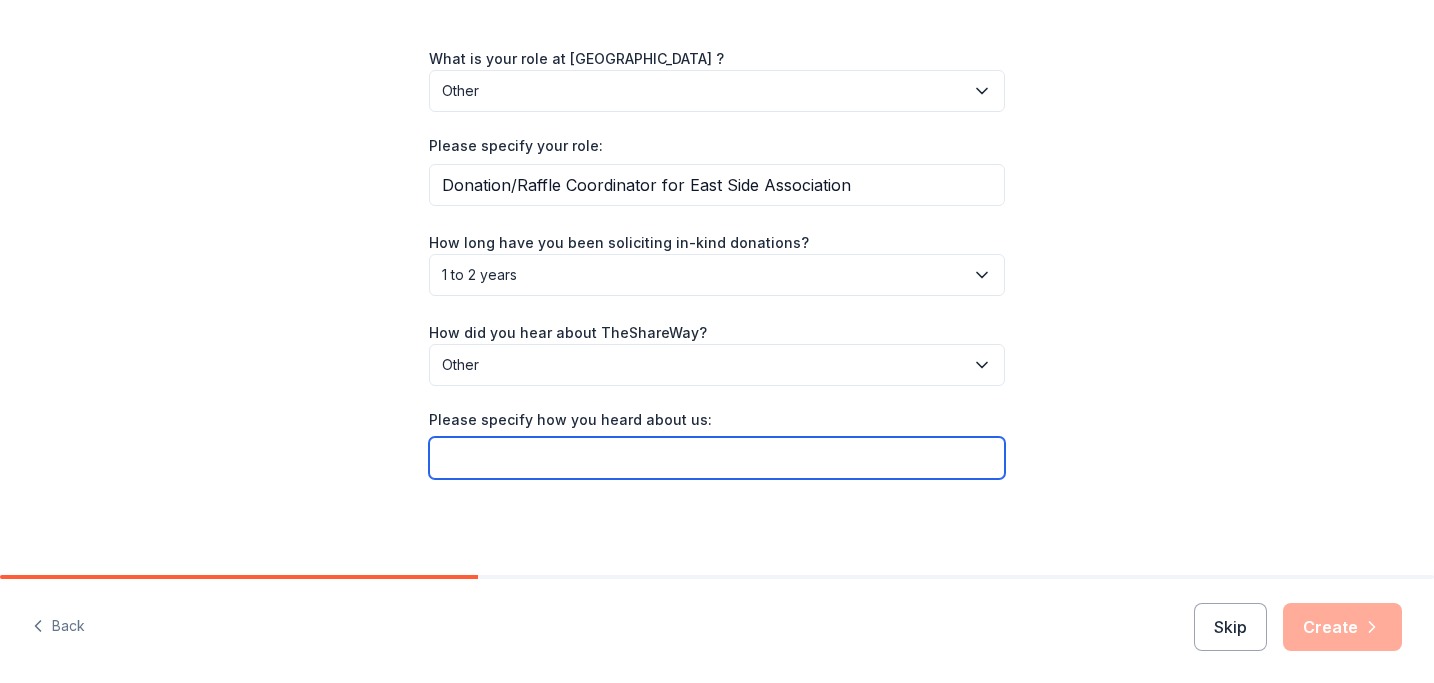 click on "Please specify how you heard about us:" at bounding box center (717, 458) 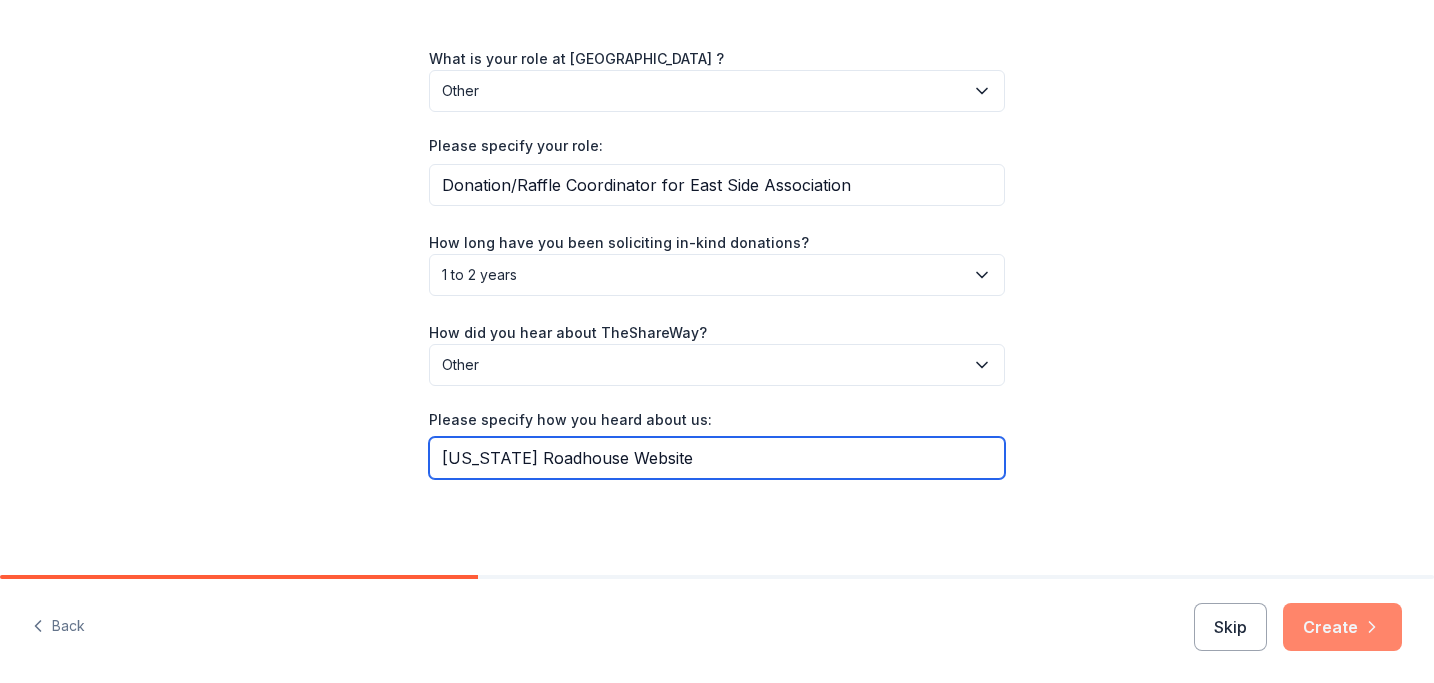type on "Texas Roadhouse Website" 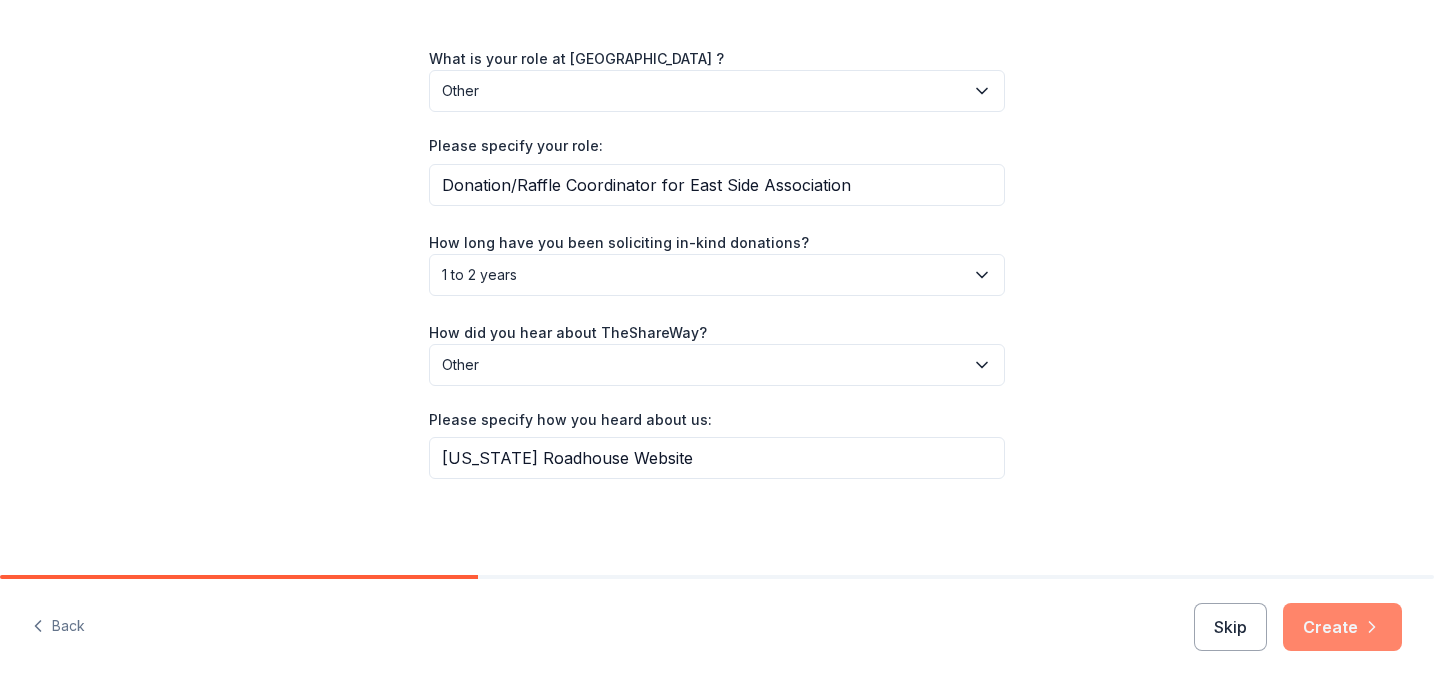 click on "Create" at bounding box center (1342, 627) 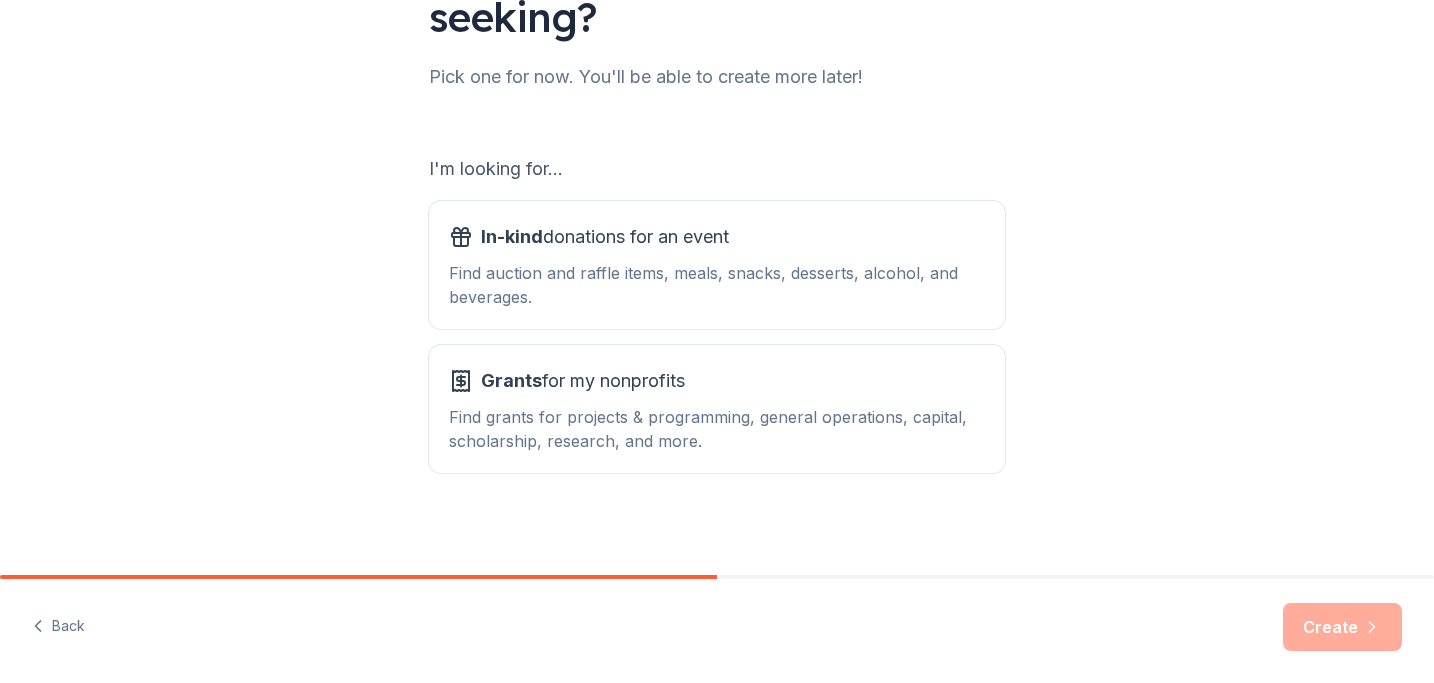 scroll, scrollTop: 232, scrollLeft: 0, axis: vertical 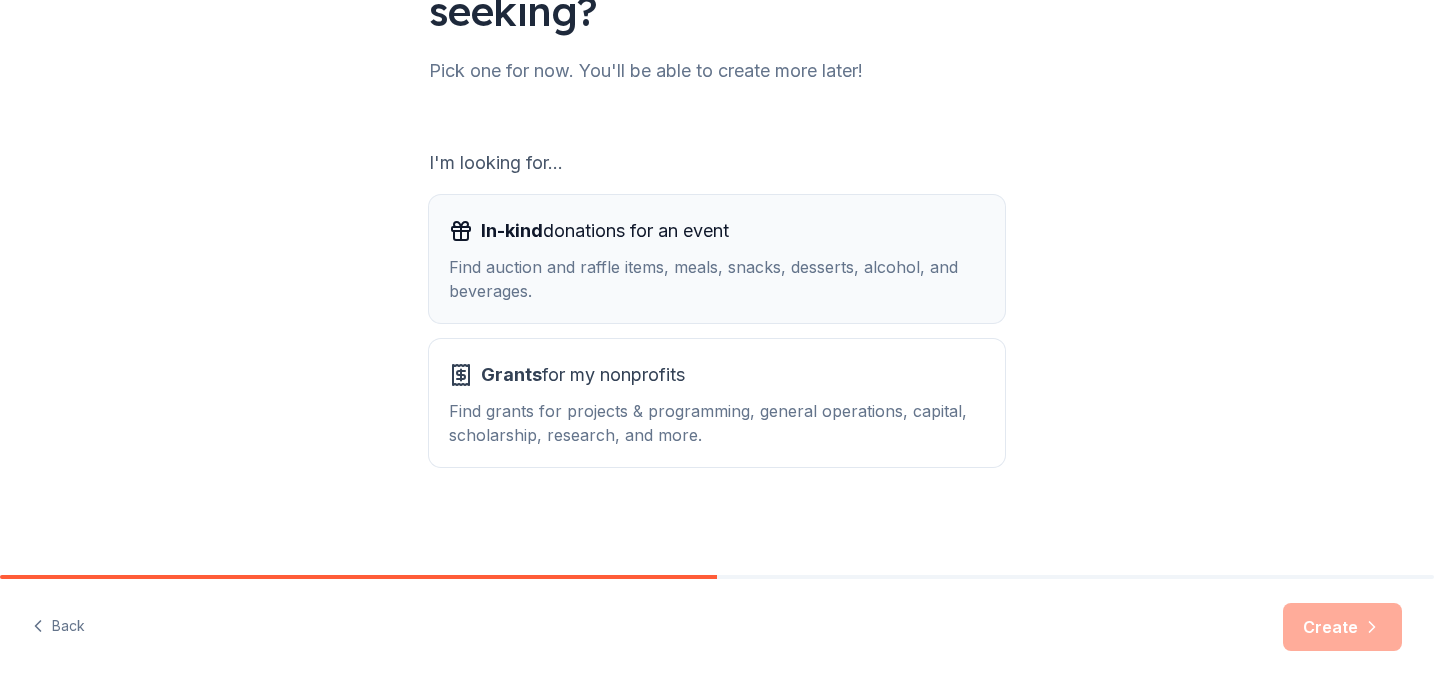click on "Find auction and raffle items, meals, snacks, desserts, alcohol, and beverages." at bounding box center [717, 279] 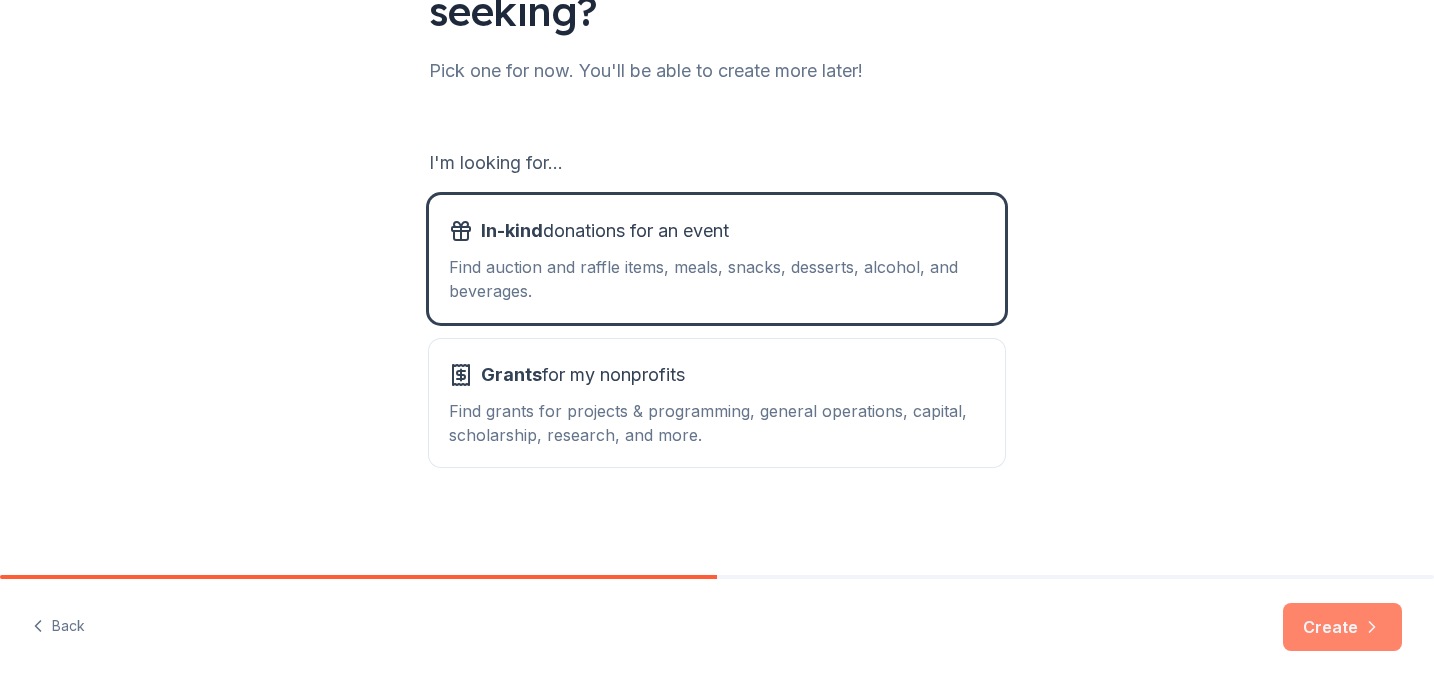 click on "Create" at bounding box center (1342, 627) 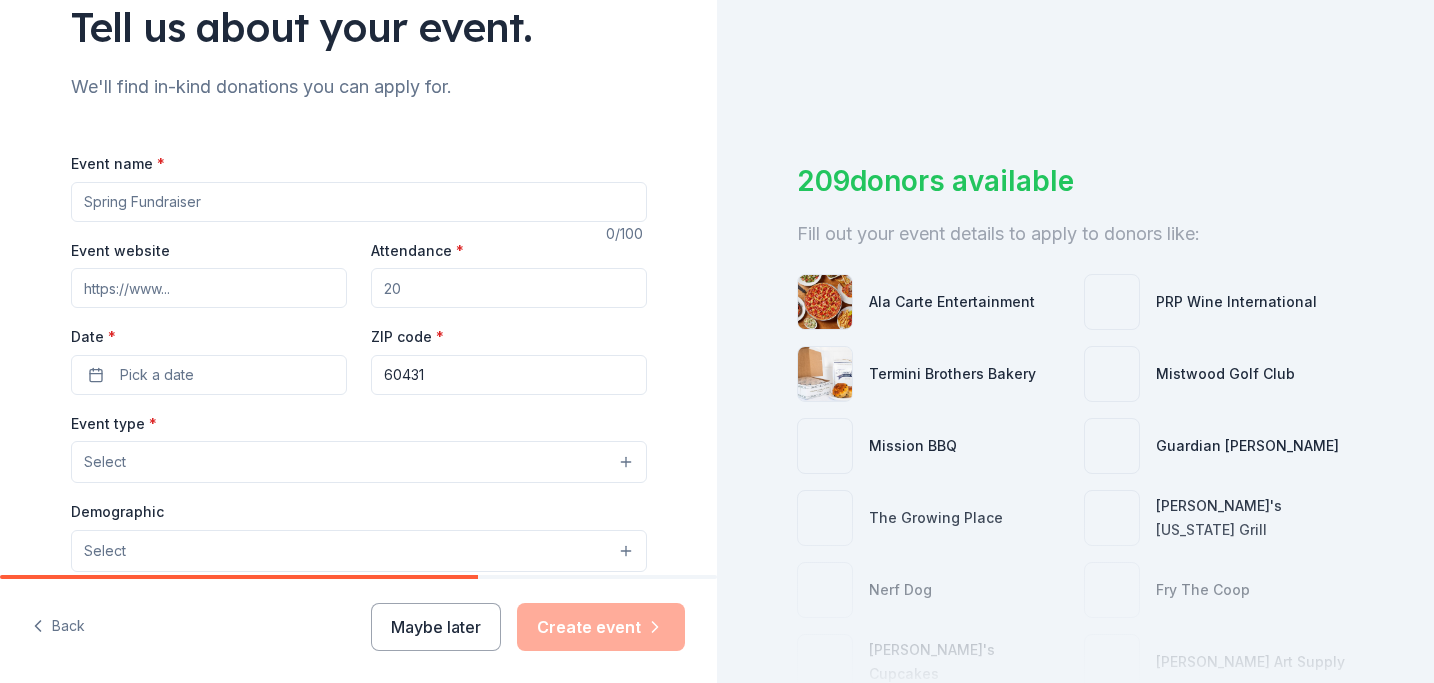 scroll, scrollTop: 185, scrollLeft: 0, axis: vertical 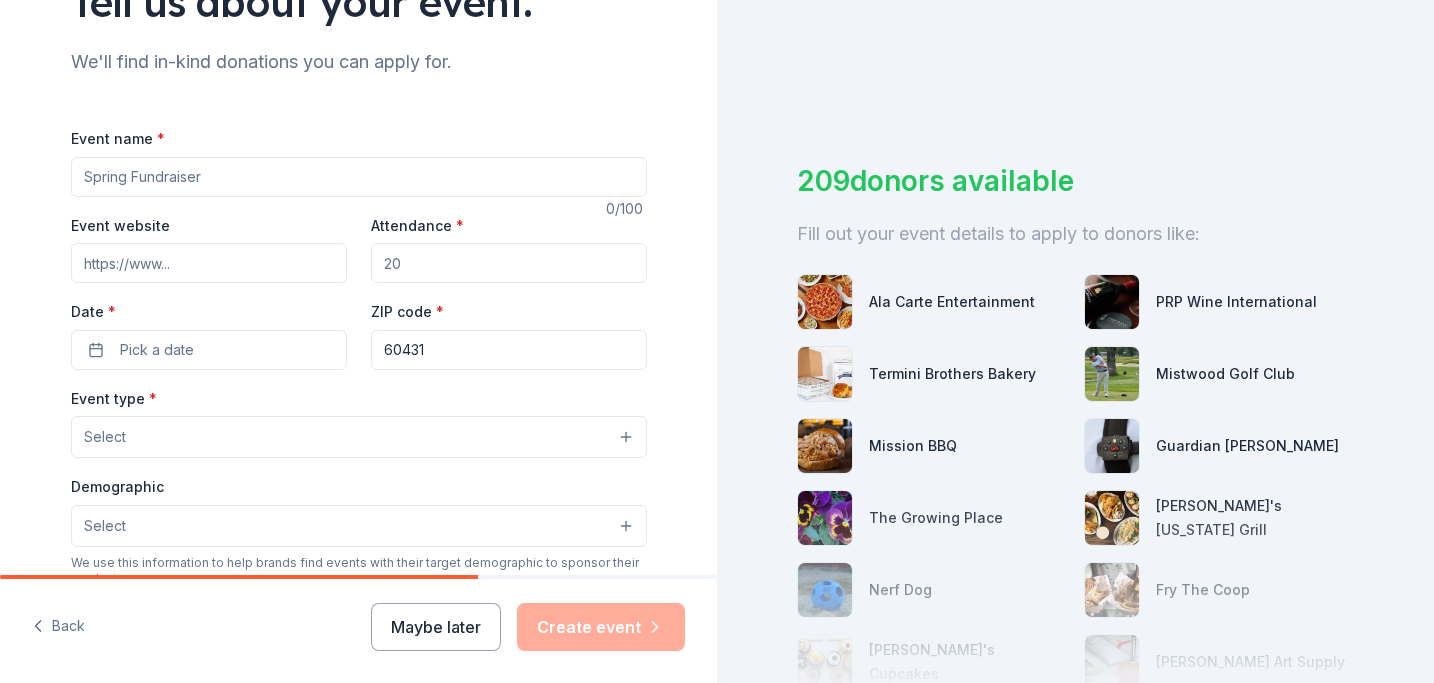 click on "Attendance *" at bounding box center [509, 263] 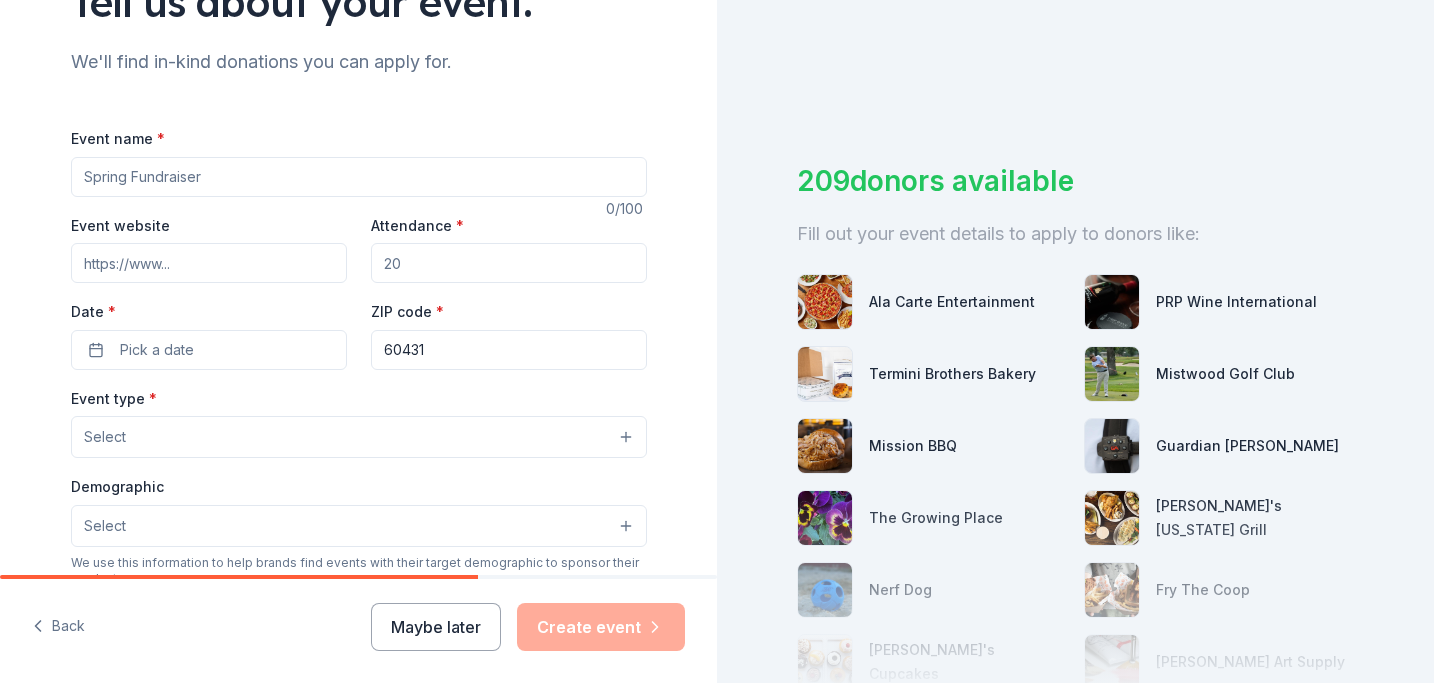 type on "2" 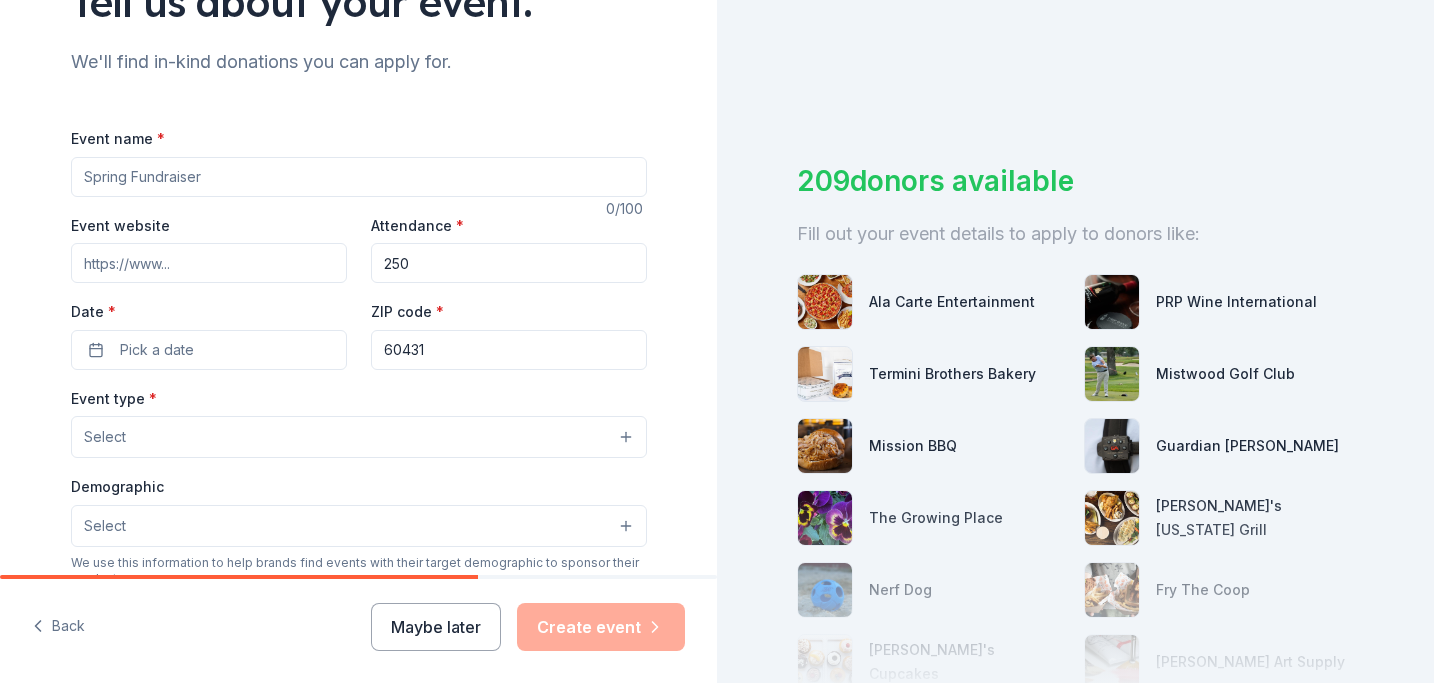 type on "250" 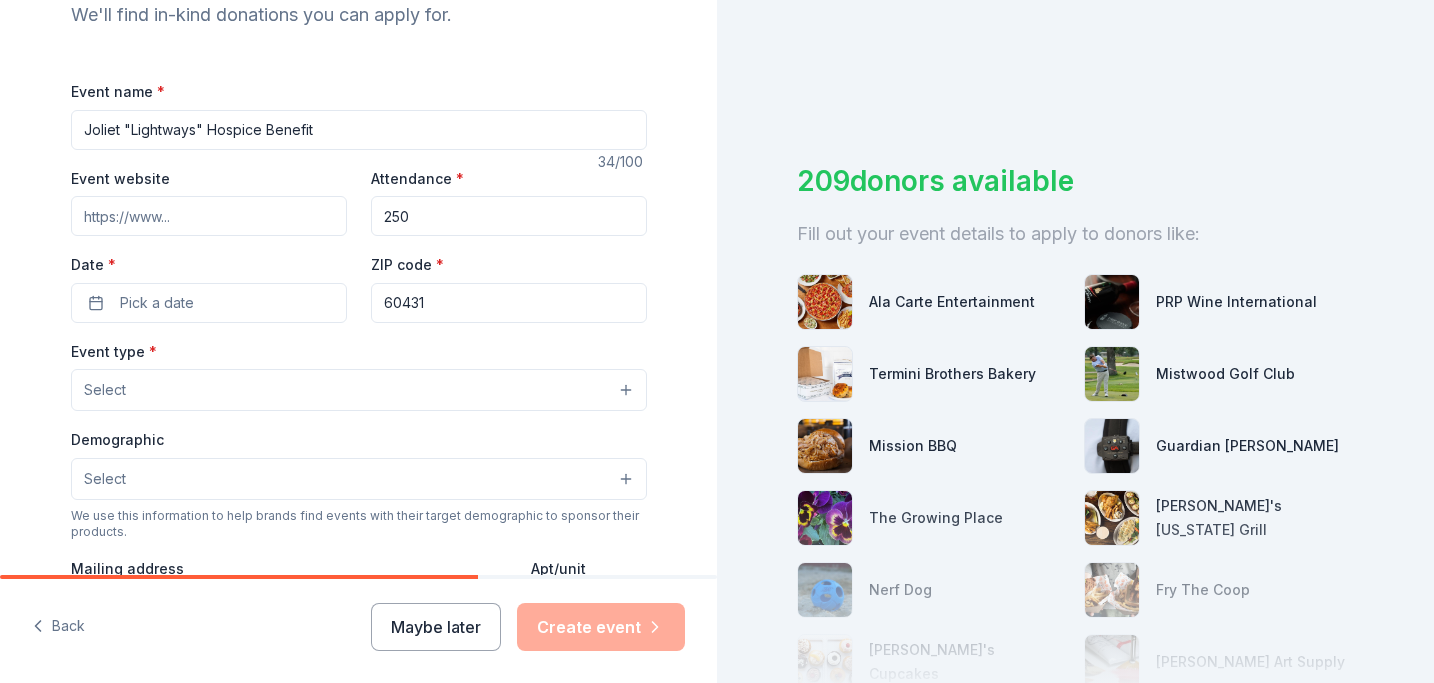 scroll, scrollTop: 241, scrollLeft: 0, axis: vertical 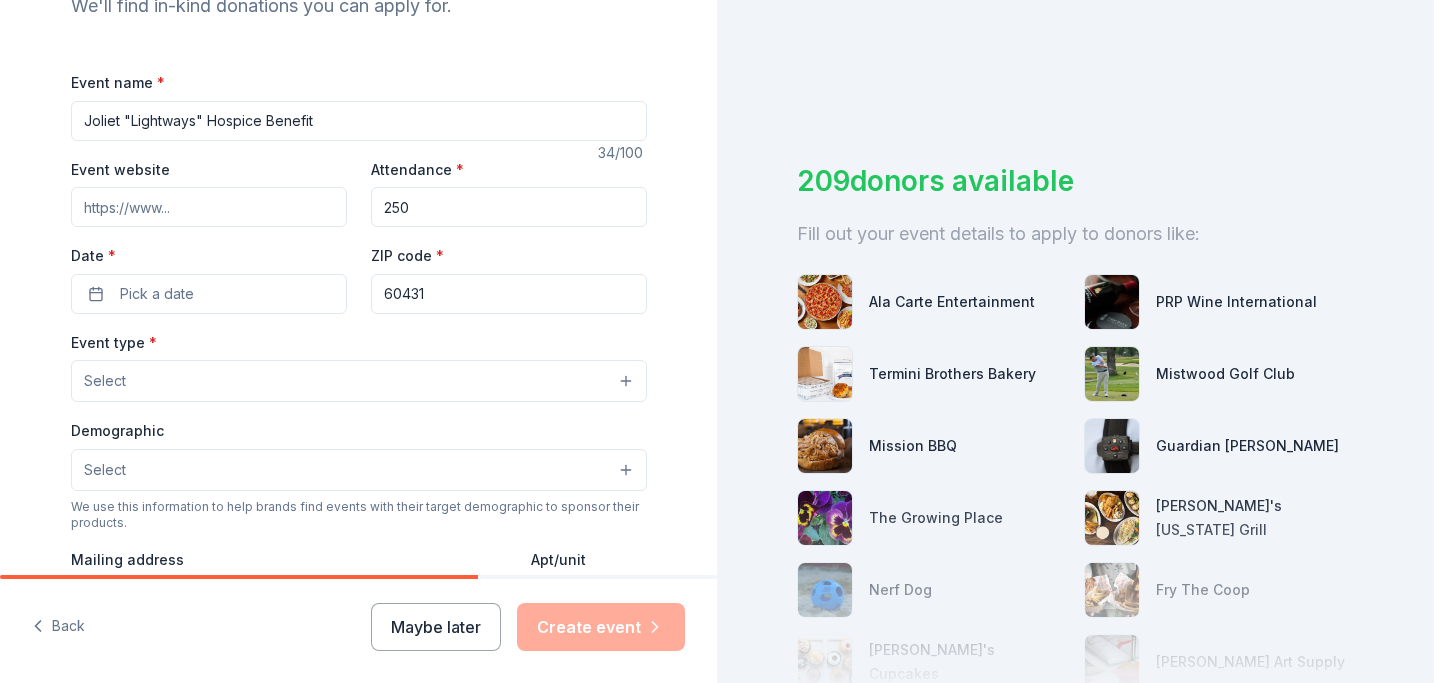 type on "Joliet "Lightways" Hospice Benefit" 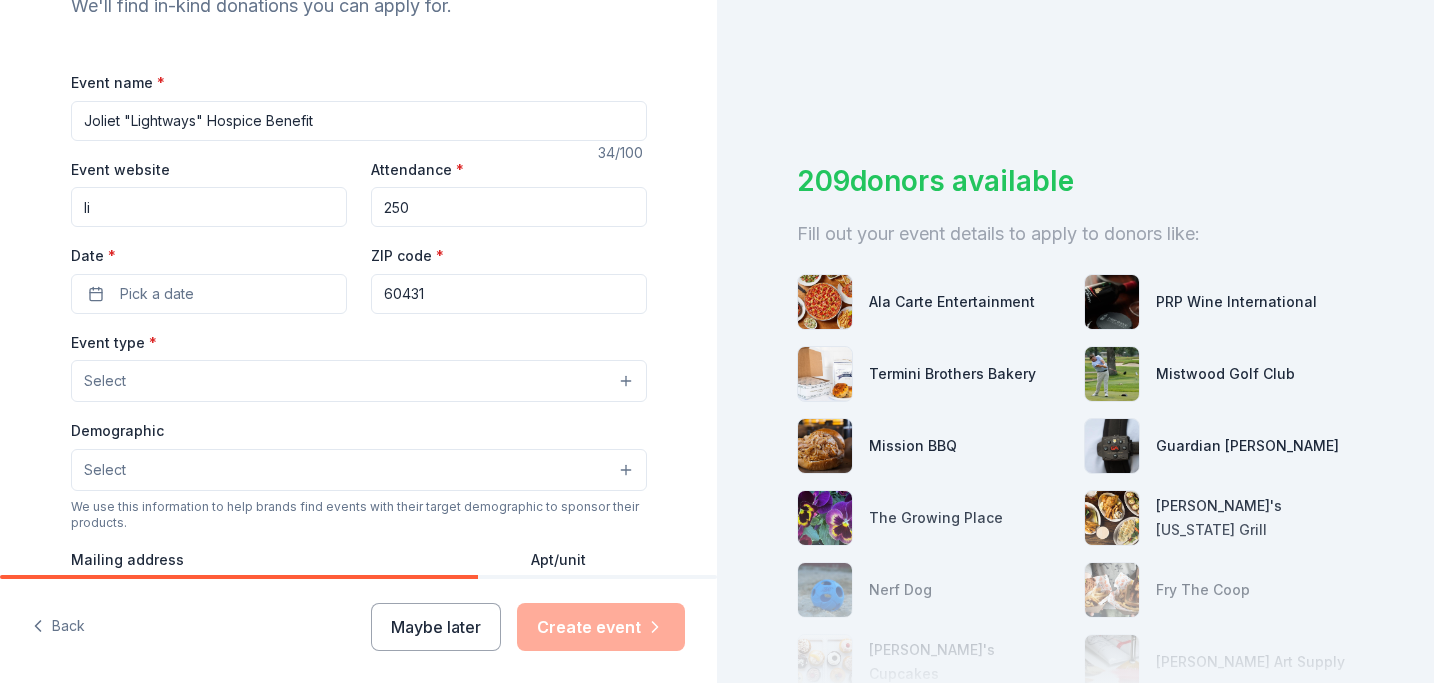 type on "l" 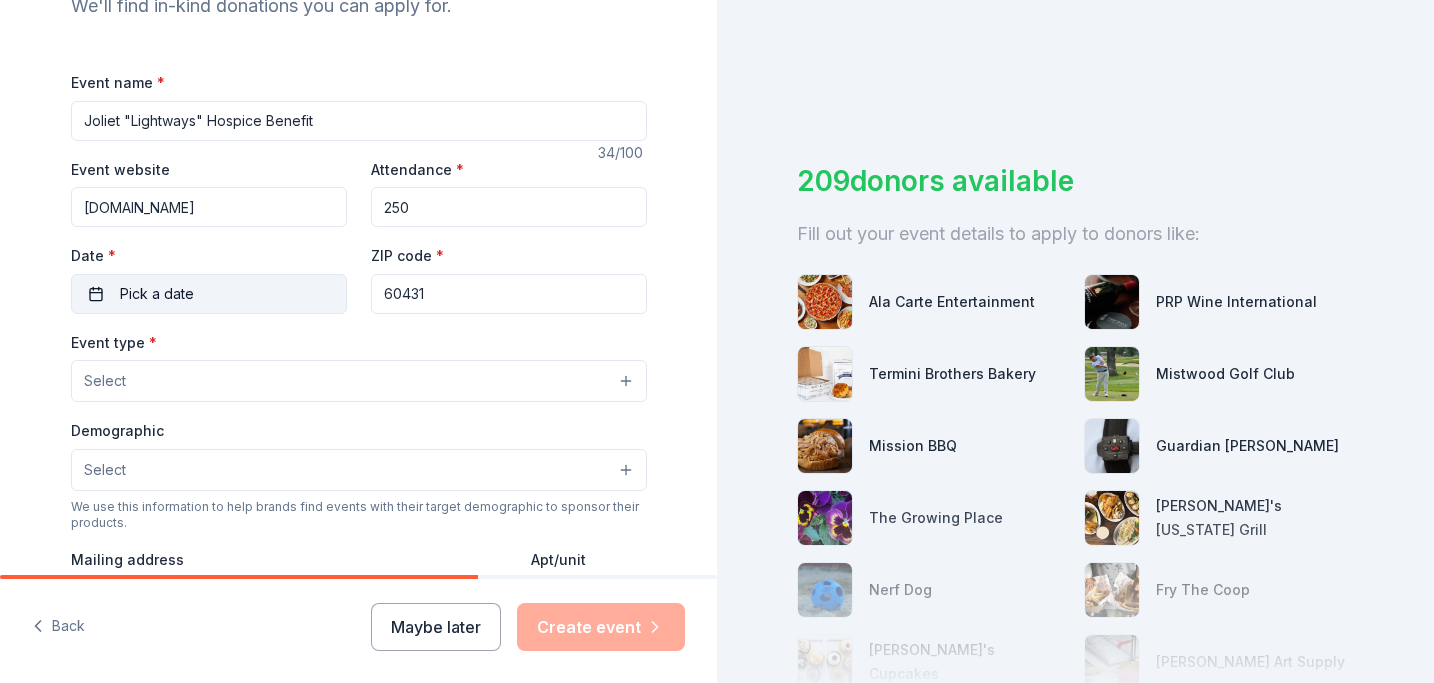 type on "www.lightways.org" 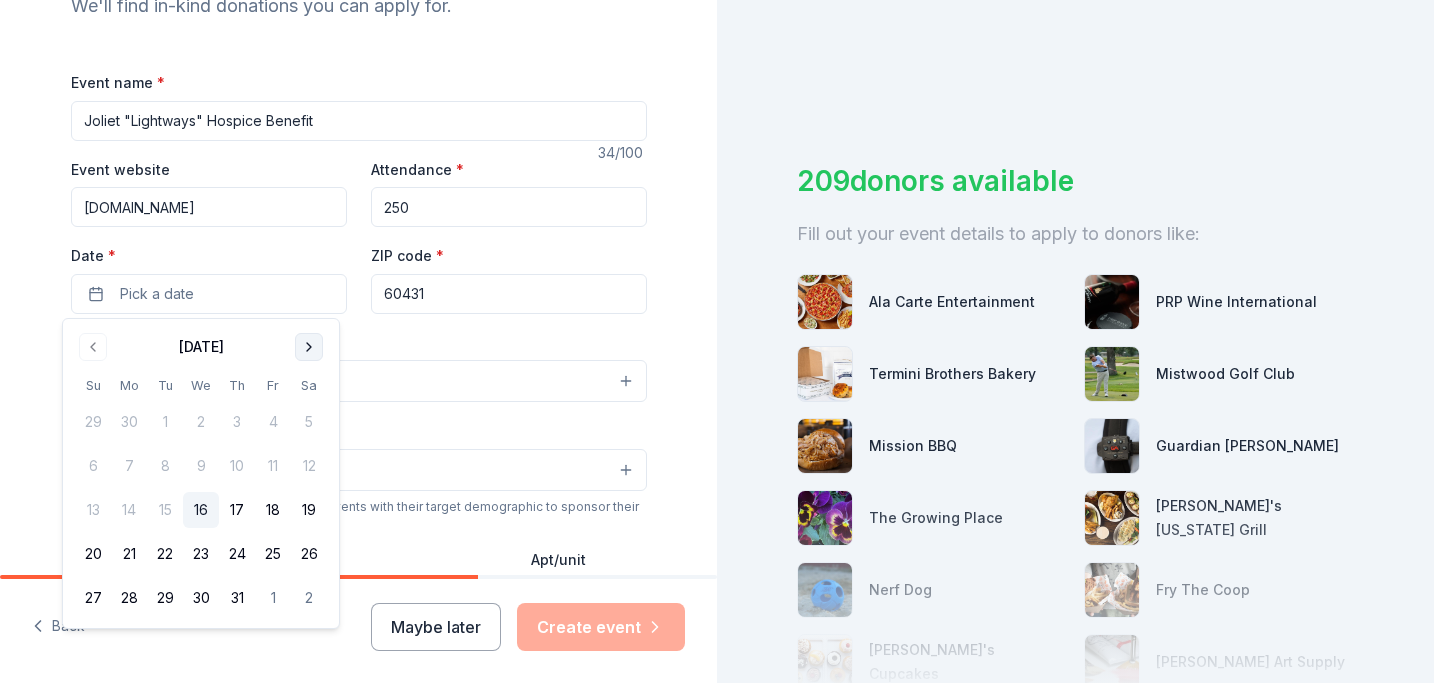 click at bounding box center [309, 347] 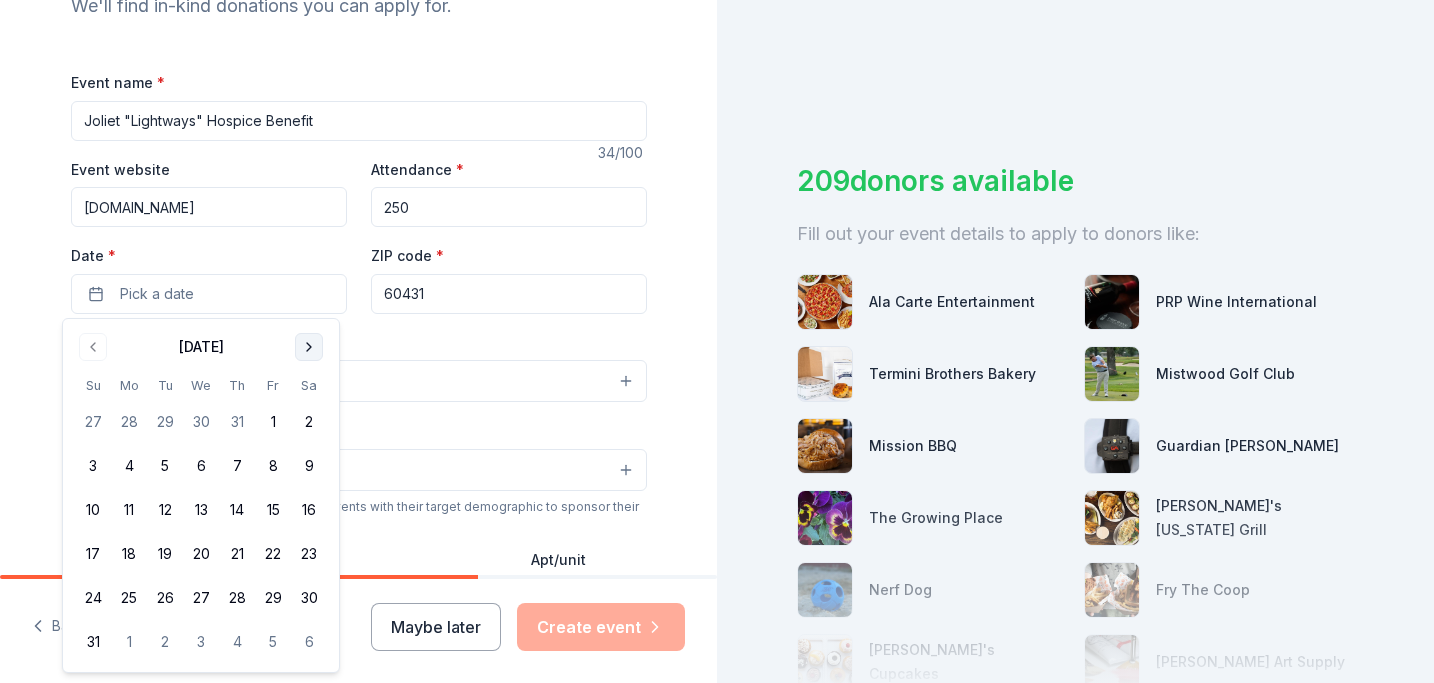 click at bounding box center [309, 347] 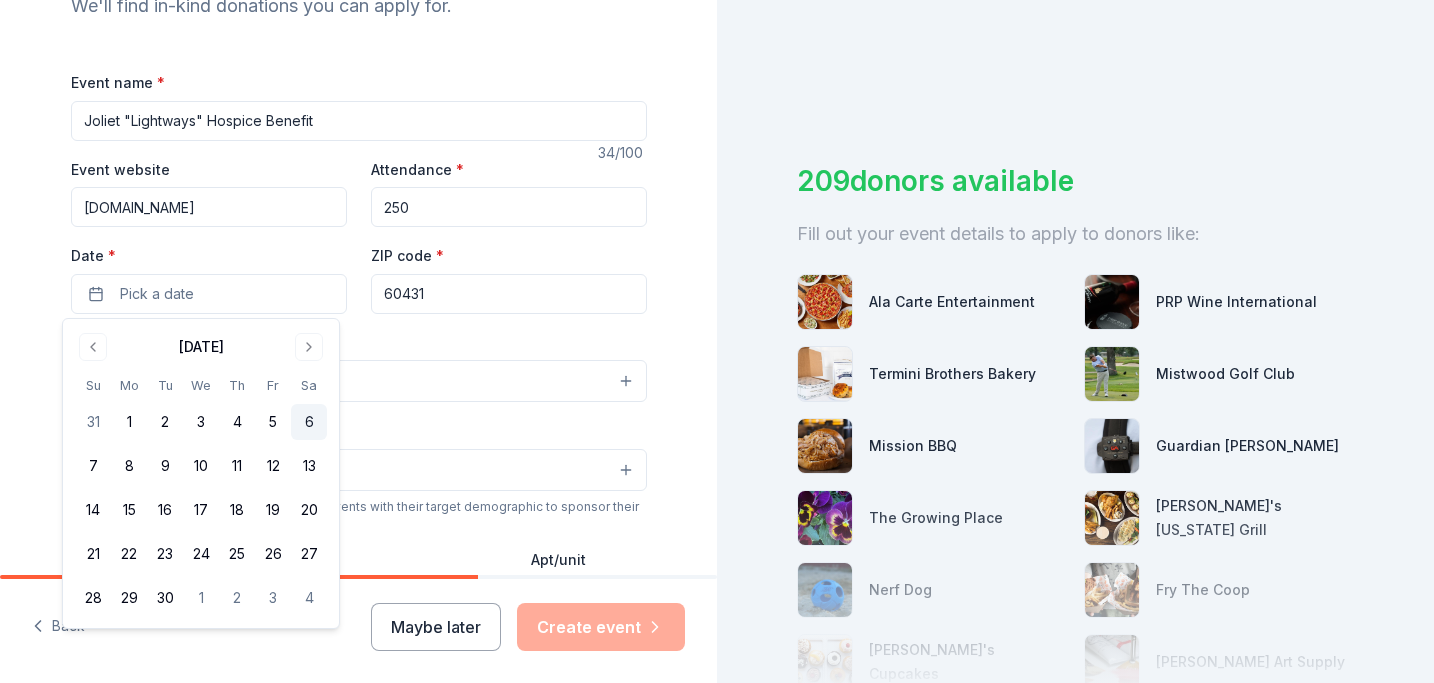 click on "6" at bounding box center [309, 422] 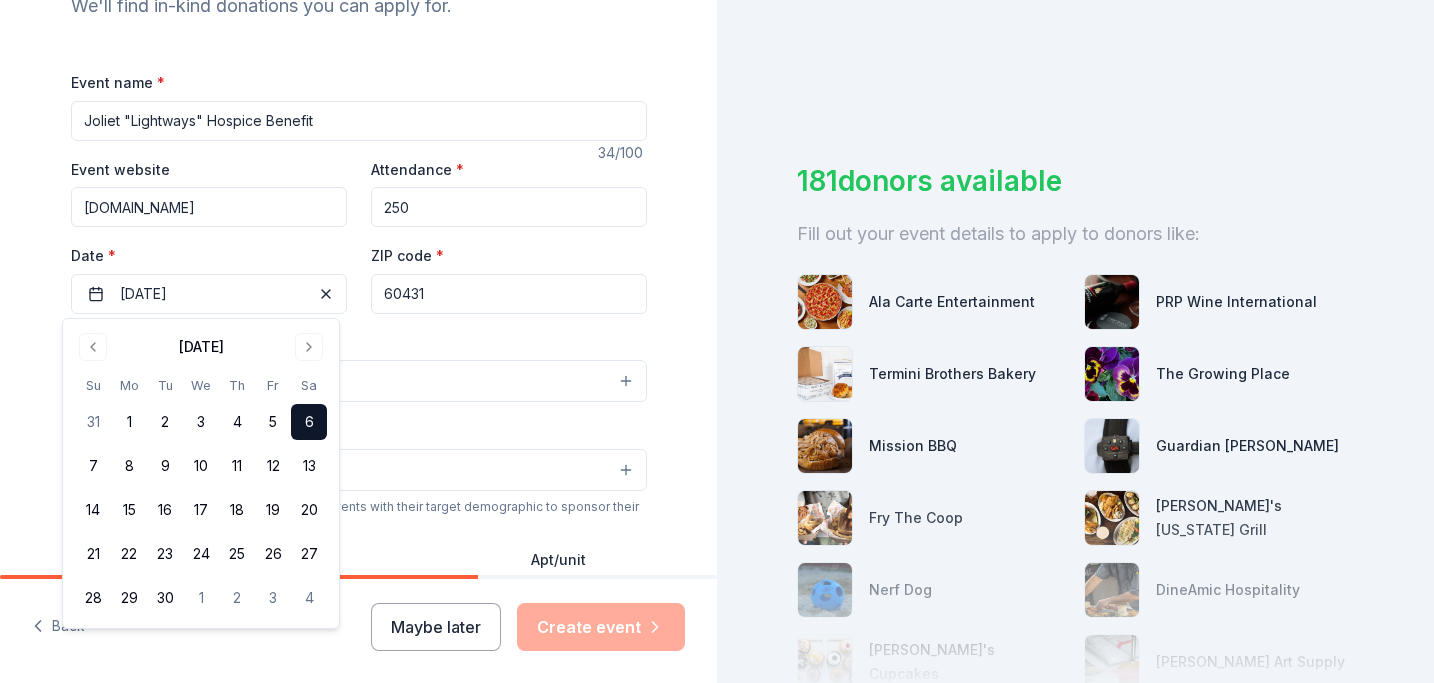 click on "Select" at bounding box center [359, 381] 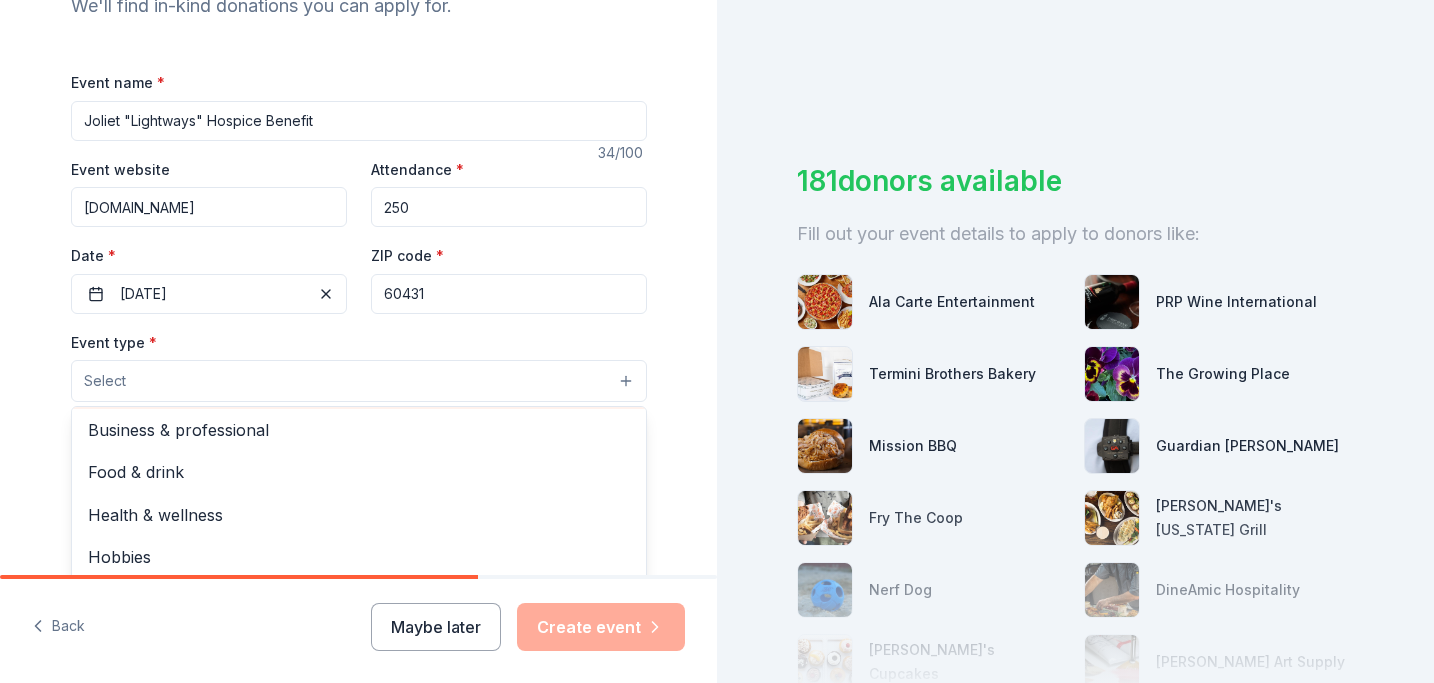 scroll, scrollTop: 66, scrollLeft: 0, axis: vertical 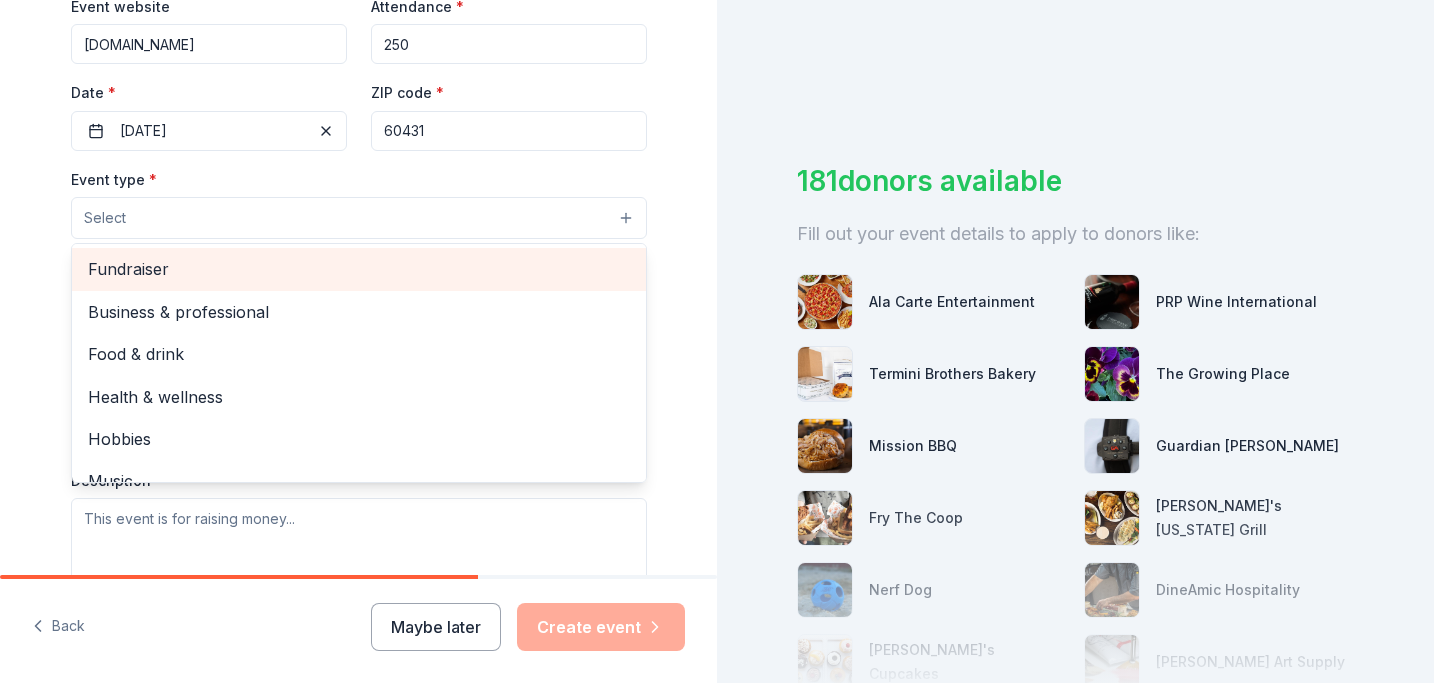 click on "Fundraiser" at bounding box center (359, 269) 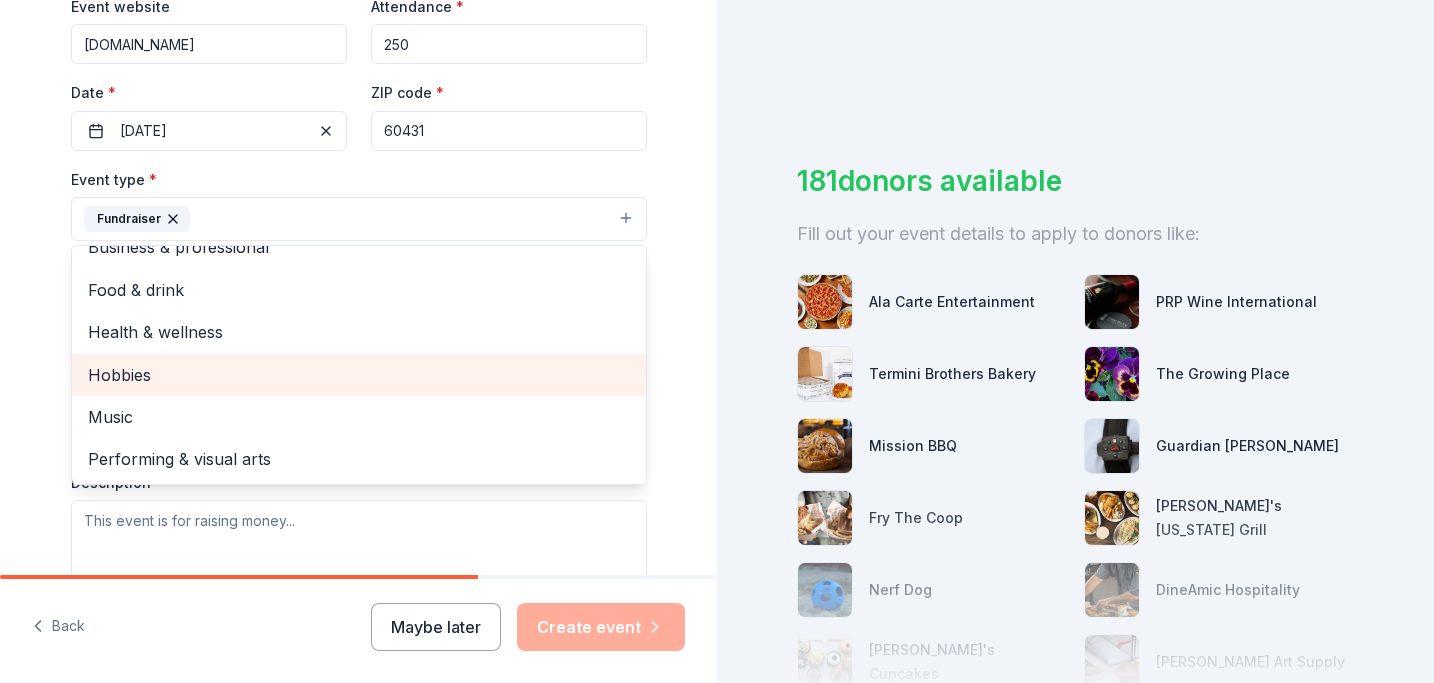 scroll, scrollTop: 0, scrollLeft: 0, axis: both 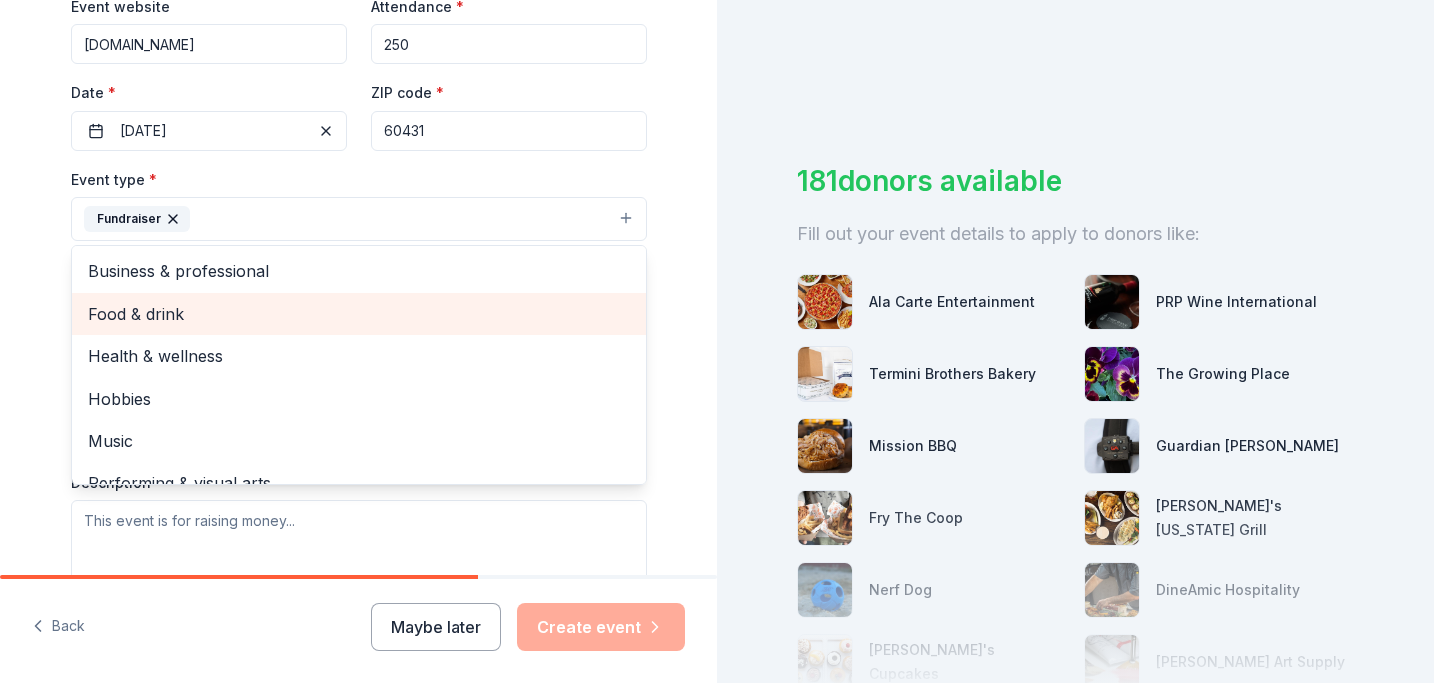 click on "Food & drink" at bounding box center [359, 314] 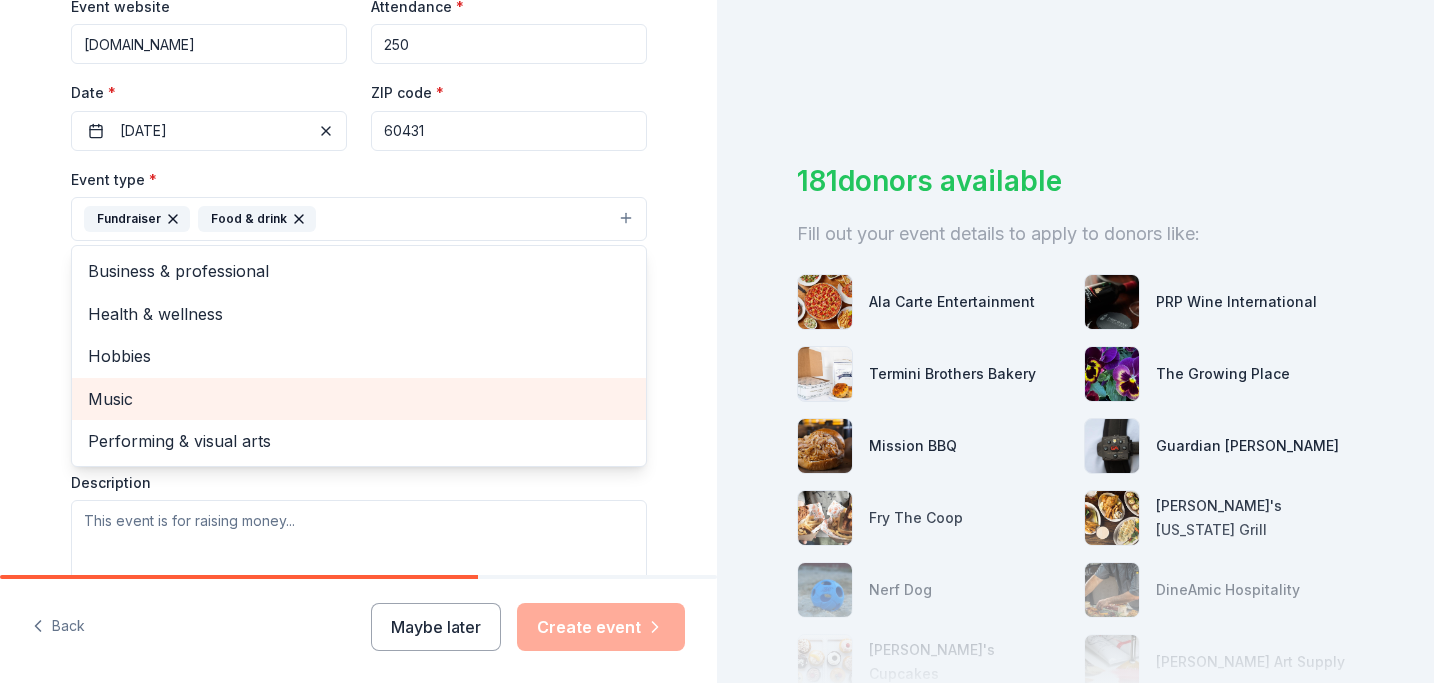 click on "Music" at bounding box center [359, 399] 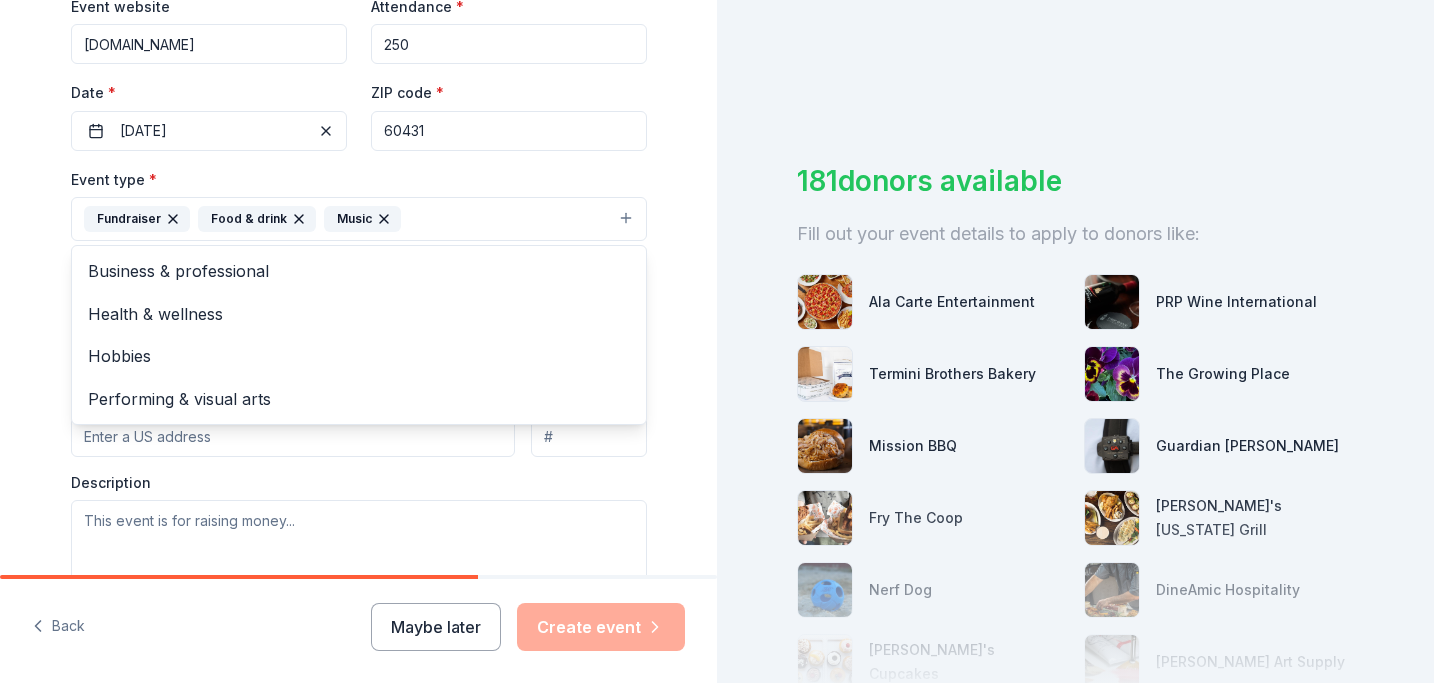click on "Tell us about your event. We'll find in-kind donations you can apply for. Event name * Joliet "Lightways" Hospice Benefit 34 /100 Event website www.lightways.org Attendance * 250 Date * 09/06/2025 ZIP code * 60431 Event type * Fundraiser Food & drink Music Business & professional Health & wellness Hobbies Performing & visual arts Demographic Select We use this information to help brands find events with their target demographic to sponsor their products. Mailing address Apt/unit Description What are you looking for? * Auction & raffle Meals Snacks Desserts Alcohol Beverages Send me reminders Email me reminders of donor application deadlines Recurring event" at bounding box center [358, 262] 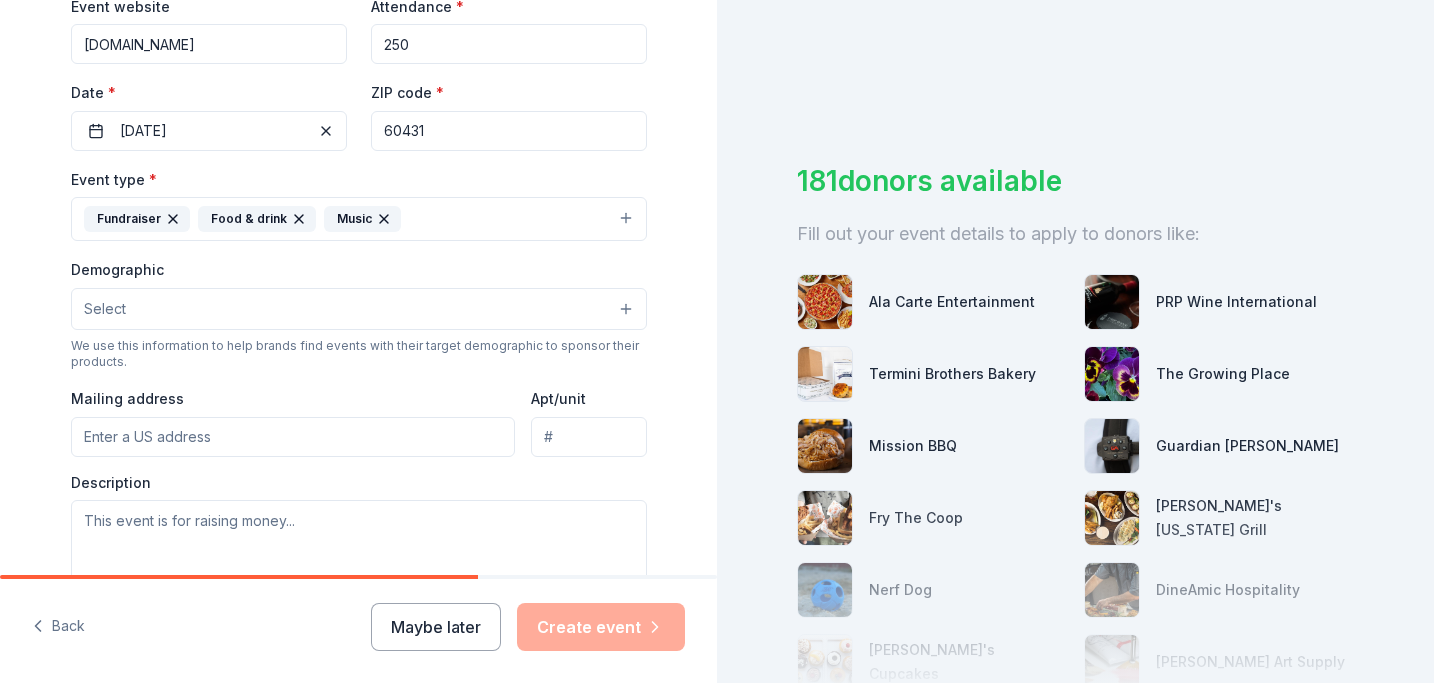 click on "Select" at bounding box center (359, 309) 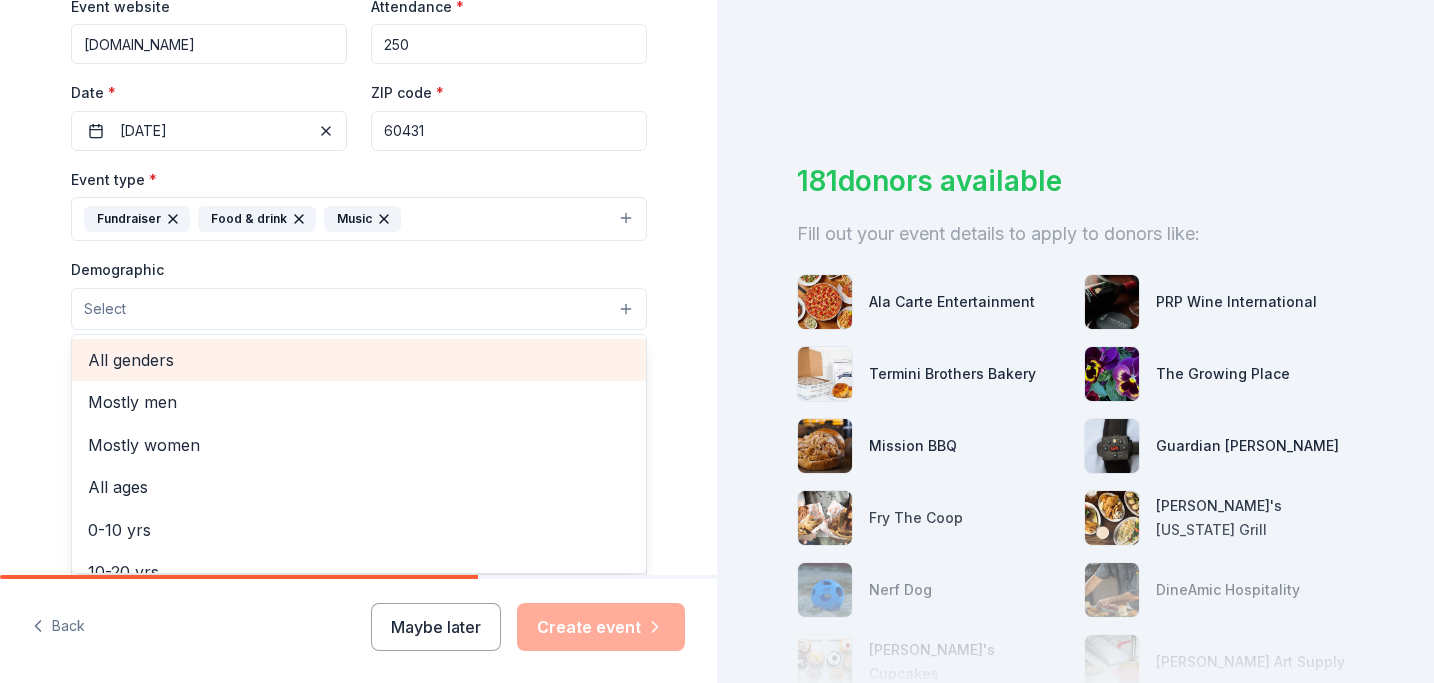 click on "All genders" at bounding box center [359, 360] 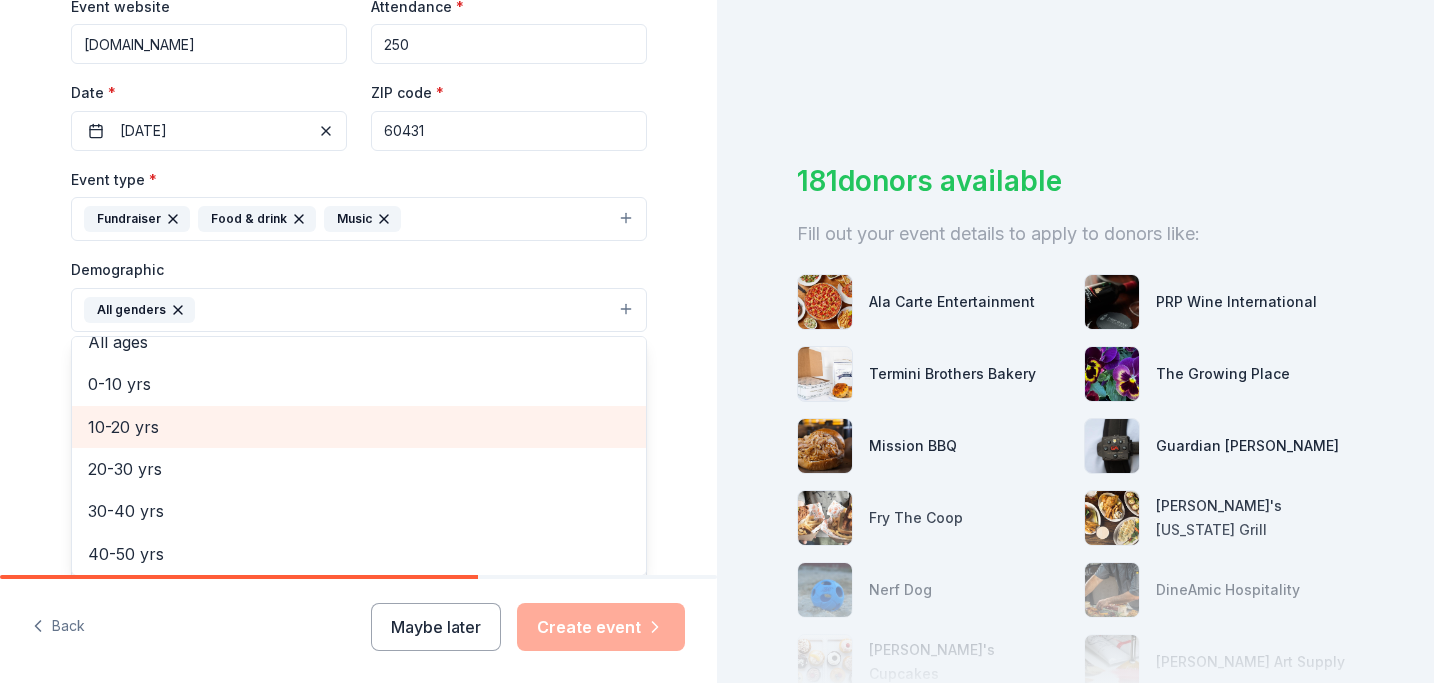 scroll, scrollTop: 111, scrollLeft: 0, axis: vertical 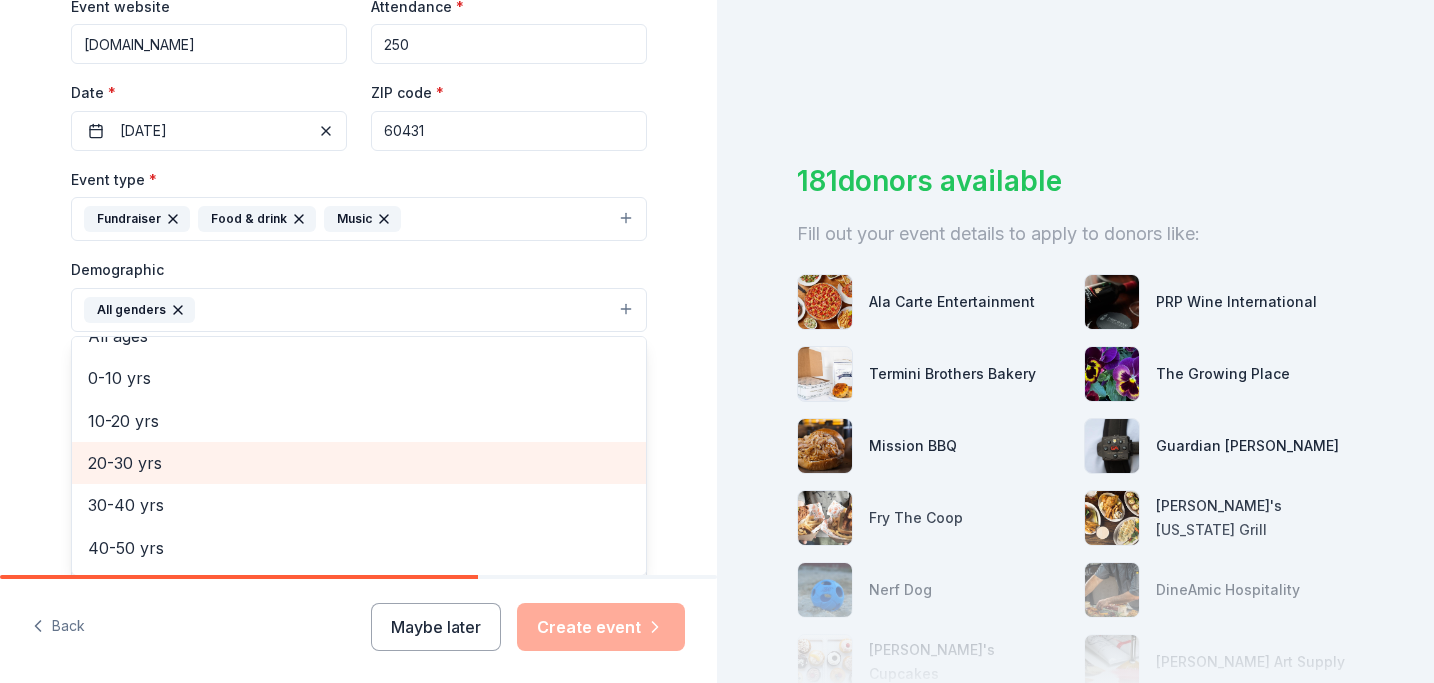 click on "20-30 yrs" at bounding box center [359, 463] 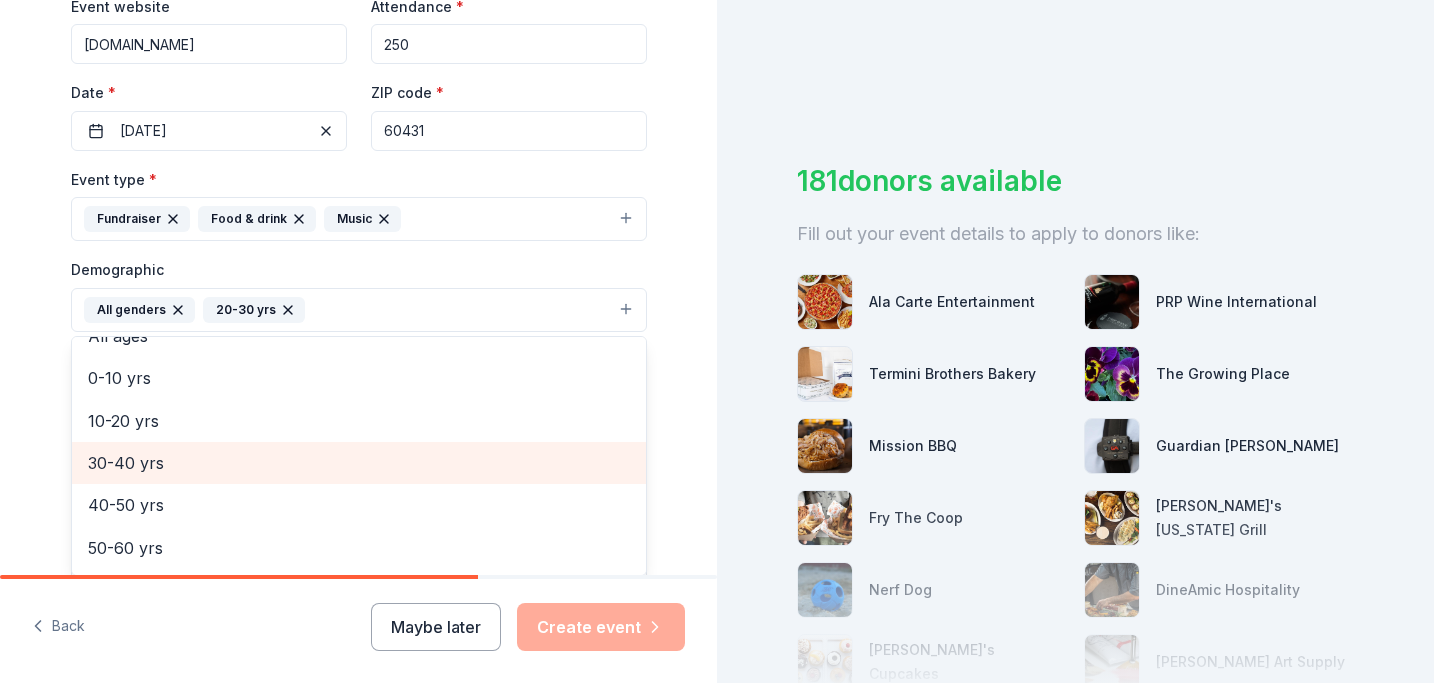 click on "30-40 yrs" at bounding box center (359, 463) 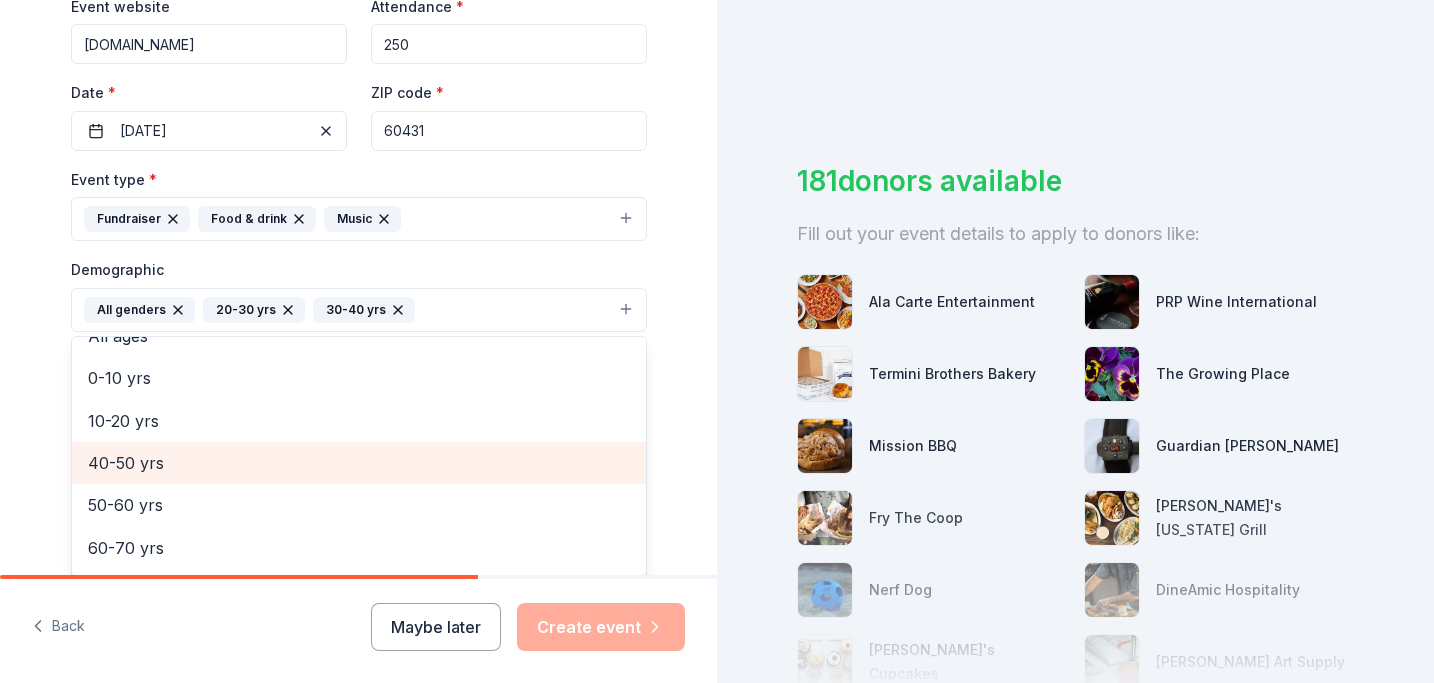 click on "40-50 yrs" at bounding box center (359, 463) 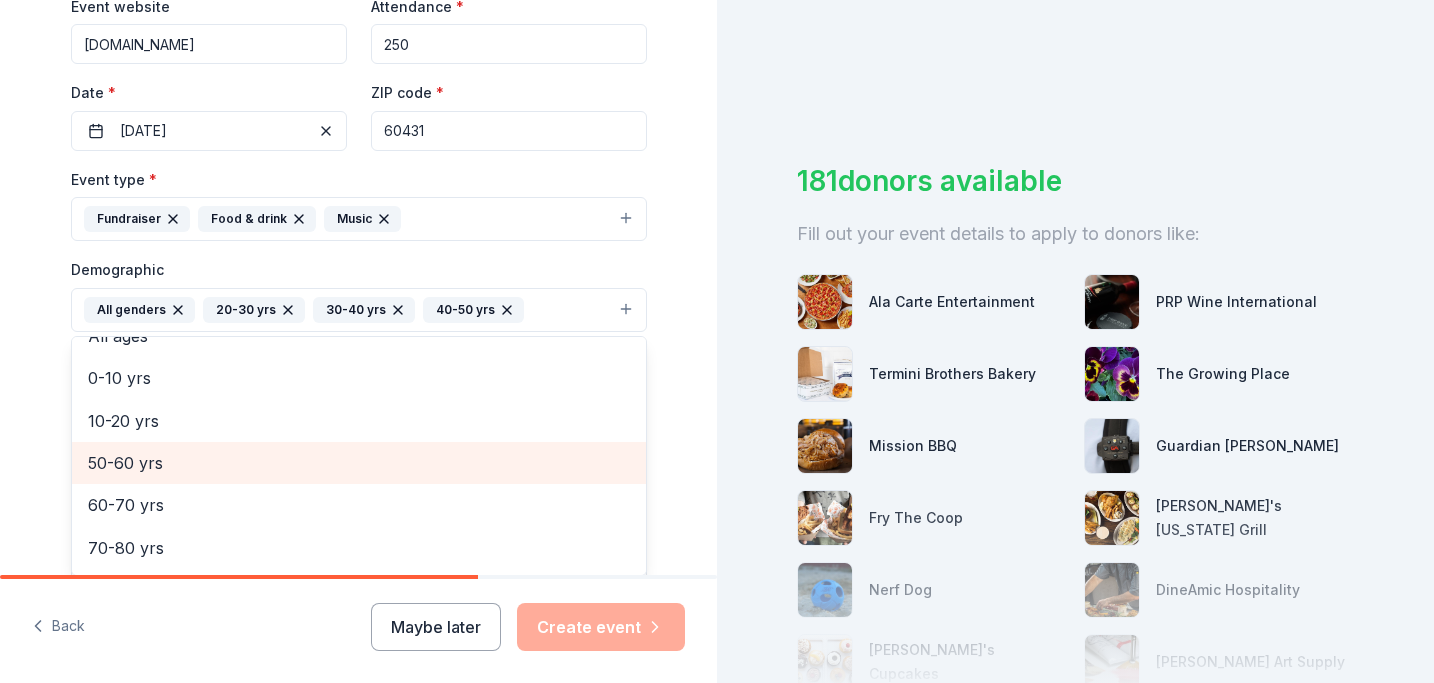 click on "50-60 yrs" at bounding box center [359, 463] 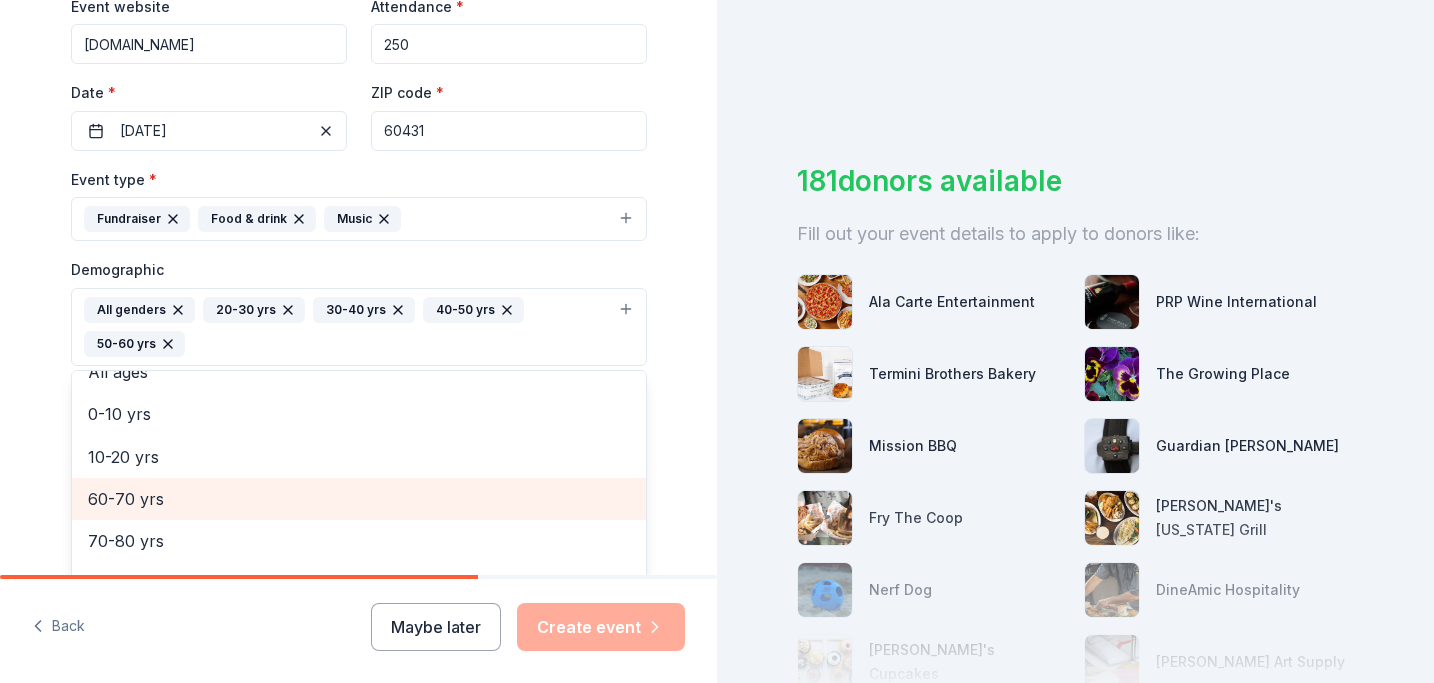 click on "60-70 yrs" at bounding box center [359, 499] 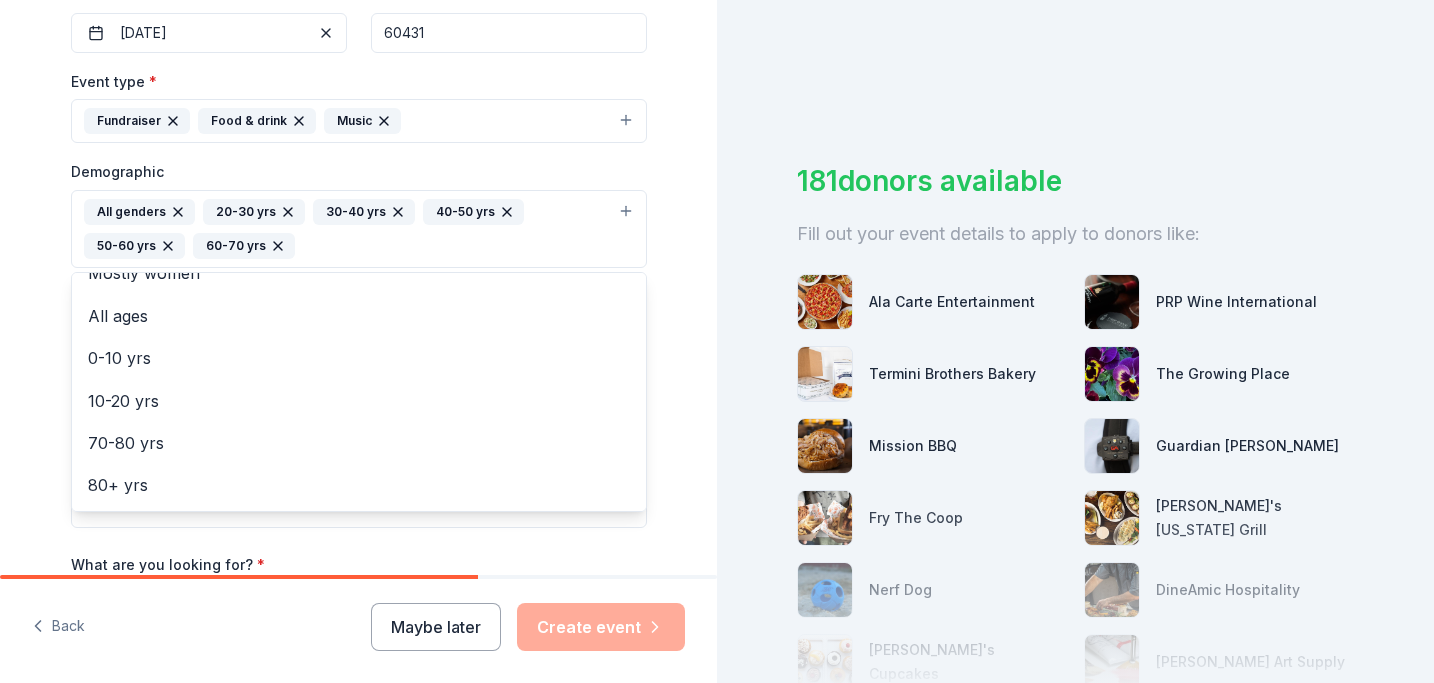 scroll, scrollTop: 548, scrollLeft: 0, axis: vertical 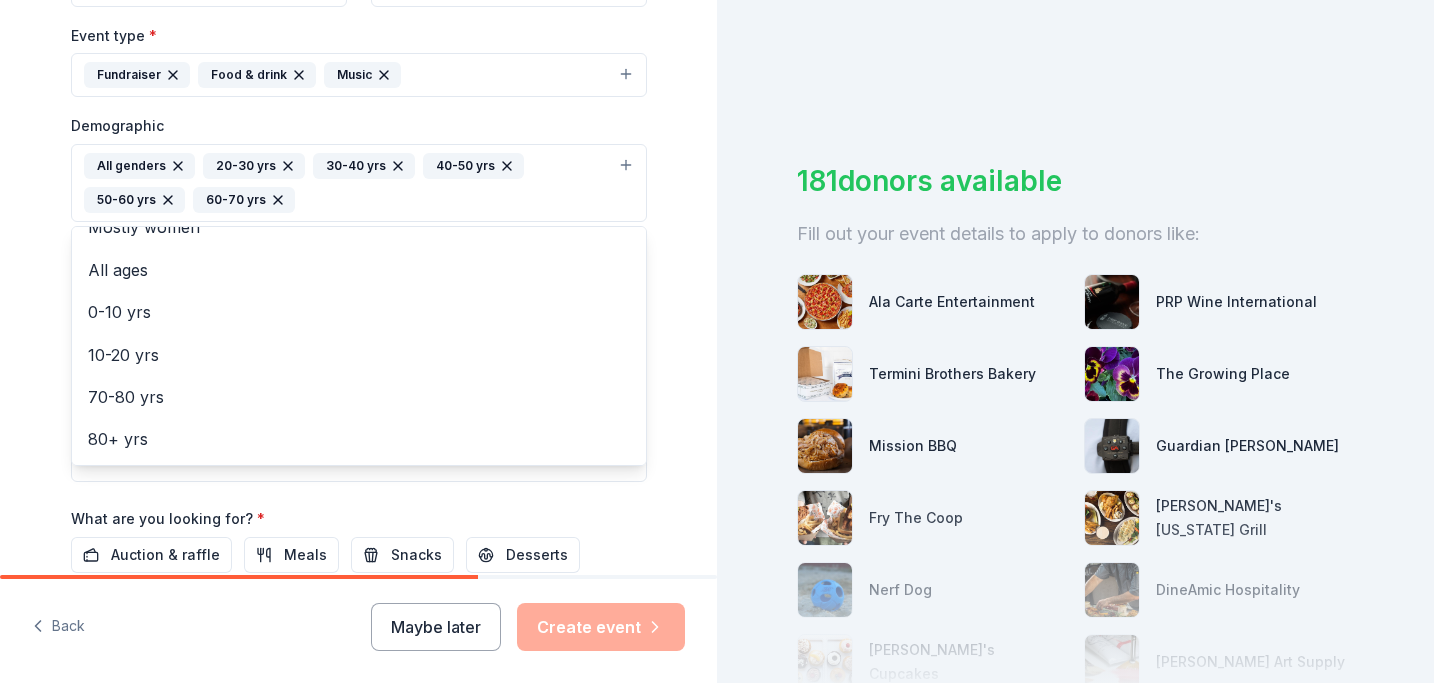 click on "Tell us about your event. We'll find in-kind donations you can apply for. Event name * Joliet "Lightways" Hospice Benefit 34 /100 Event website www.lightways.org Attendance * 250 Date * 09/06/2025 ZIP code * 60431 Event type * Fundraiser Food & drink Music Demographic All genders 20-30 yrs 30-40 yrs 40-50 yrs 50-60 yrs 60-70 yrs Mostly men Mostly women All ages 0-10 yrs 10-20 yrs 70-80 yrs 80+ yrs We use this information to help brands find events with their target demographic to sponsor their products. Mailing address Apt/unit Description What are you looking for? * Auction & raffle Meals Snacks Desserts Alcohol Beverages Send me reminders Email me reminders of donor application deadlines Recurring event" at bounding box center [358, 136] 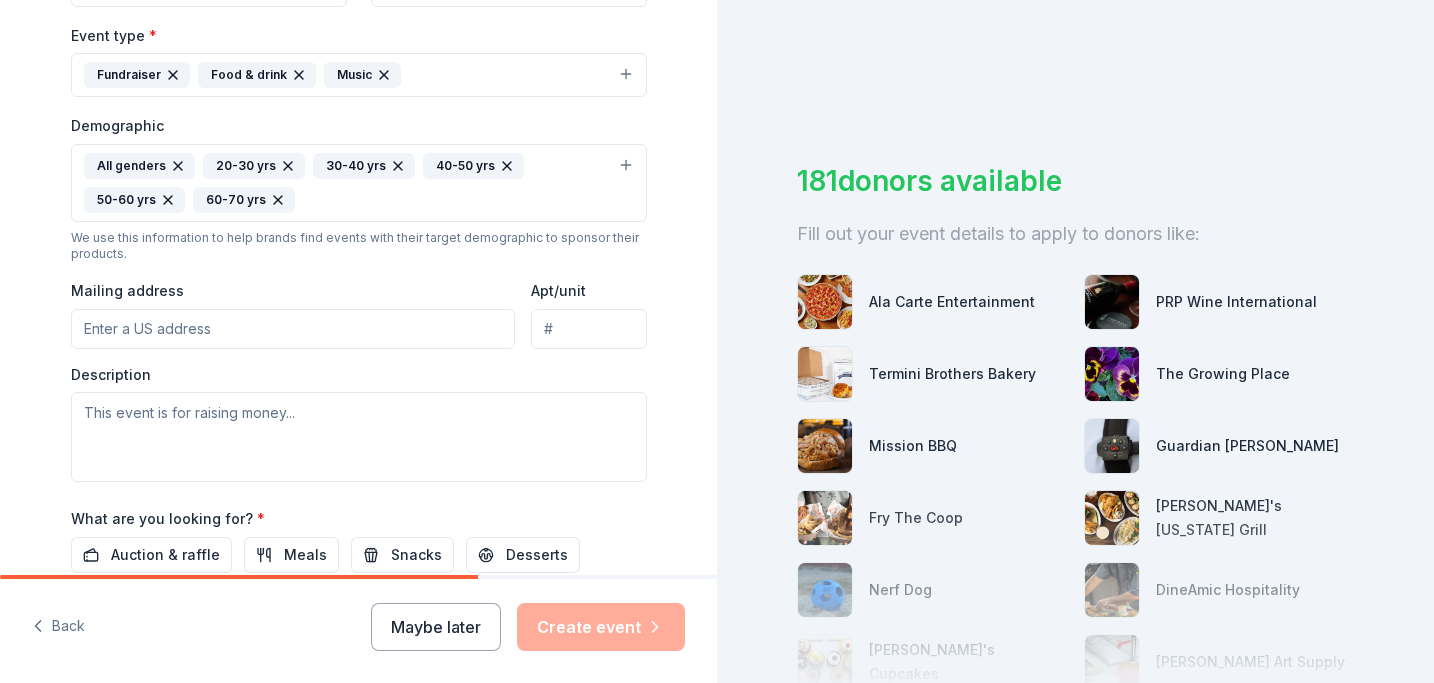 click on "Mailing address" at bounding box center [293, 329] 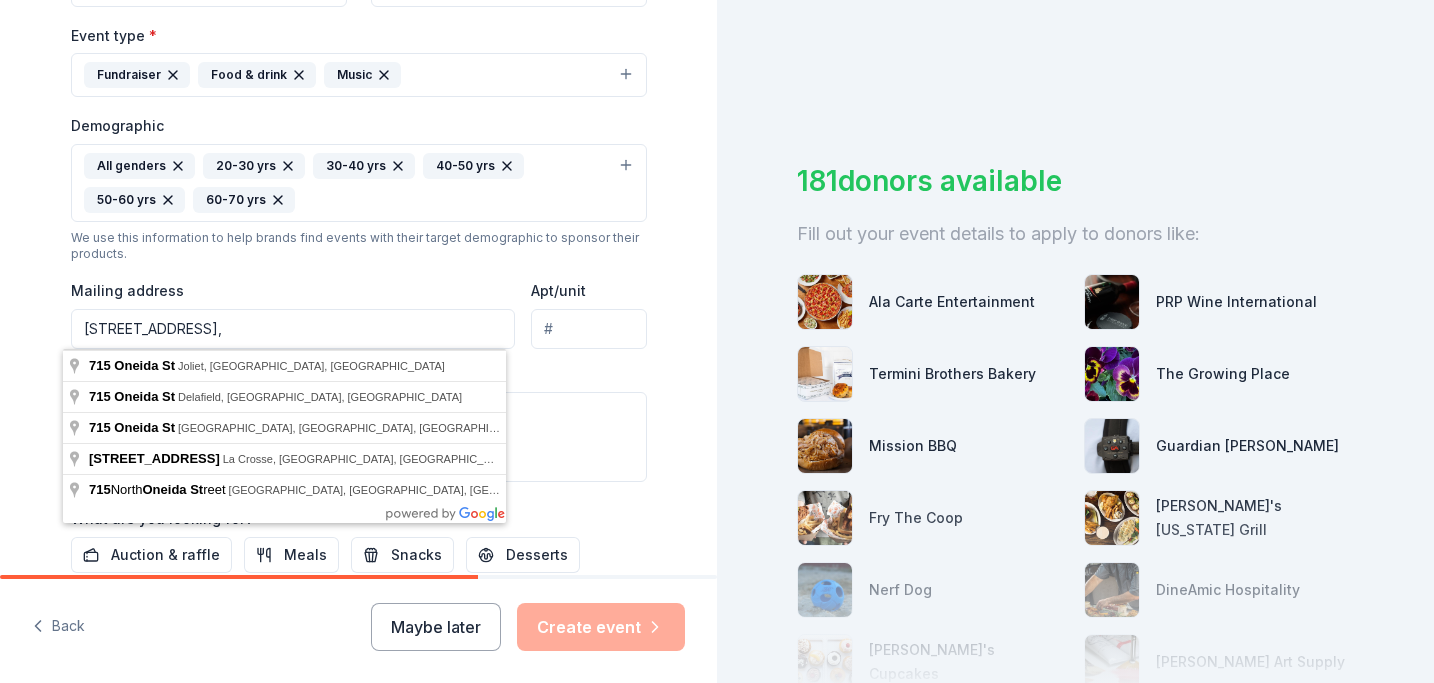 click on "Description" at bounding box center (359, 424) 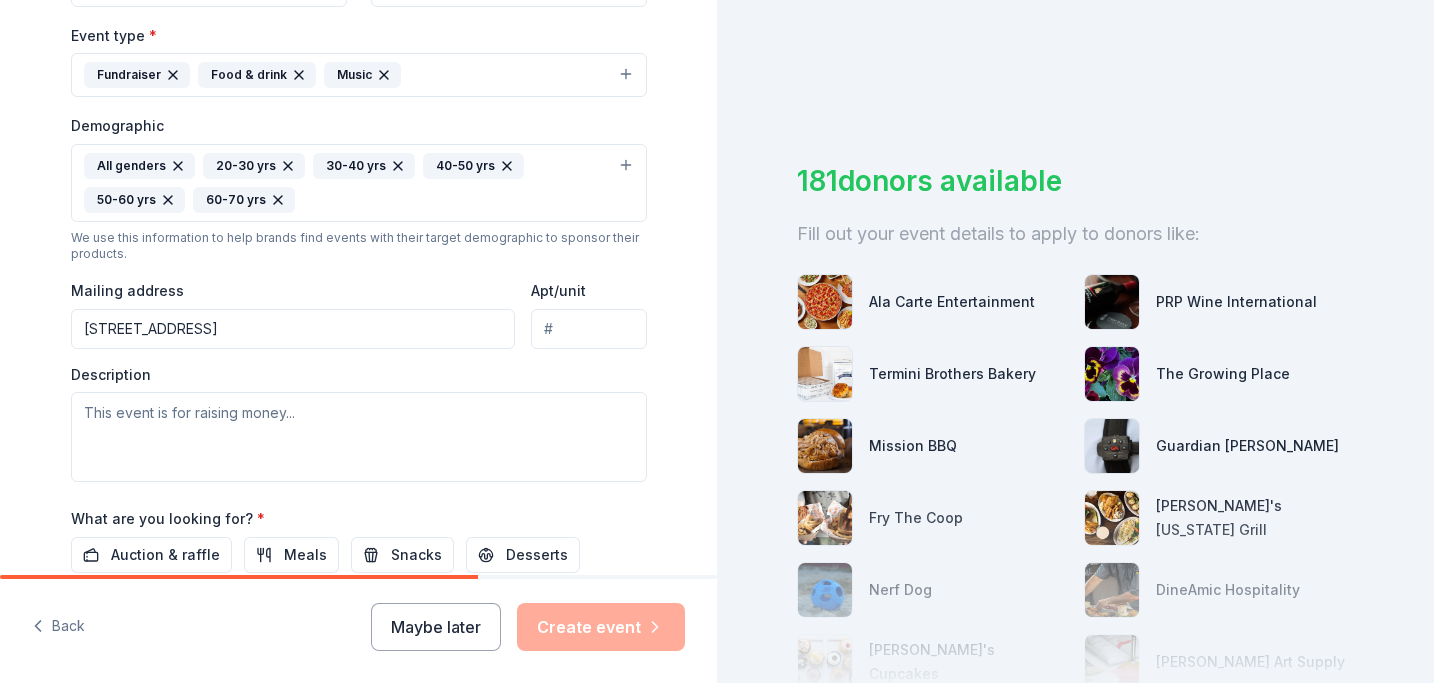 type on "715 Oneida Street, Joliet, IL, 60435" 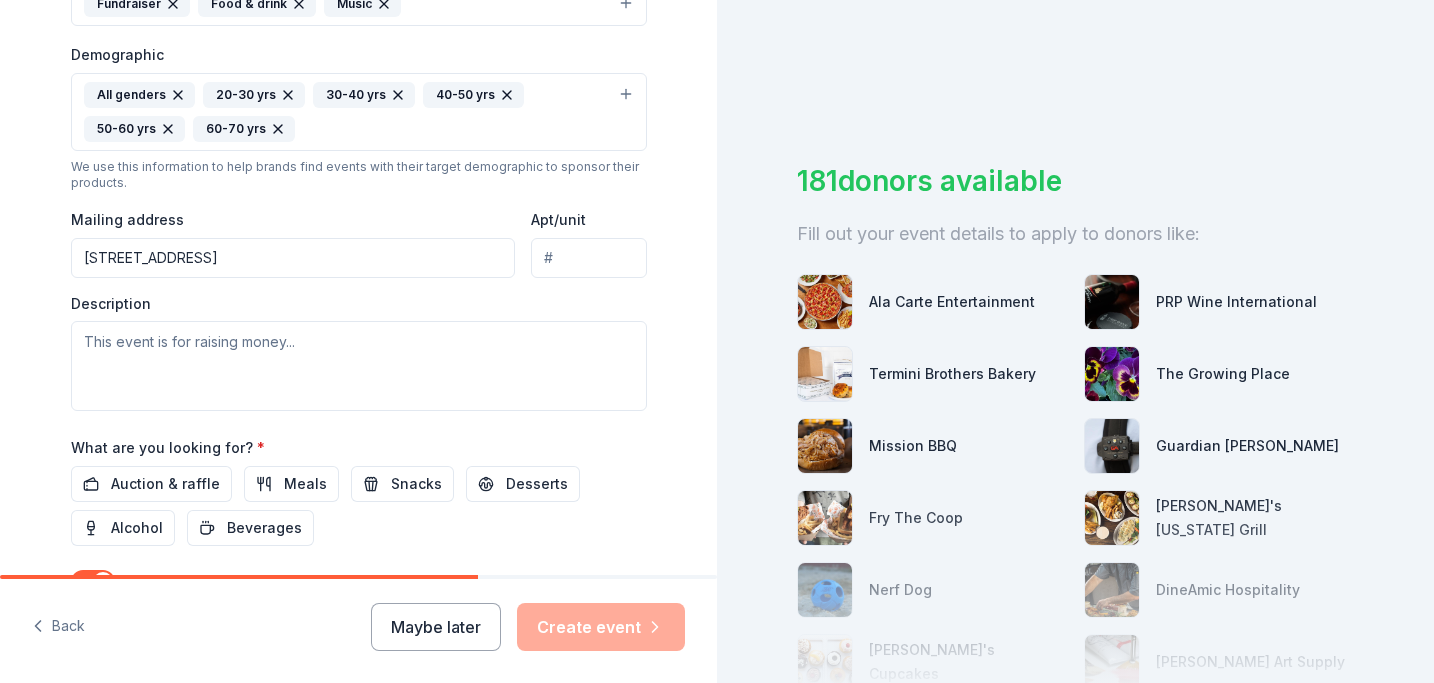 scroll, scrollTop: 630, scrollLeft: 0, axis: vertical 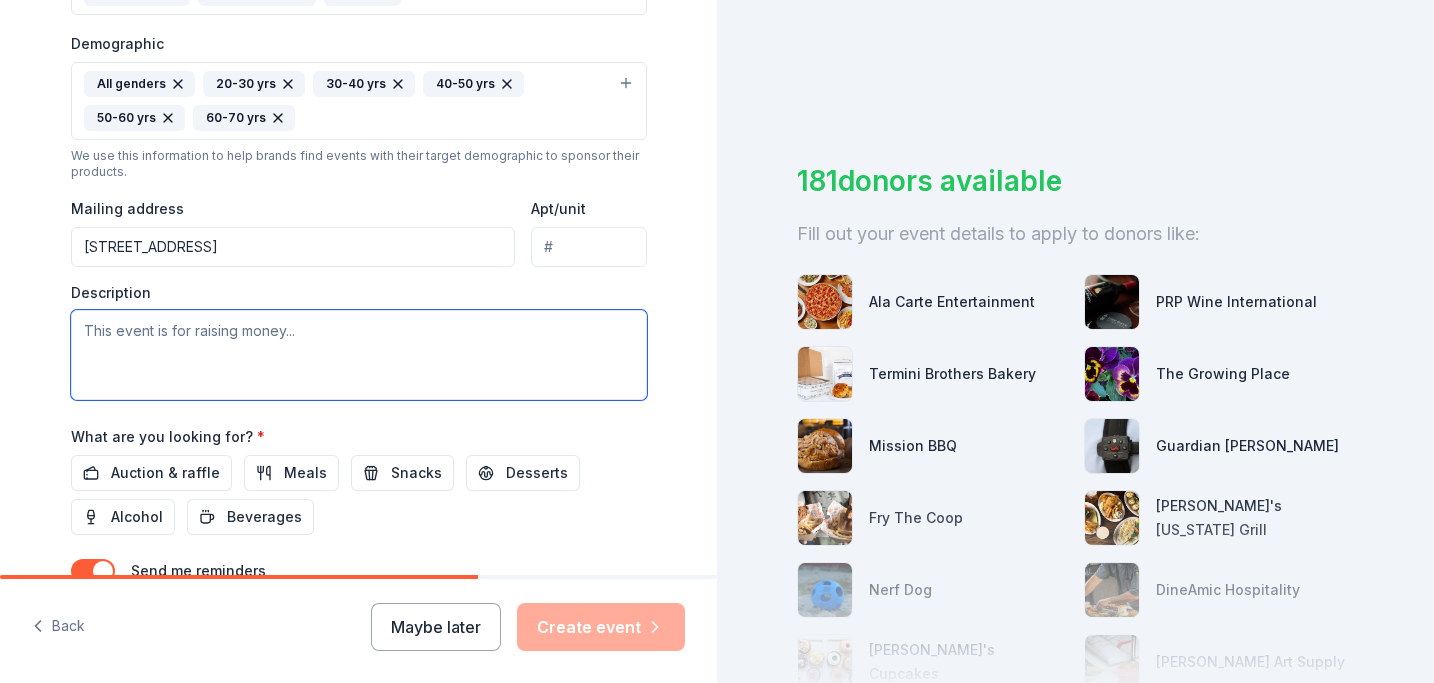 click at bounding box center [359, 355] 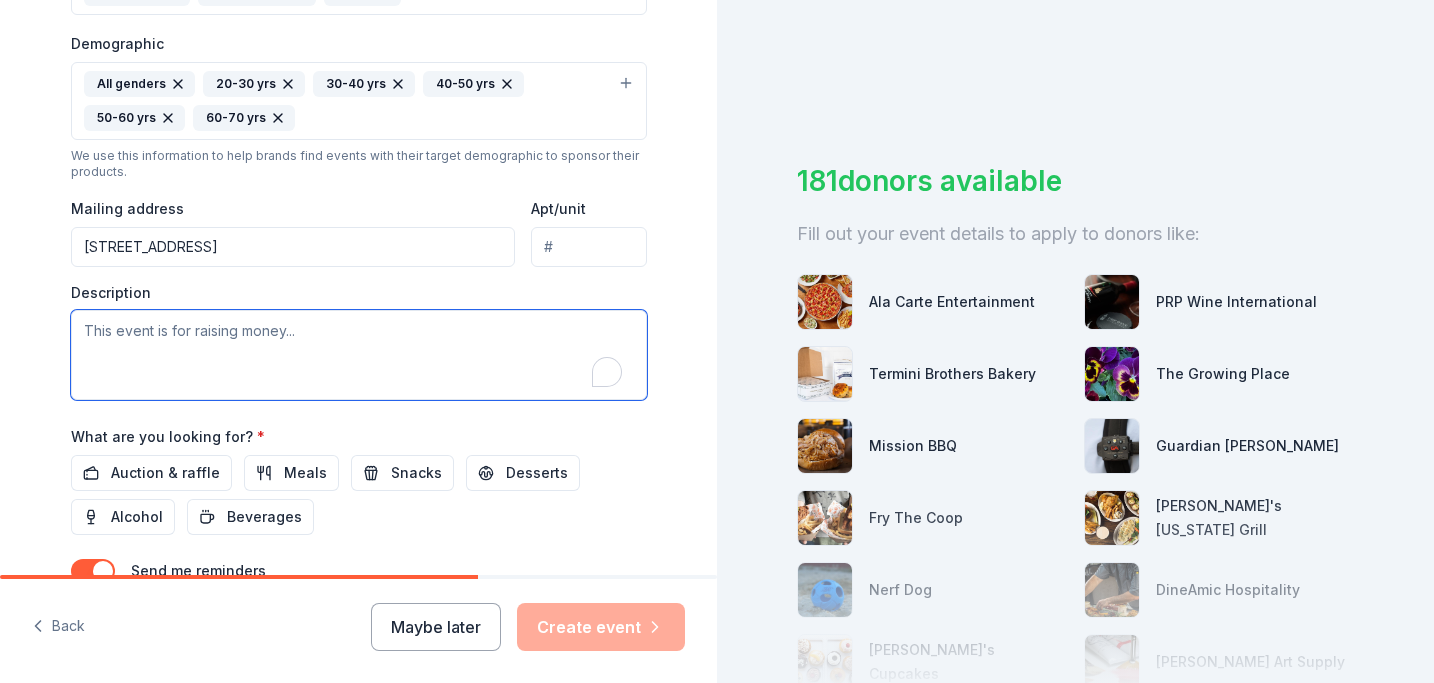 paste on "All proceeds from the event will go directly to Lightways Hospice and Serious Illness Care in Joliet, helping them to continue their vital work in providing compassionate end-of-life care." 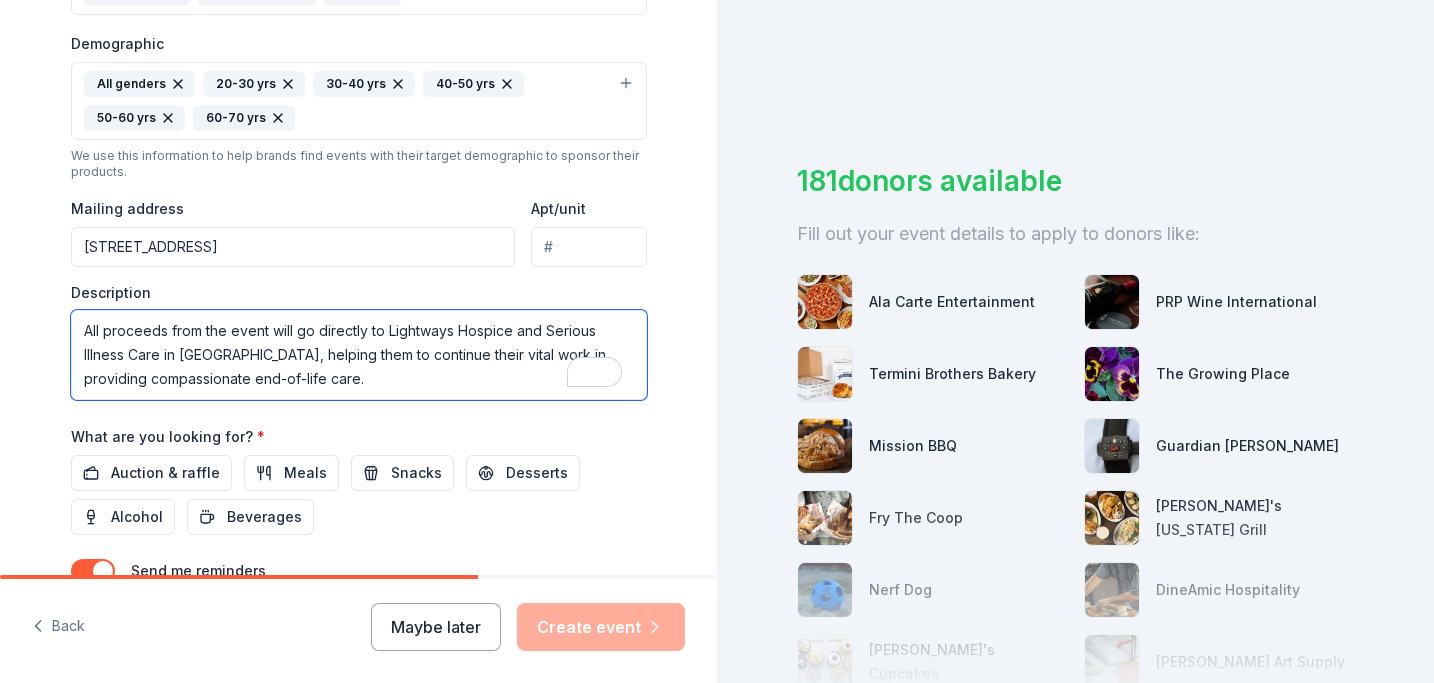 scroll, scrollTop: 630, scrollLeft: 0, axis: vertical 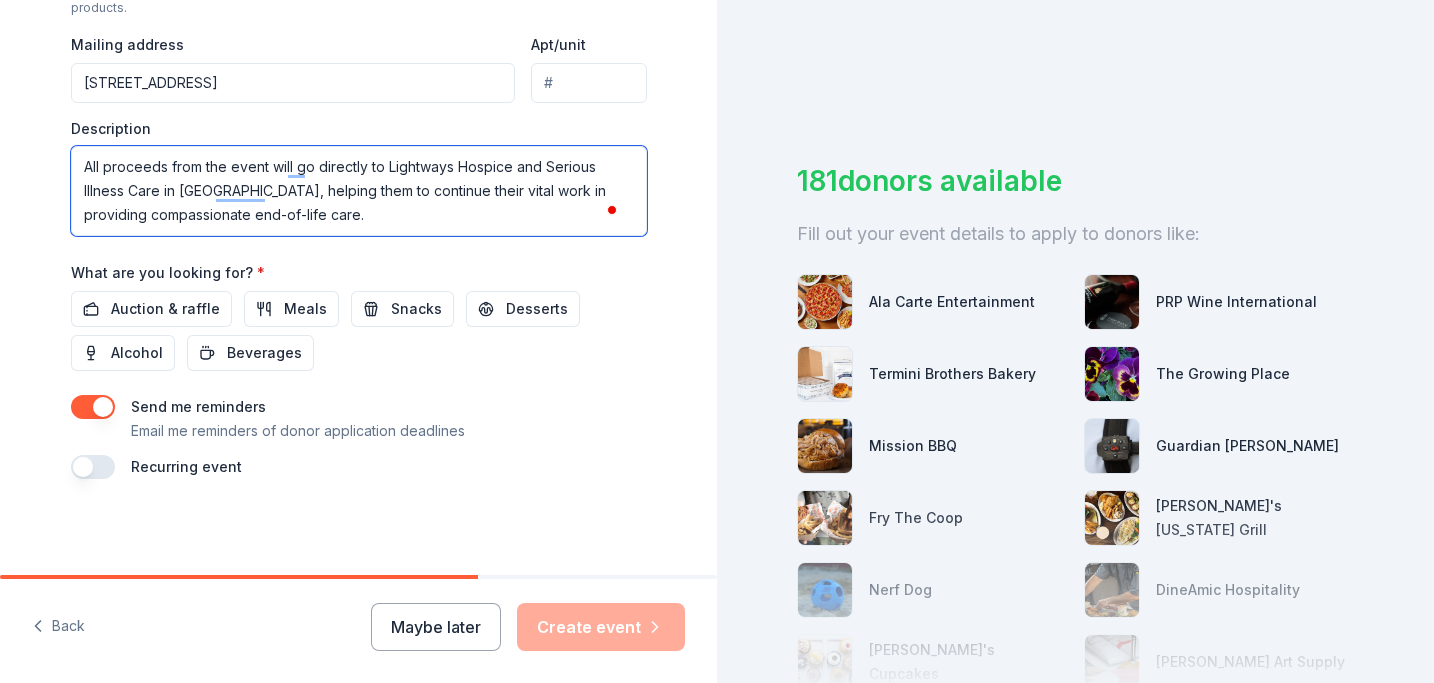 type on "All proceeds from the event will go directly to Lightways Hospice and Serious Illness Care in Joliet, helping them to continue their vital work in providing compassionate end-of-life care." 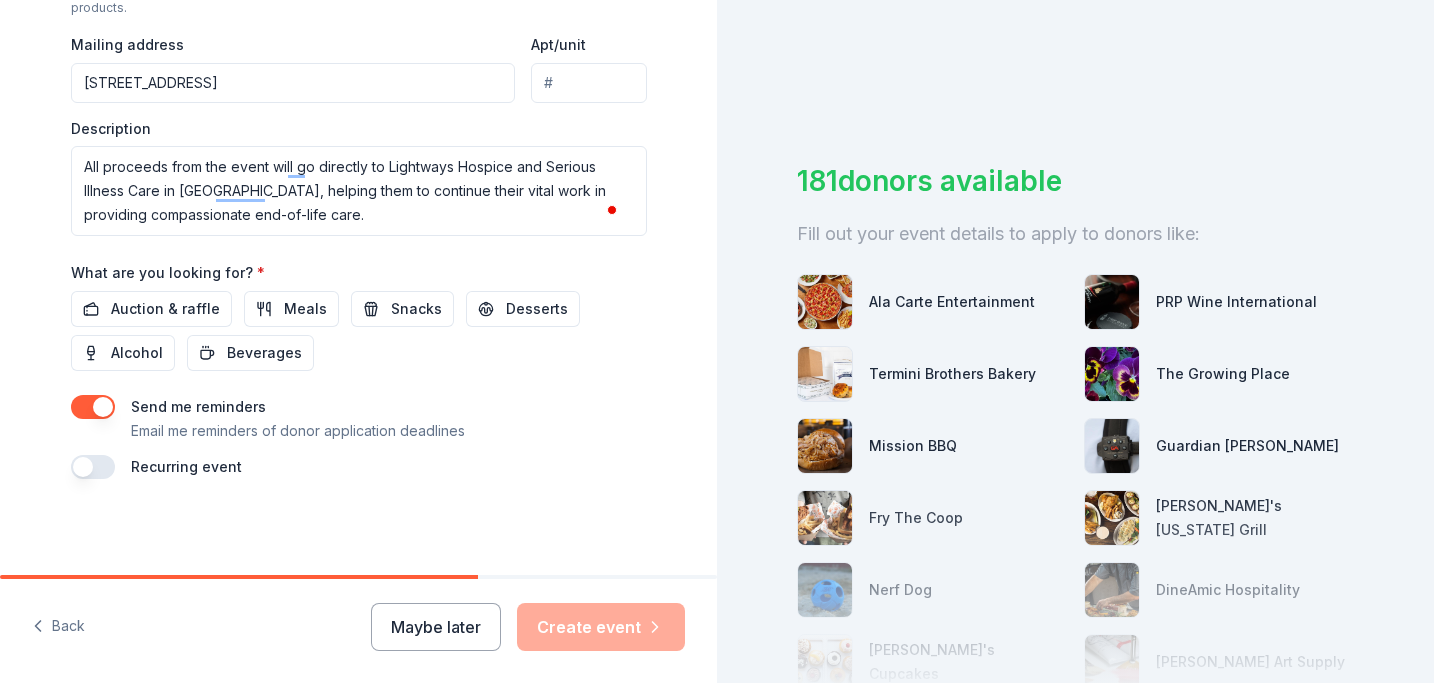 click on "Recurring event" at bounding box center [359, 467] 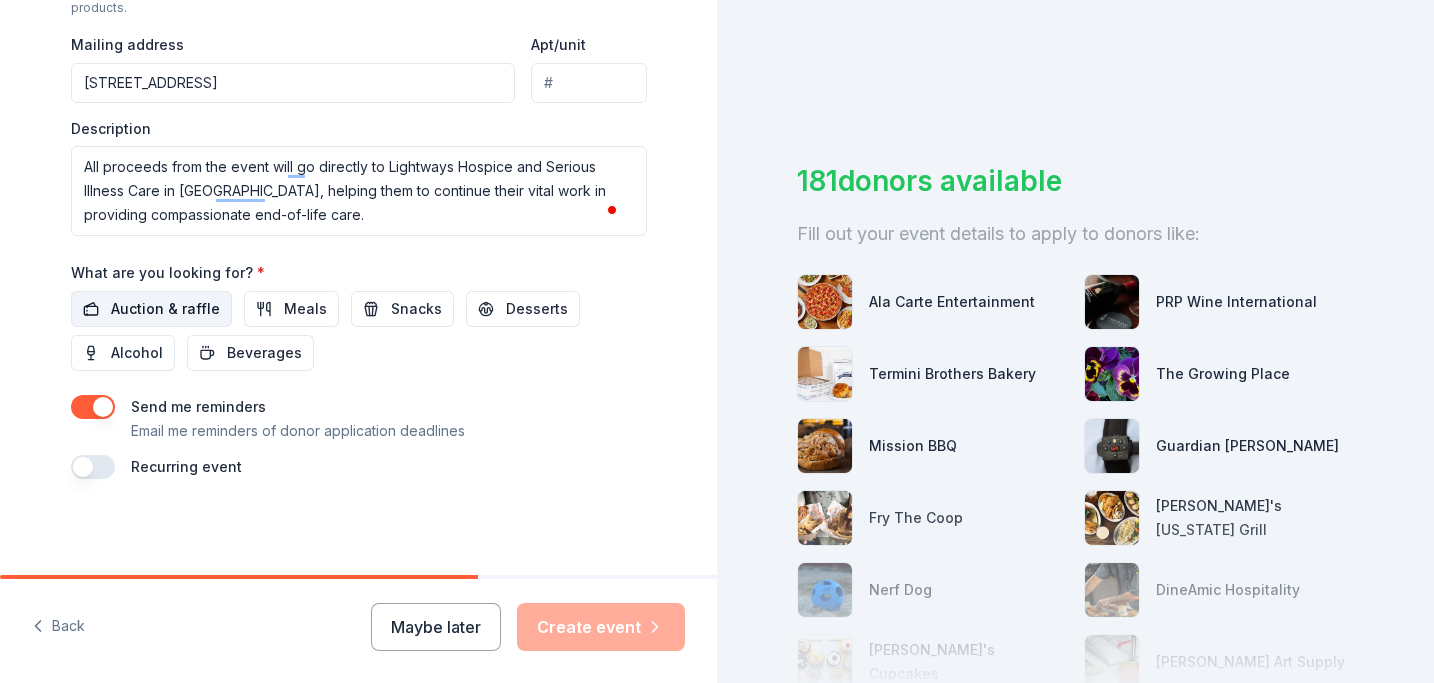 click on "Auction & raffle" at bounding box center [165, 309] 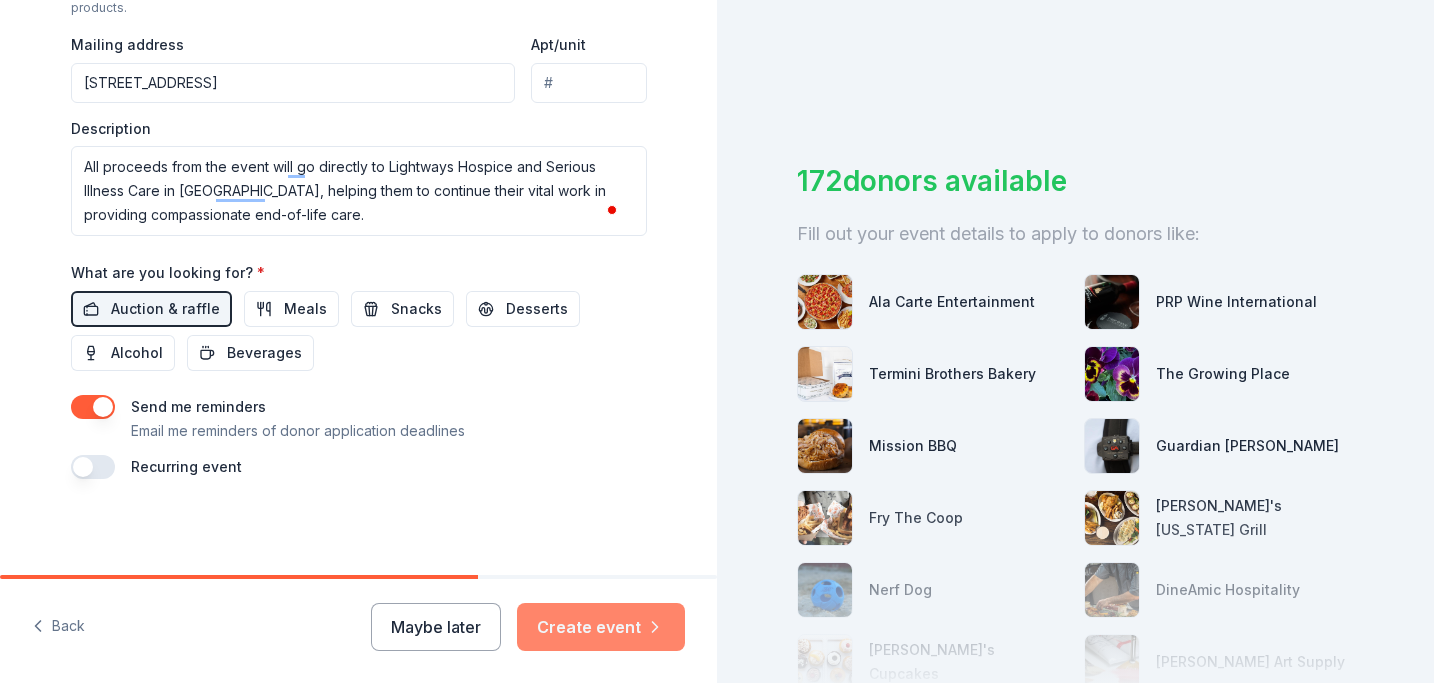 click on "Create event" at bounding box center (601, 627) 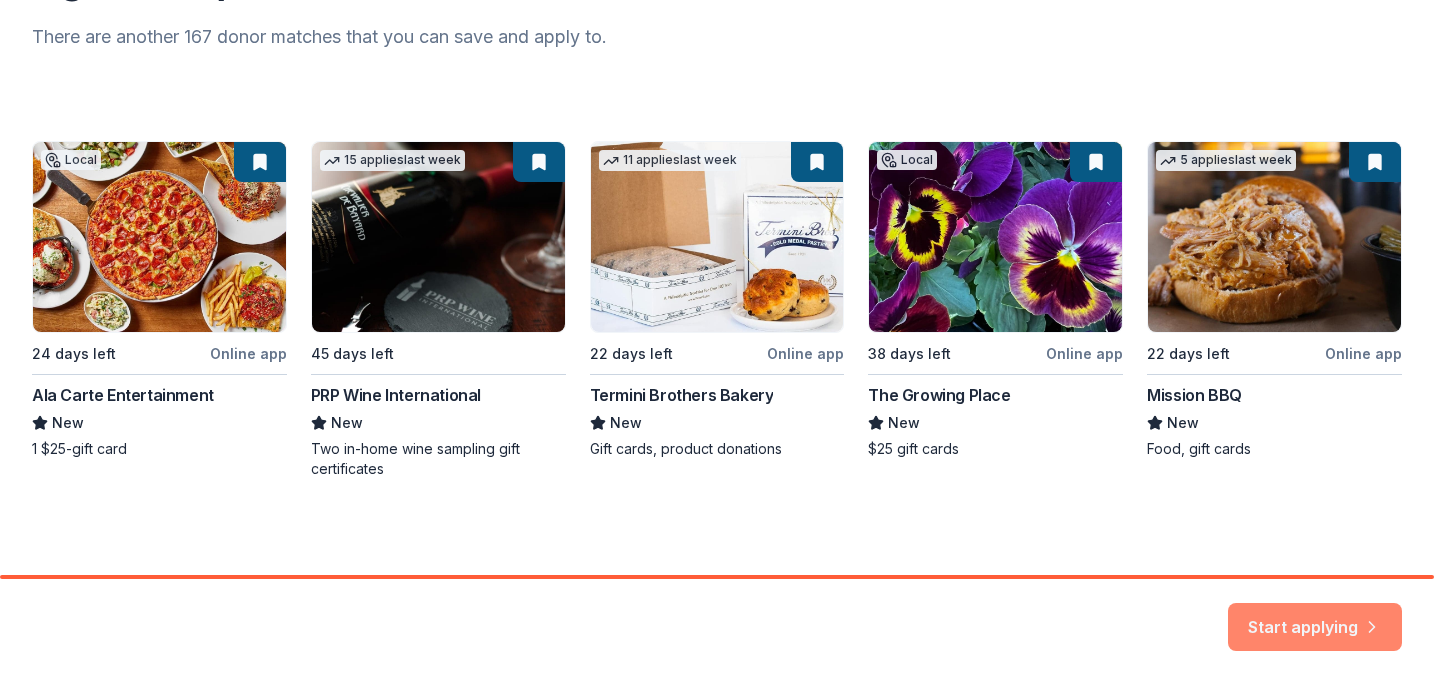 click on "Start applying" at bounding box center [1315, 622] 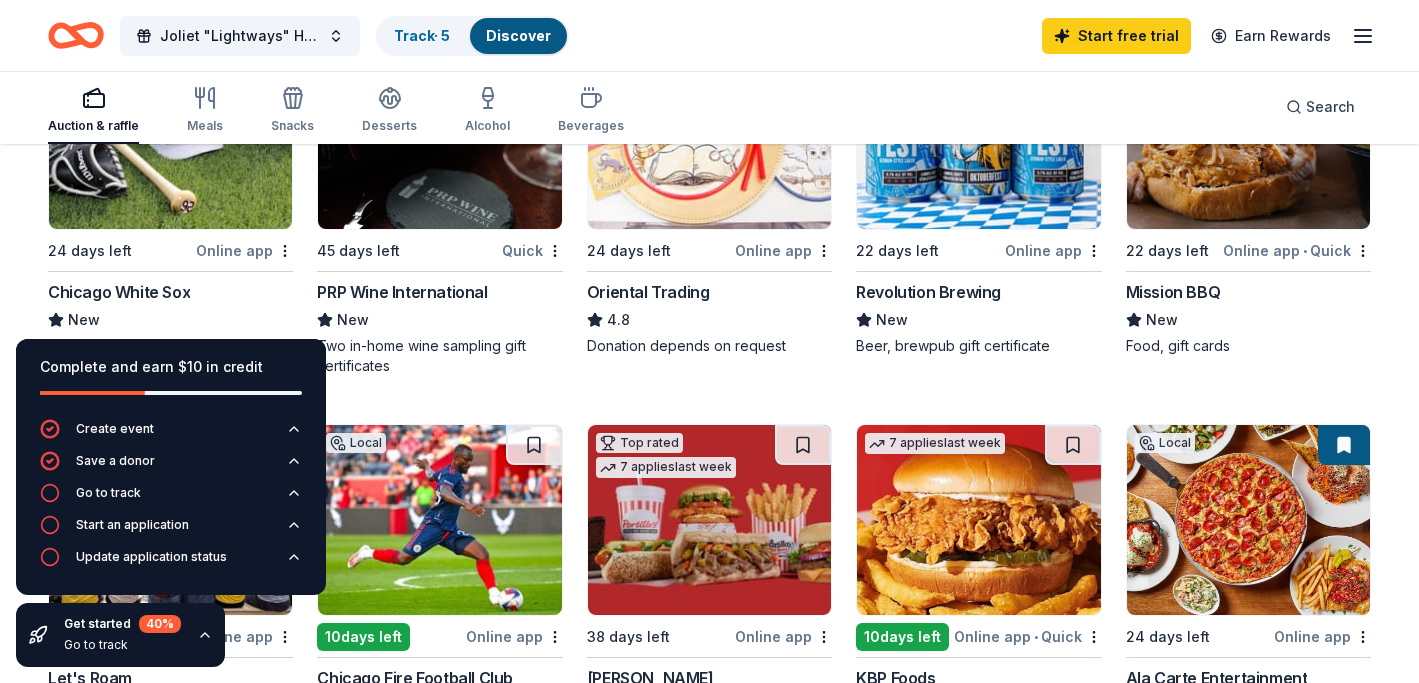 scroll, scrollTop: 310, scrollLeft: 0, axis: vertical 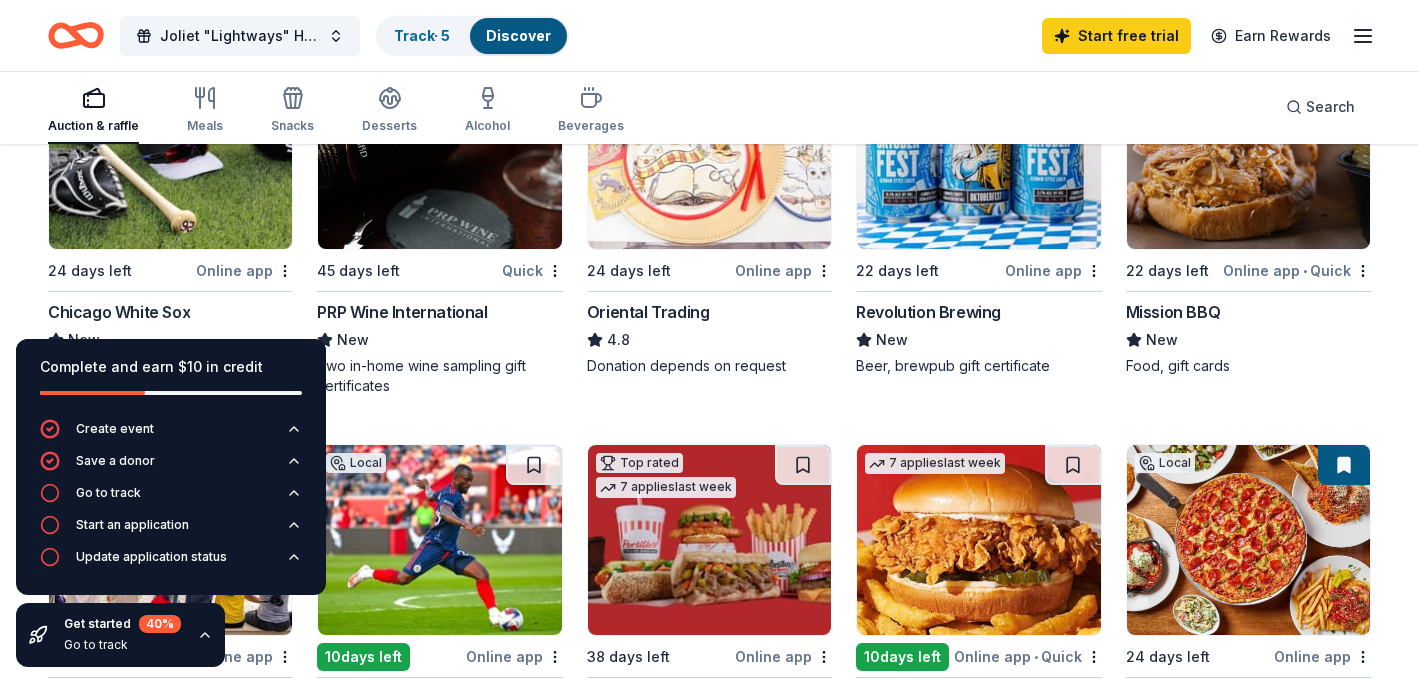 click at bounding box center [170, 154] 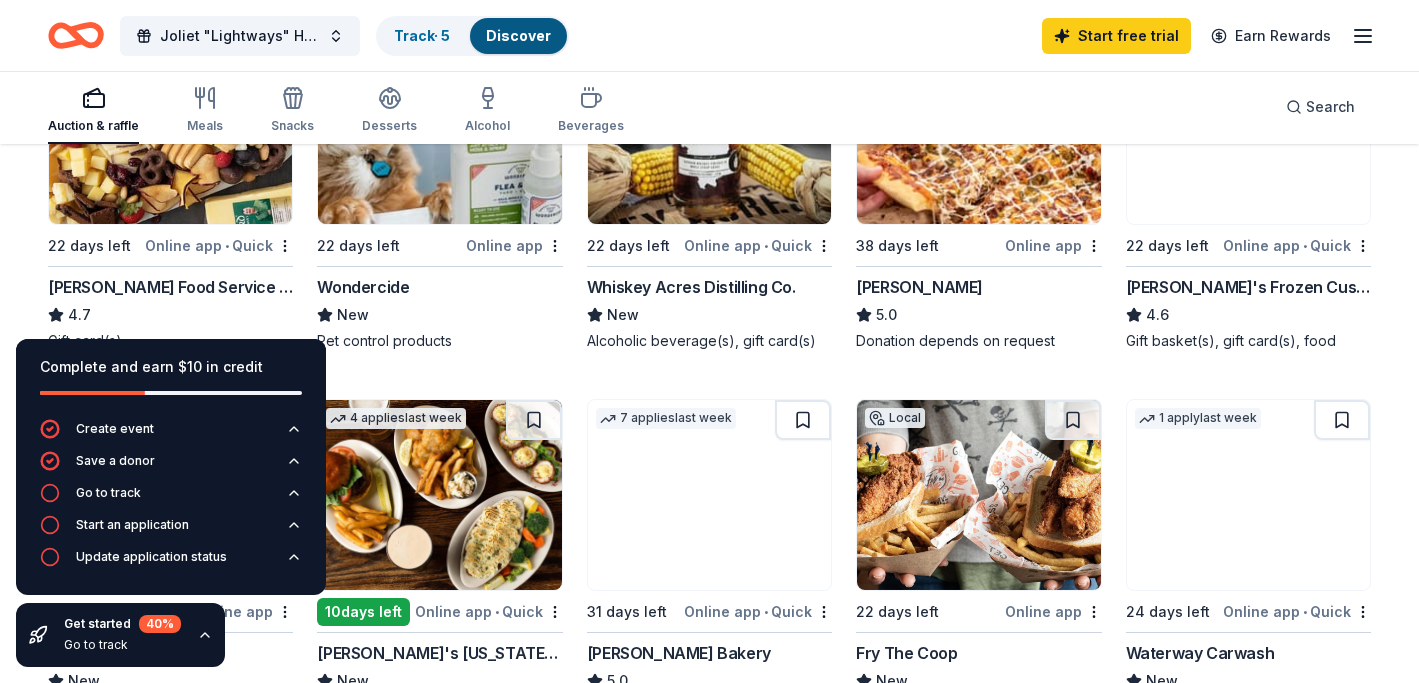 scroll, scrollTop: 1096, scrollLeft: 0, axis: vertical 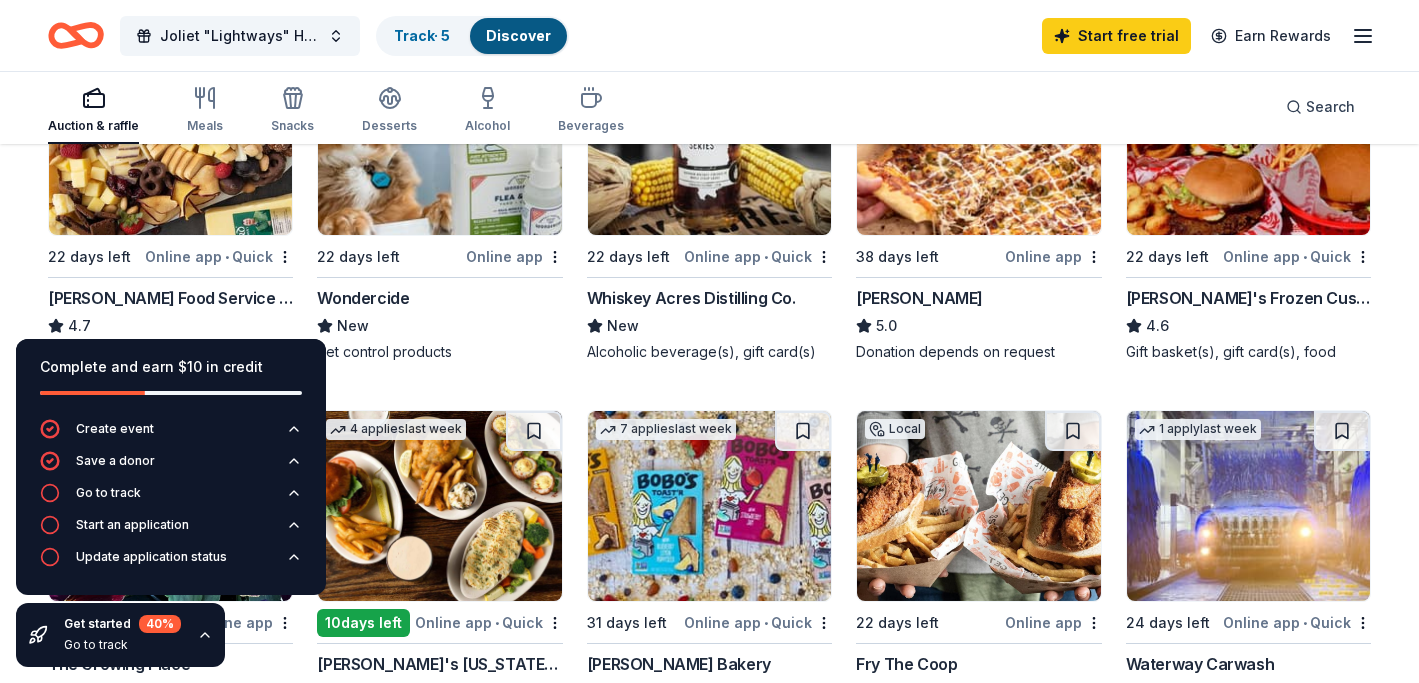 click at bounding box center [170, 140] 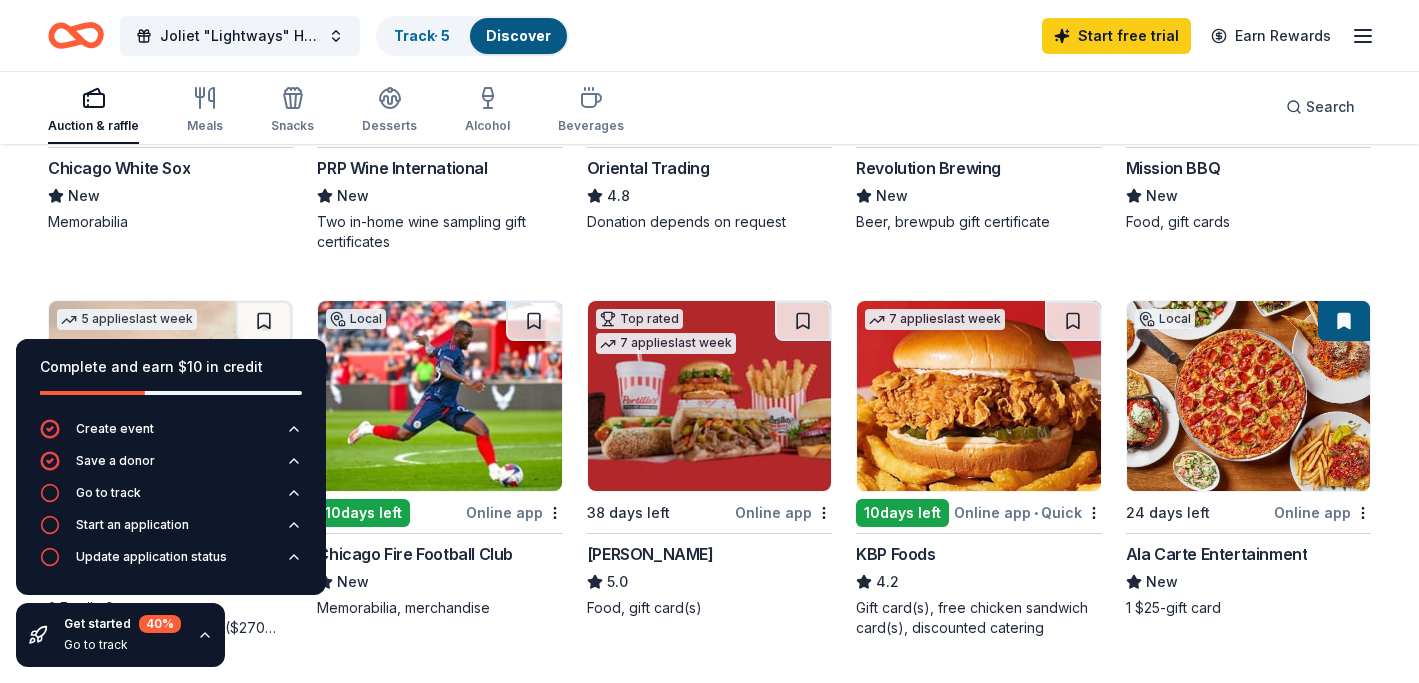 scroll, scrollTop: 528, scrollLeft: 0, axis: vertical 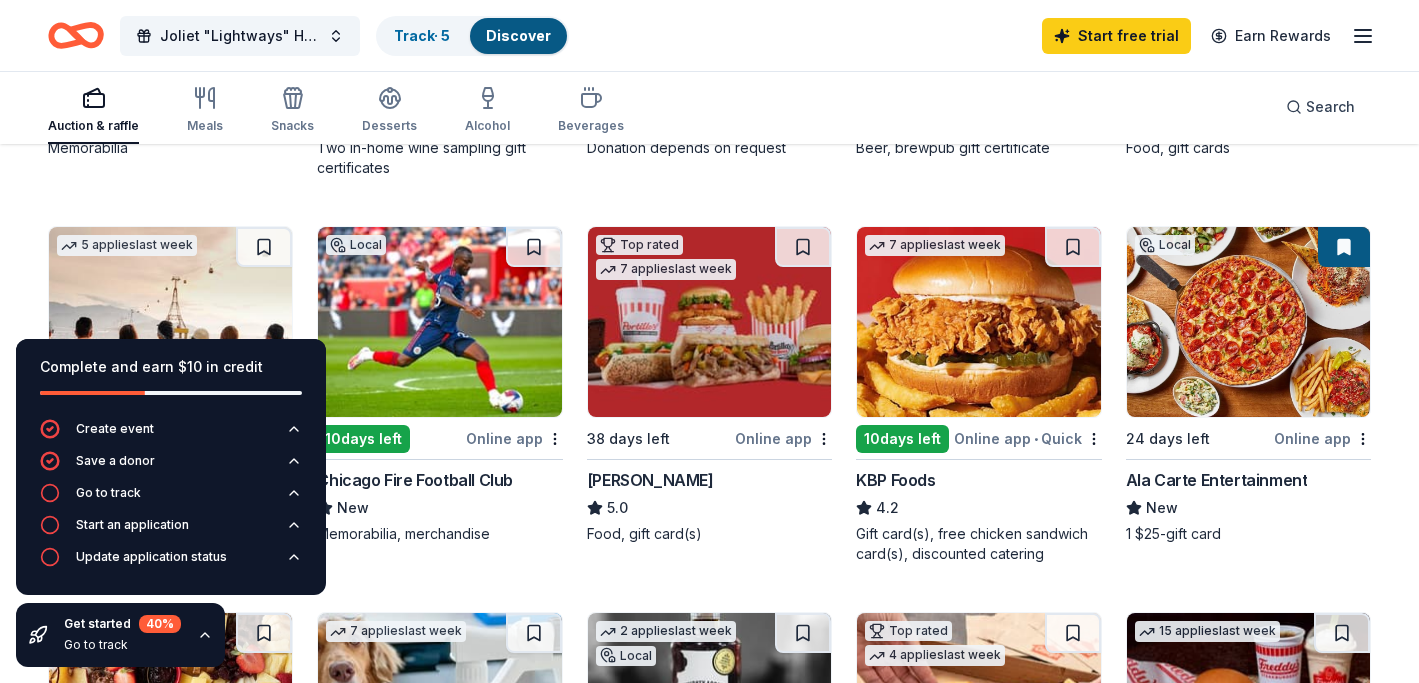 click at bounding box center [439, 322] 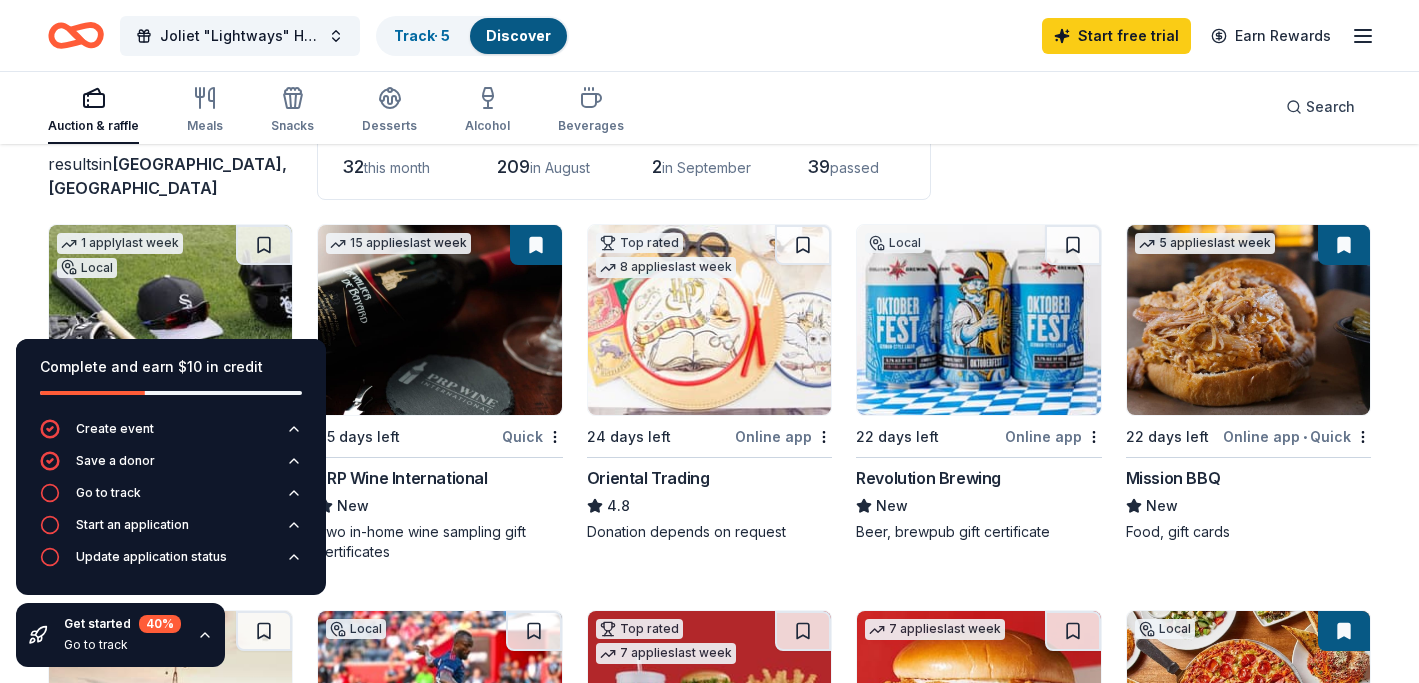 scroll, scrollTop: 78, scrollLeft: 0, axis: vertical 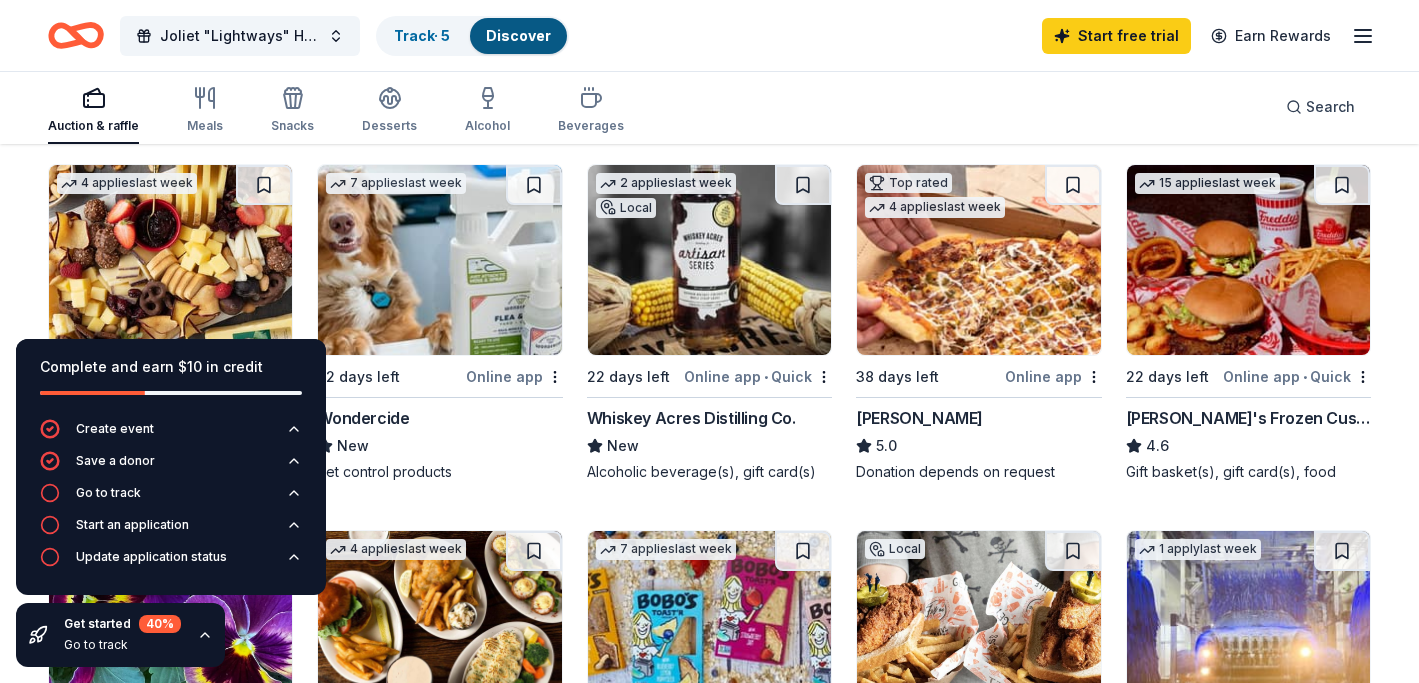 click 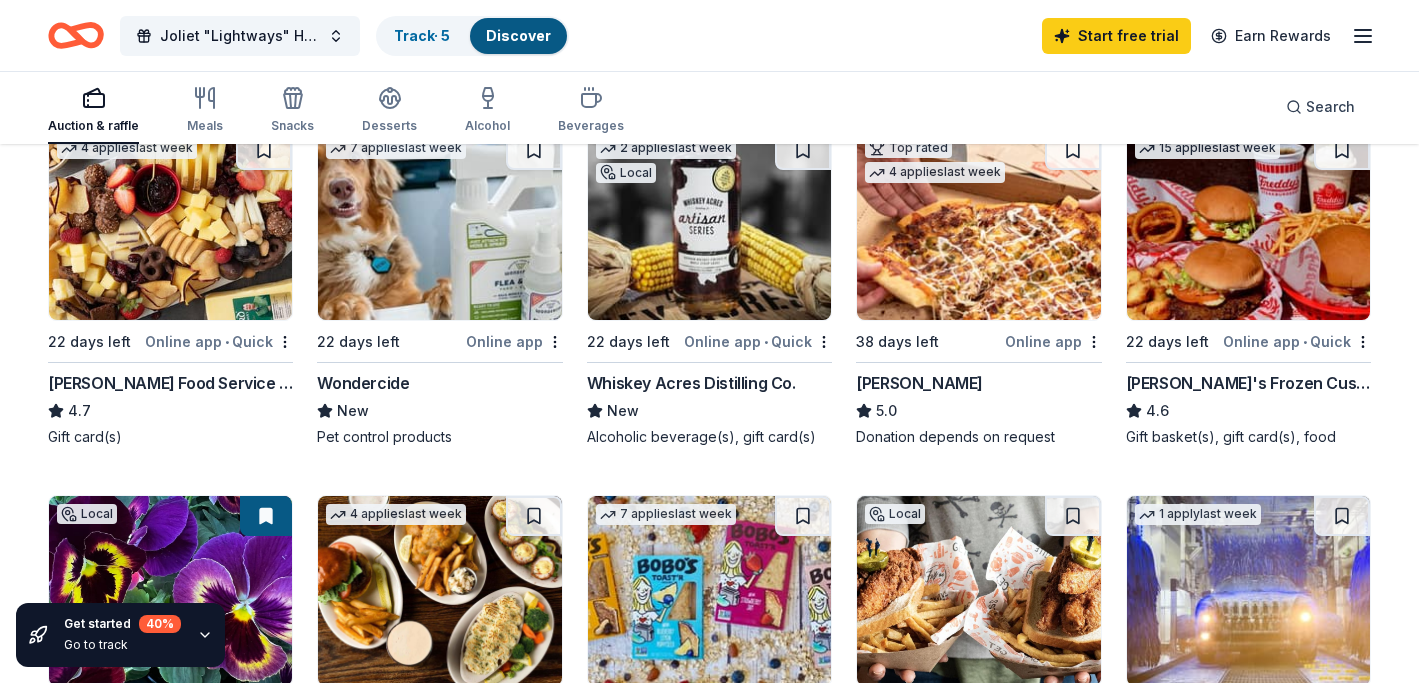 scroll, scrollTop: 1027, scrollLeft: 0, axis: vertical 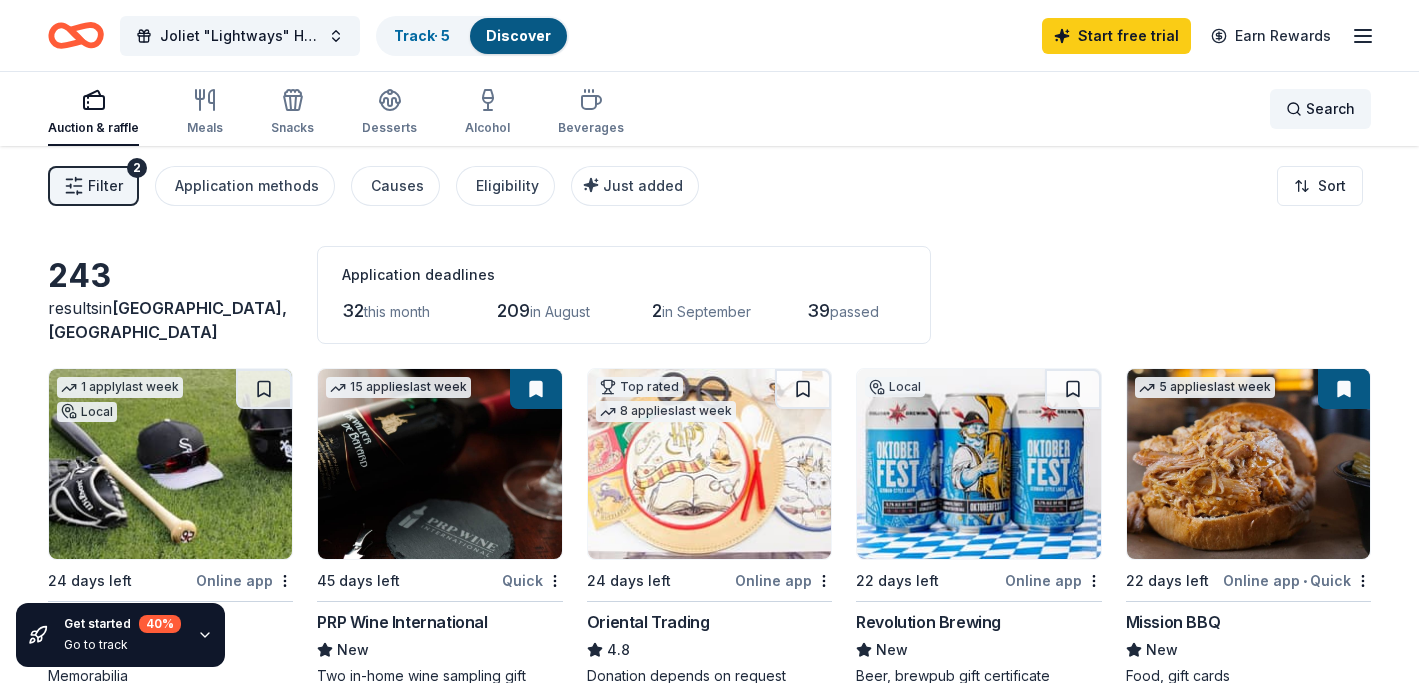 click on "Search" at bounding box center [1330, 109] 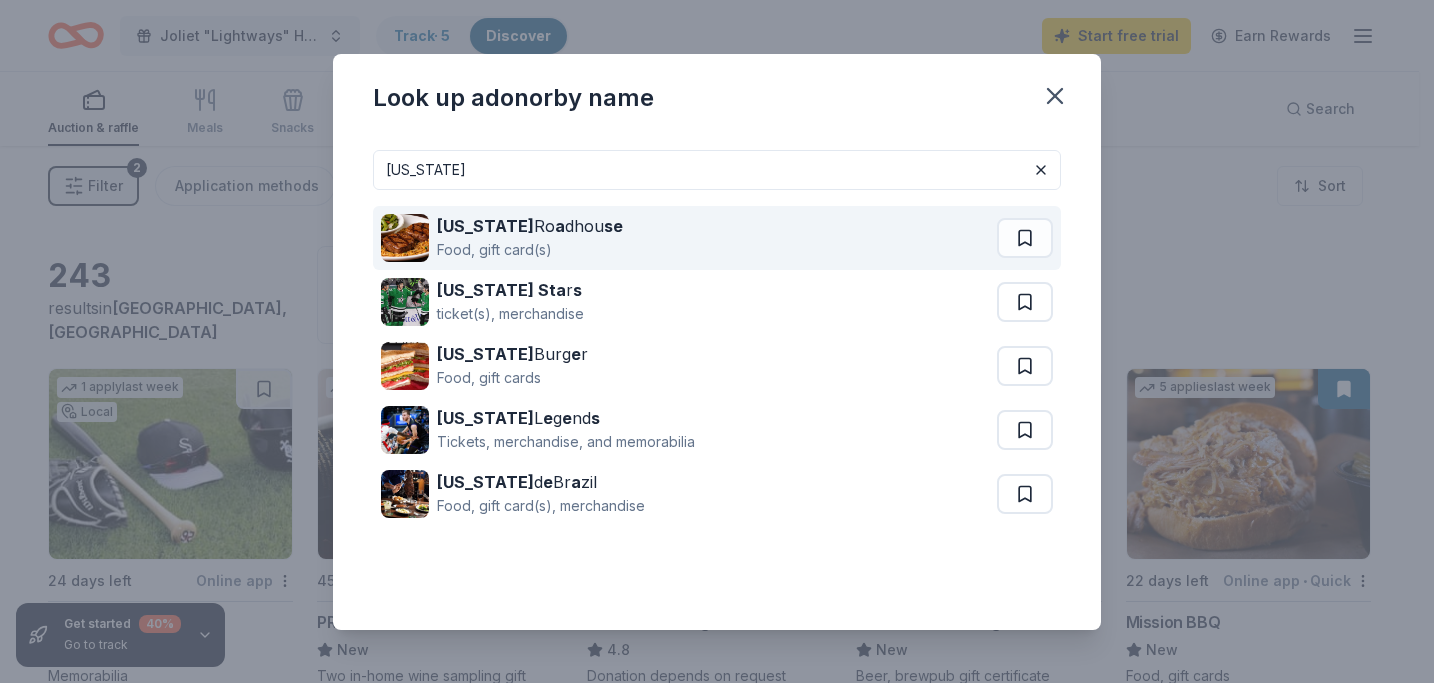 click on "Texas  Ro a dhou se Food, gift card(s)" at bounding box center (689, 238) 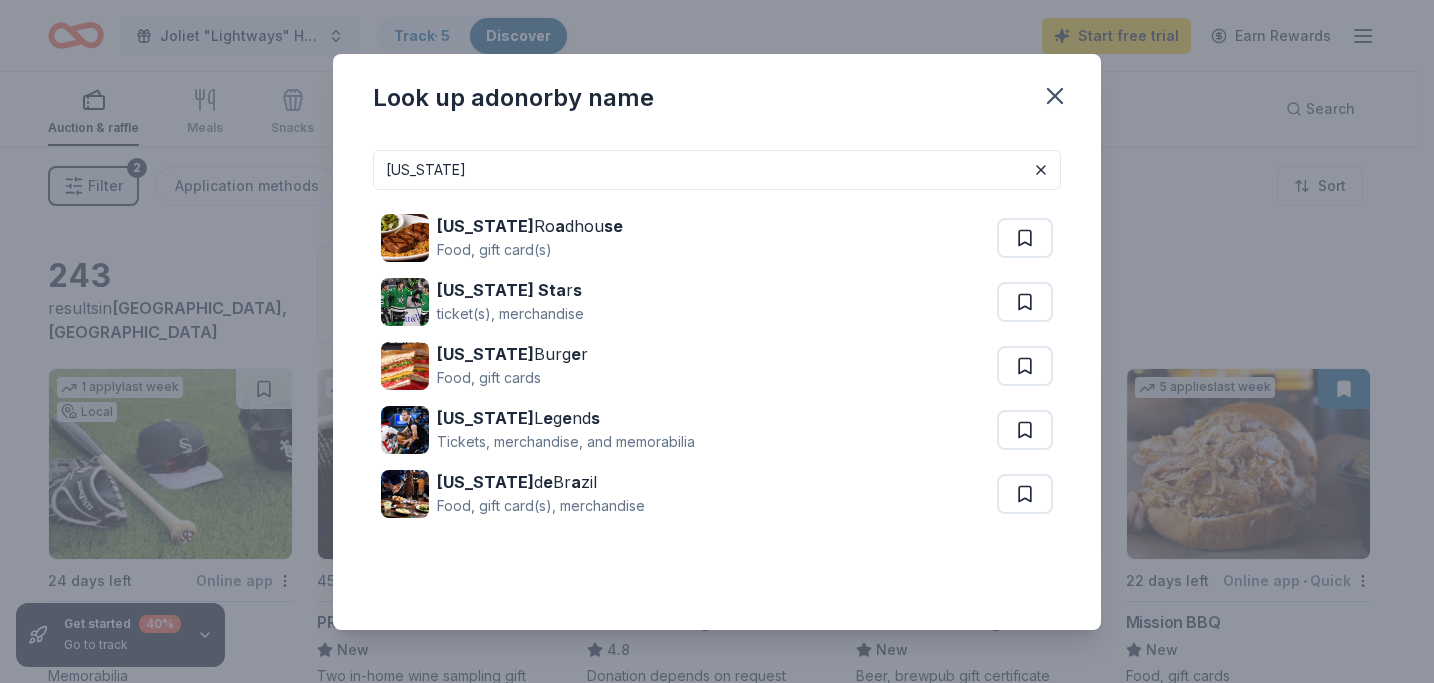 click on "texas" at bounding box center [717, 170] 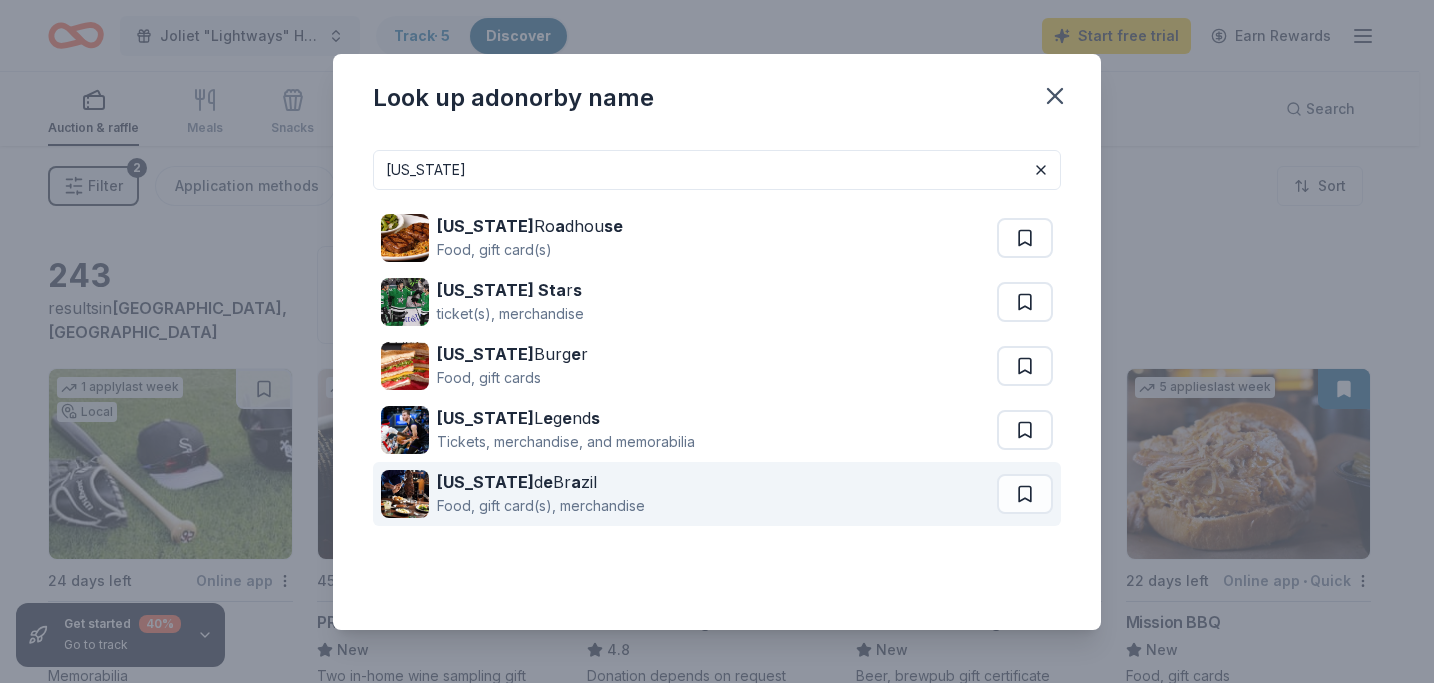 click on "Texas  d e  Br a zil Food, gift card(s), merchandise" at bounding box center (689, 494) 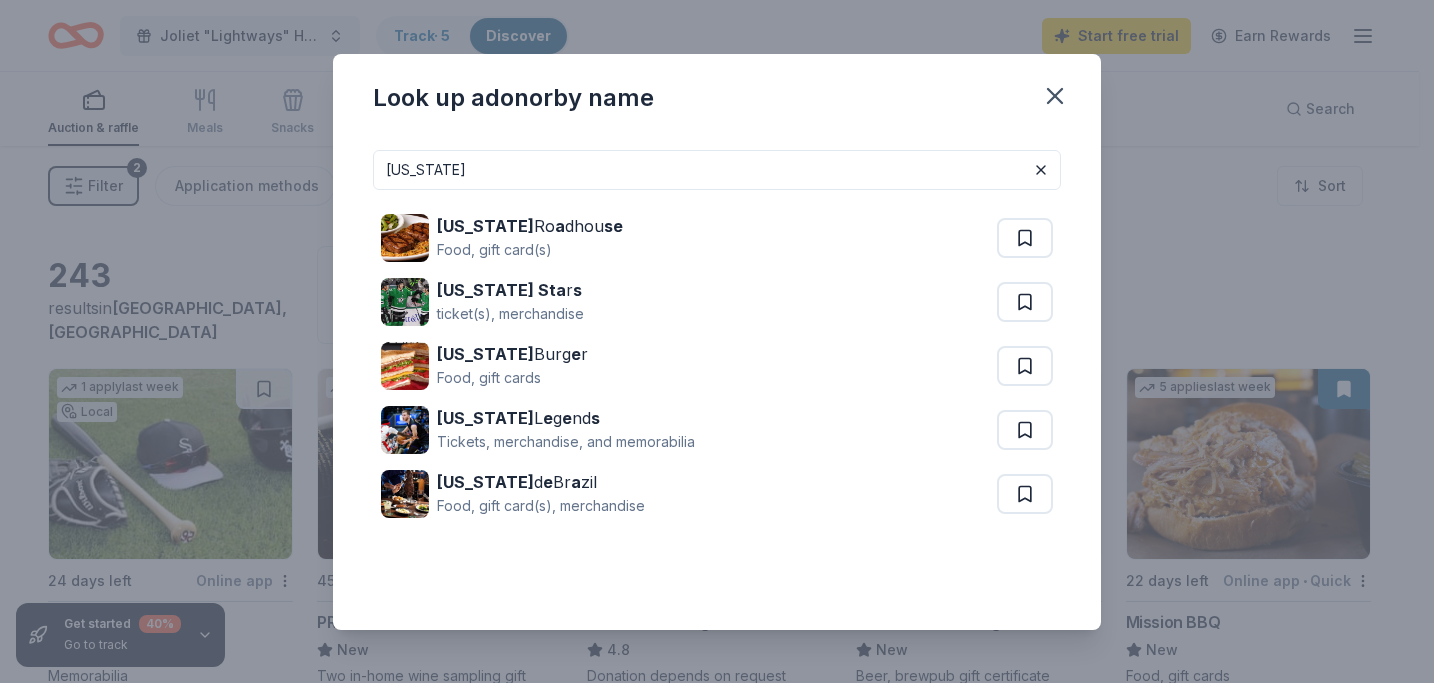 click on "texas" at bounding box center (717, 170) 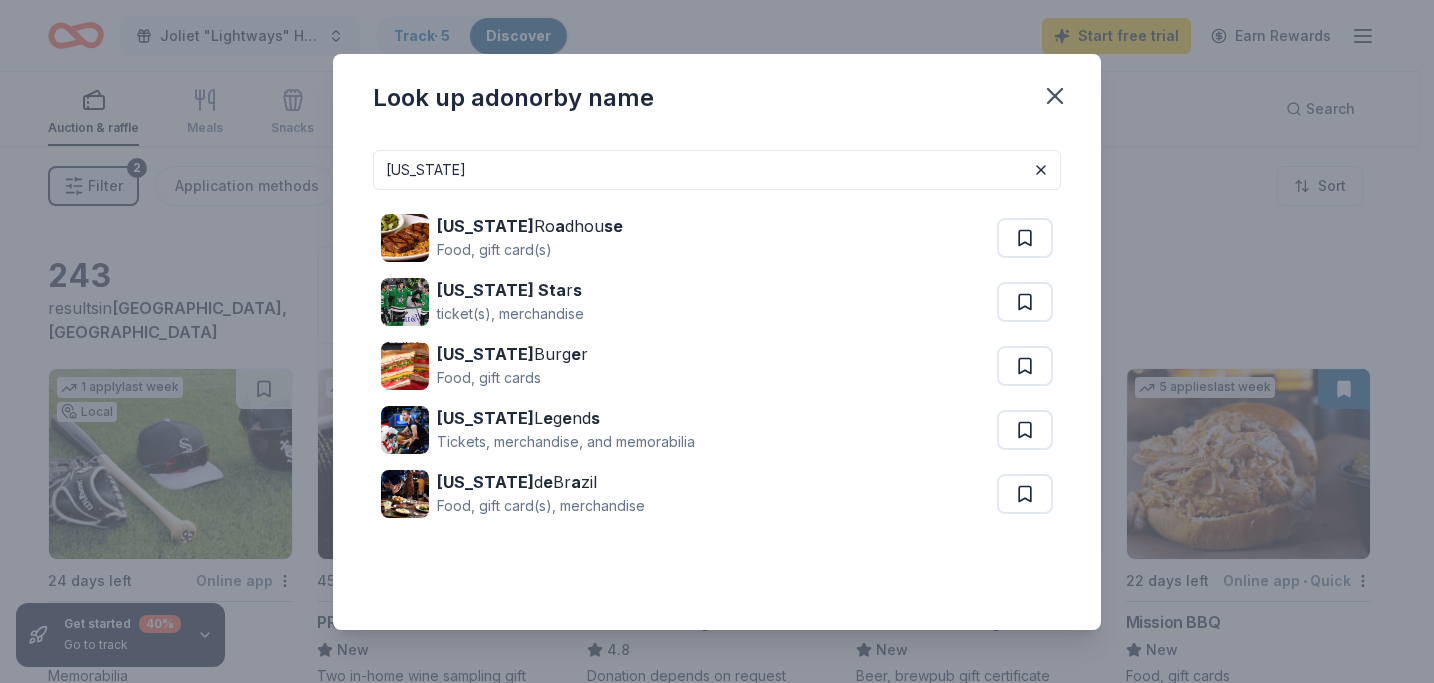 click on "texas" at bounding box center [717, 170] 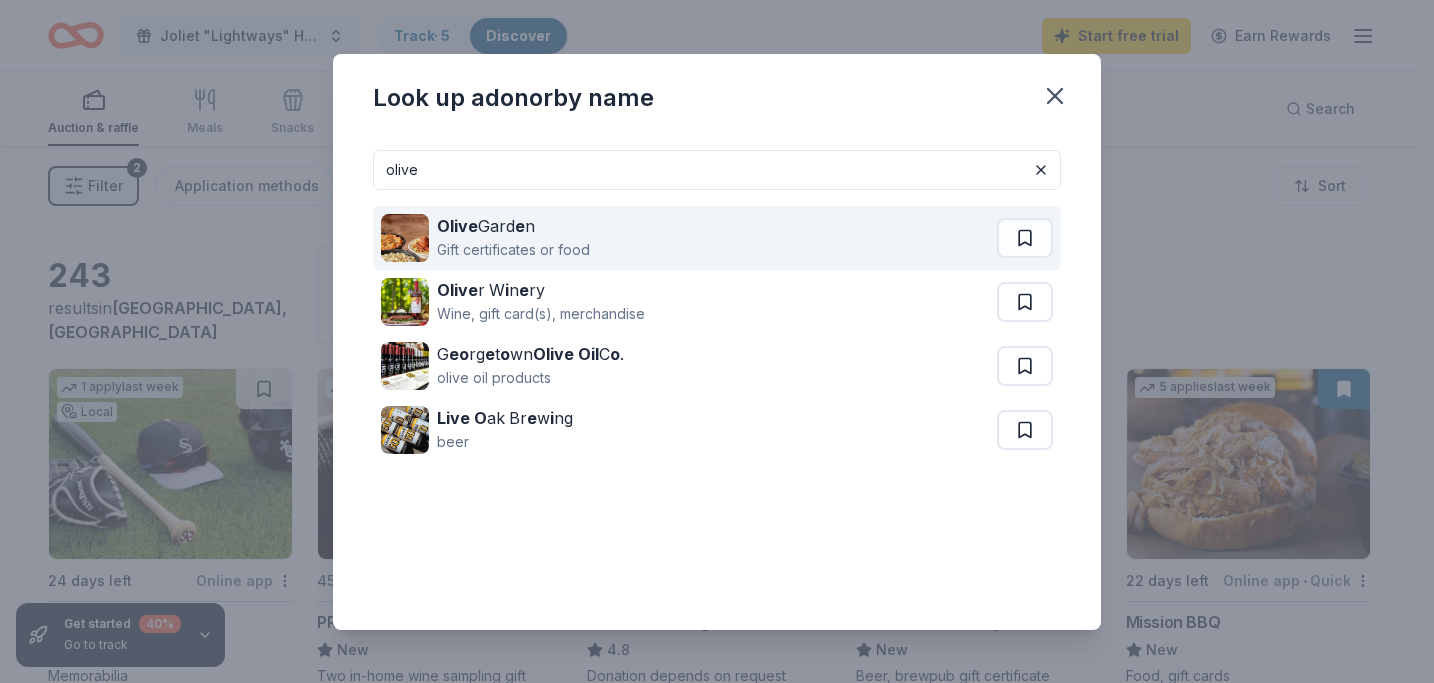 type on "olive" 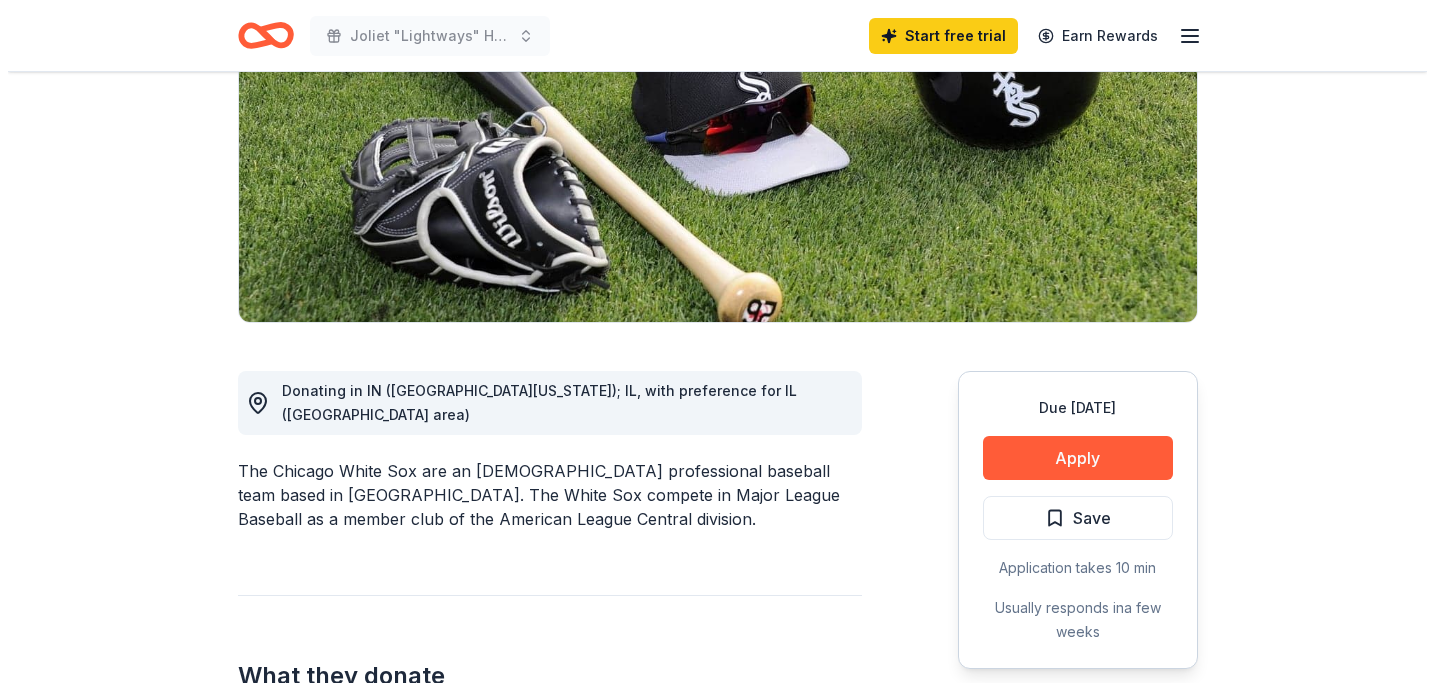 scroll, scrollTop: 294, scrollLeft: 0, axis: vertical 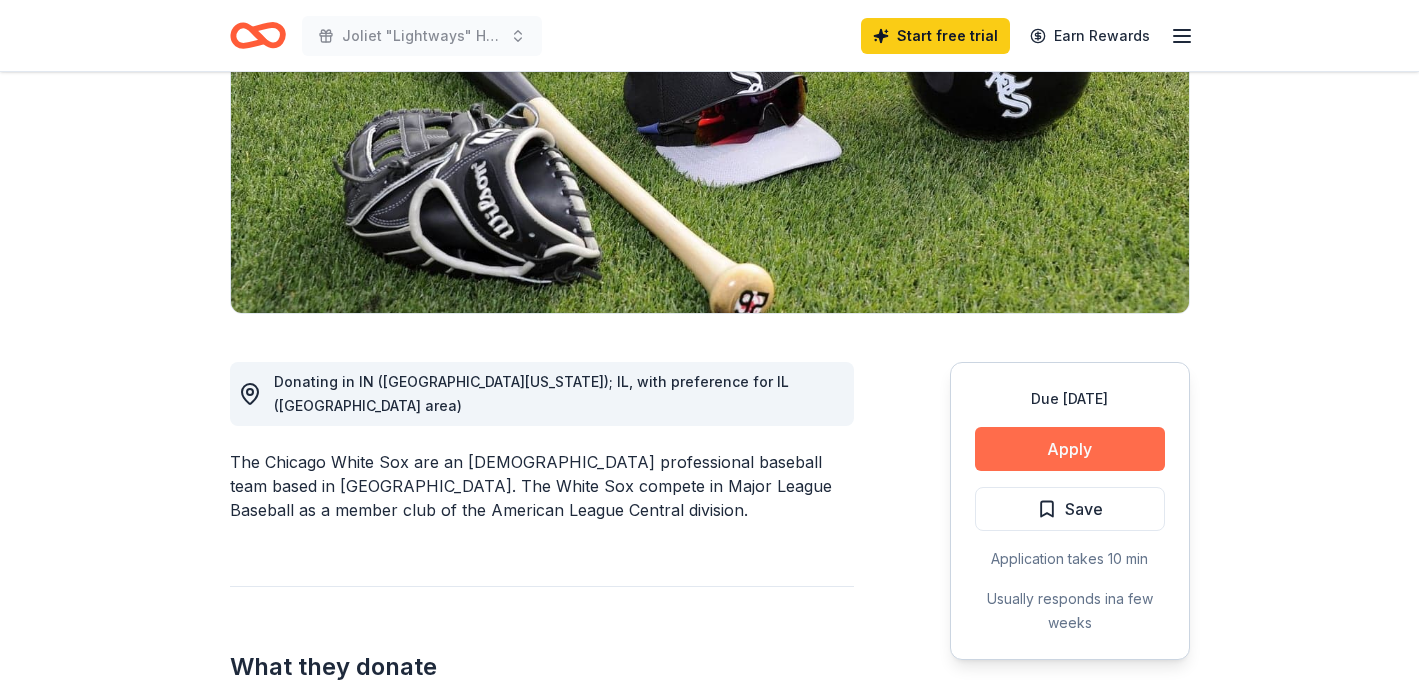 click on "Apply" at bounding box center (1070, 449) 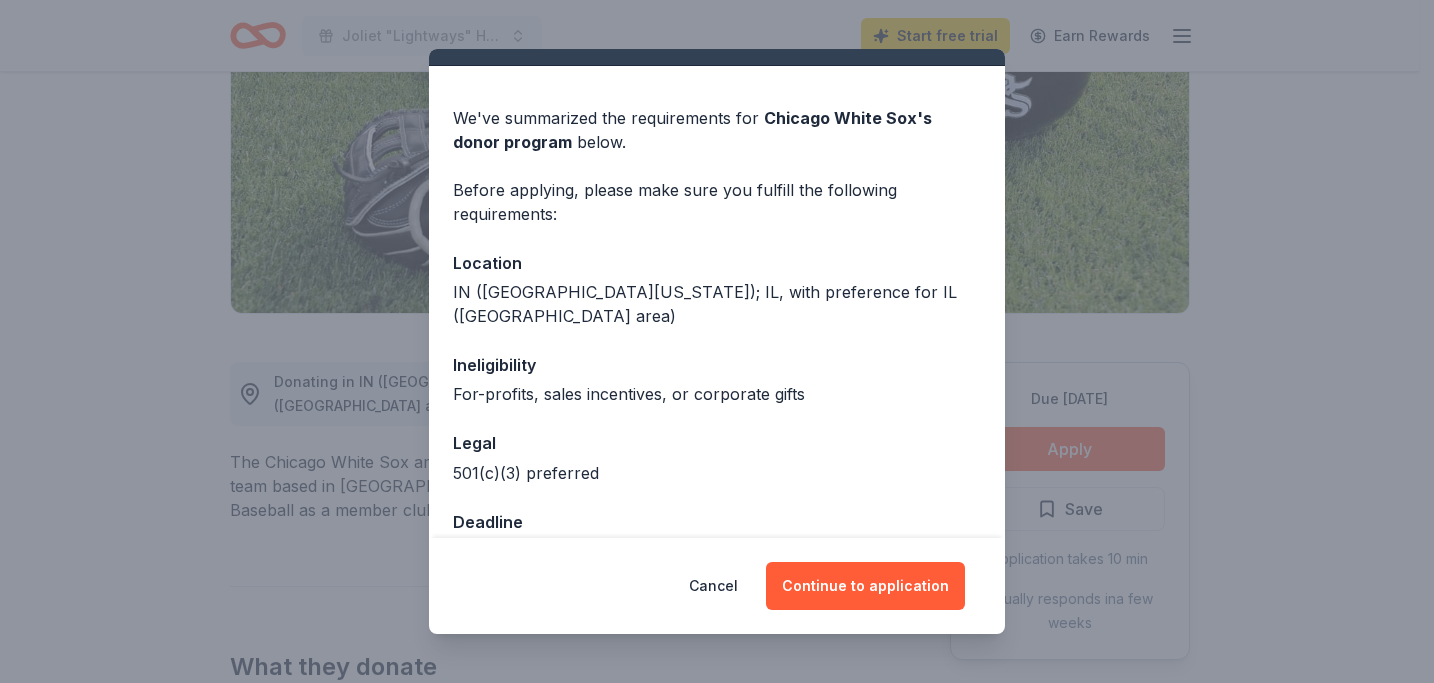 scroll, scrollTop: 92, scrollLeft: 0, axis: vertical 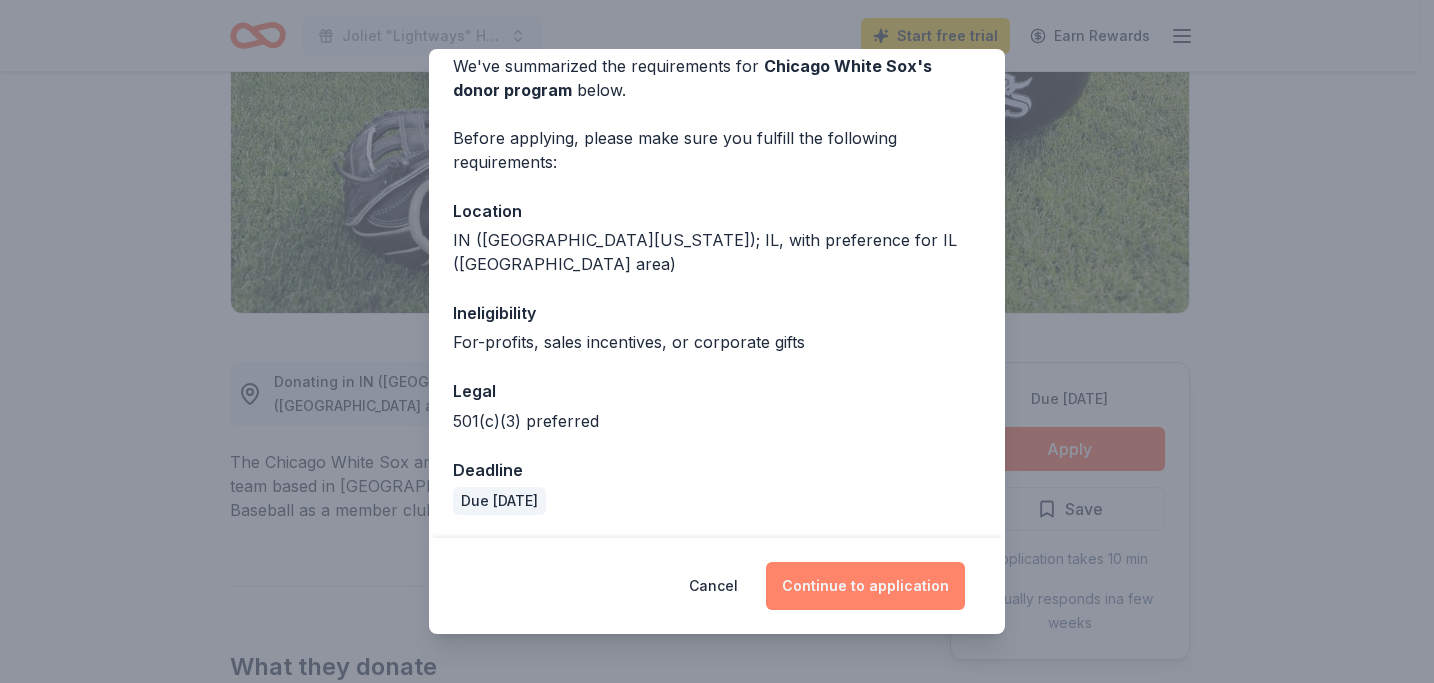 click on "Continue to application" at bounding box center [865, 586] 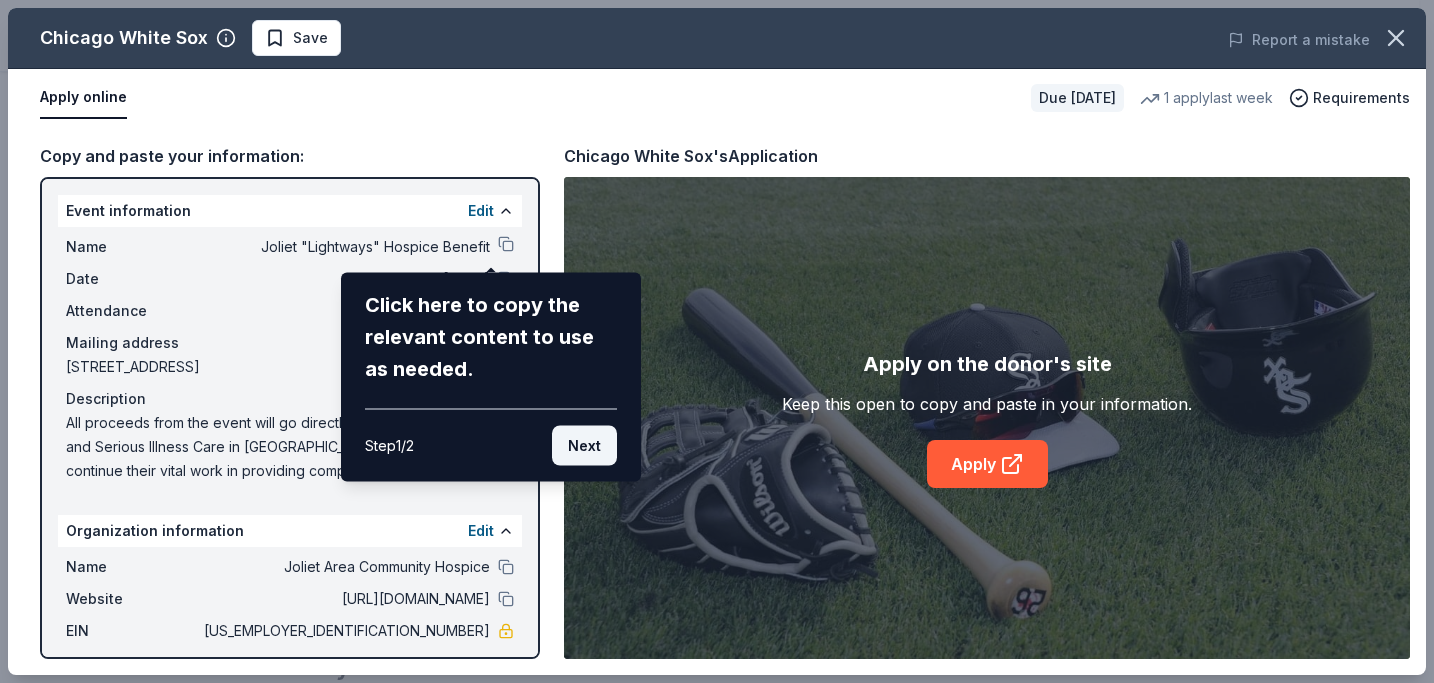 click on "Next" at bounding box center (584, 446) 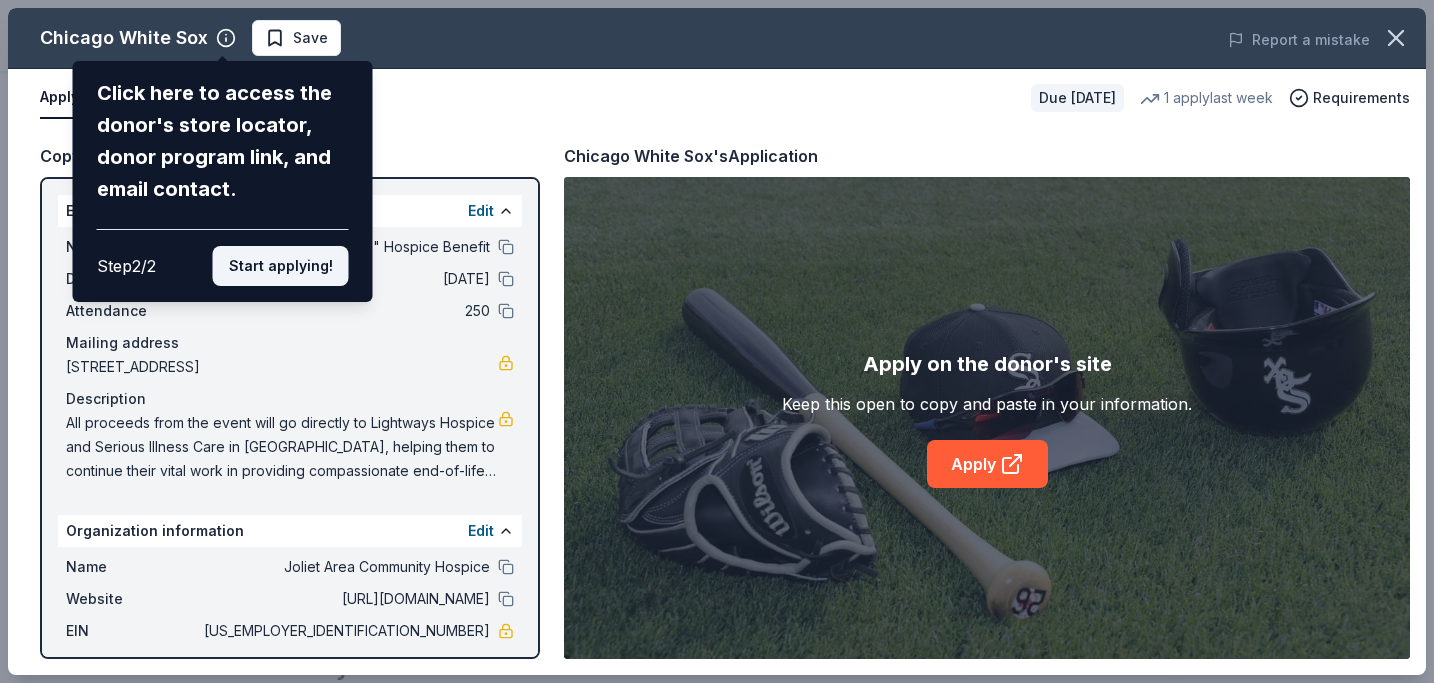 click on "Start applying!" at bounding box center [281, 266] 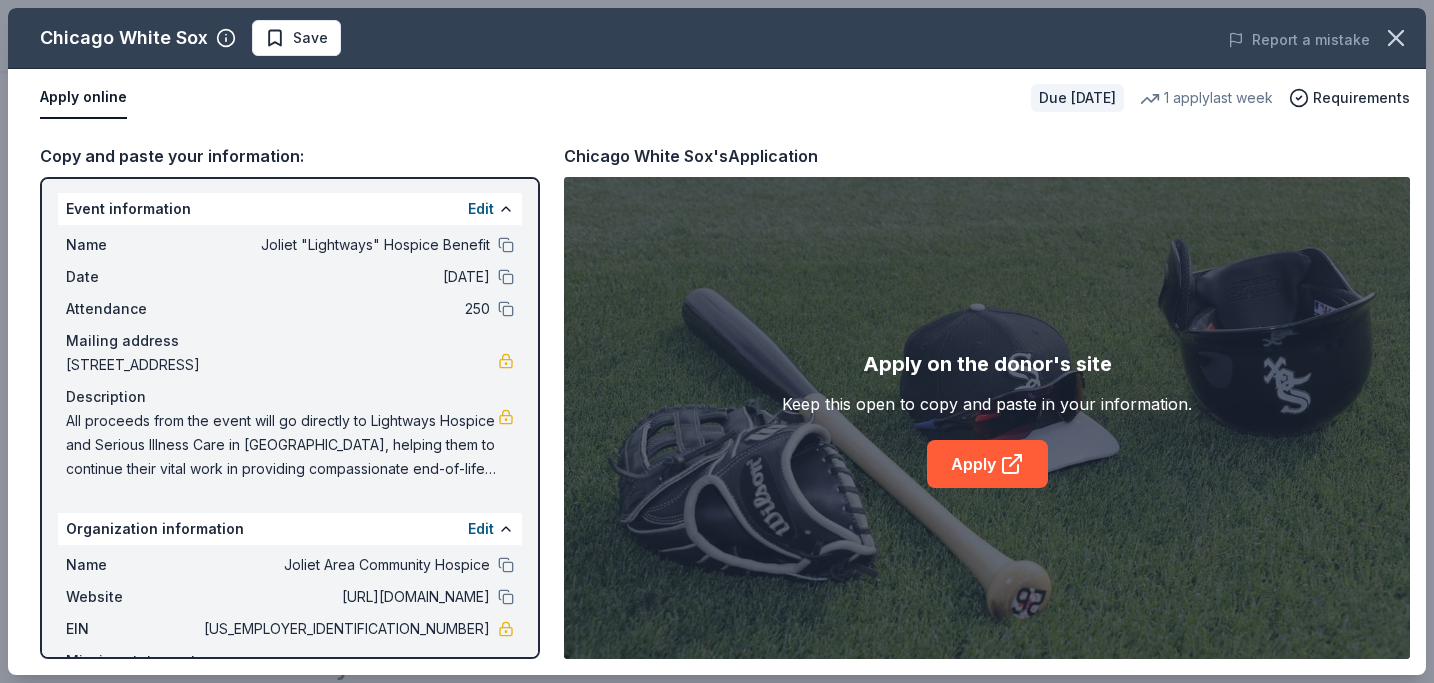 scroll, scrollTop: 0, scrollLeft: 0, axis: both 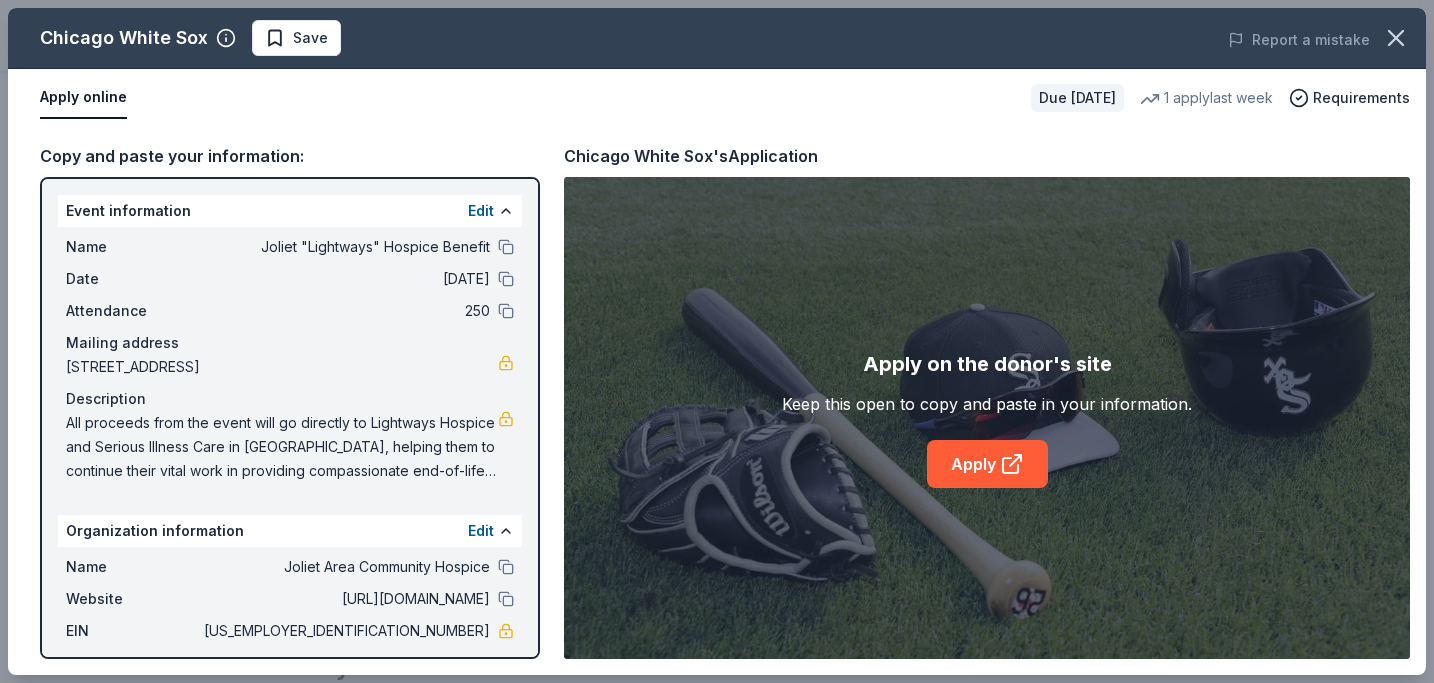 click on "Apply online" at bounding box center [83, 98] 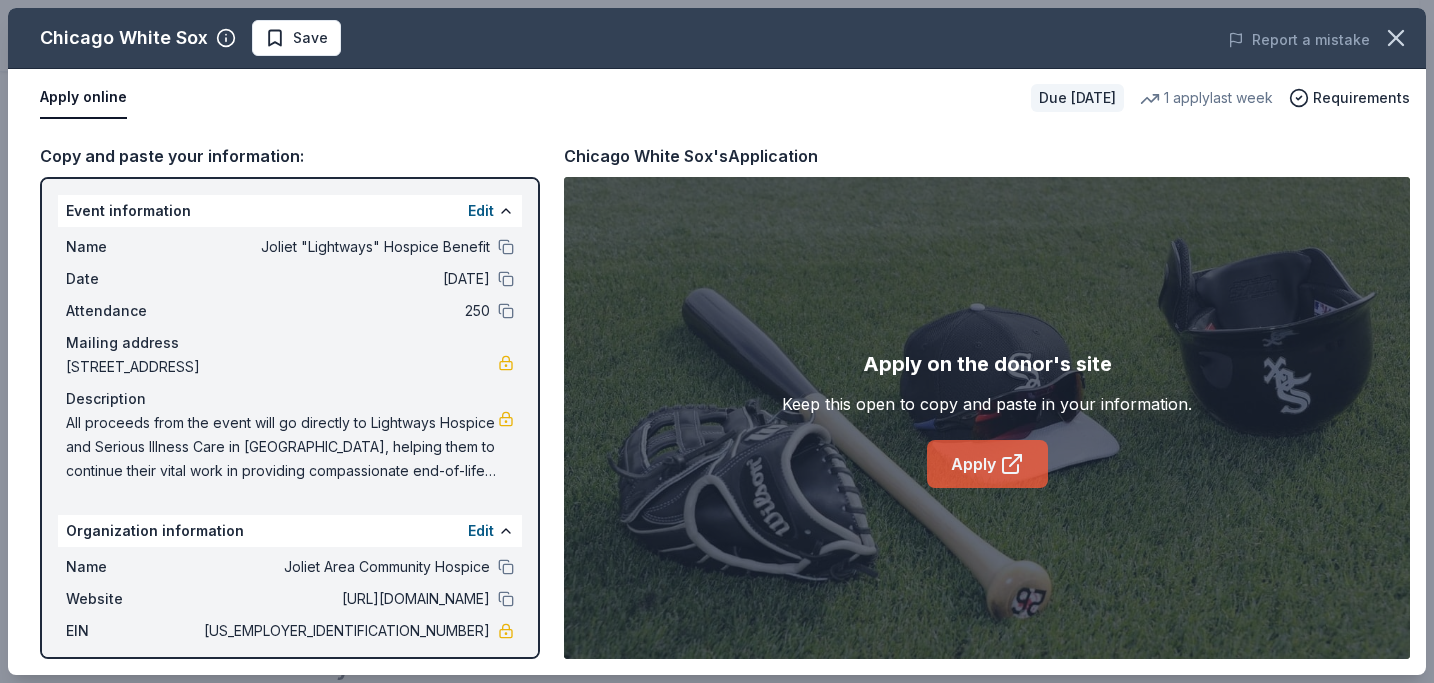 click on "Apply" at bounding box center [987, 464] 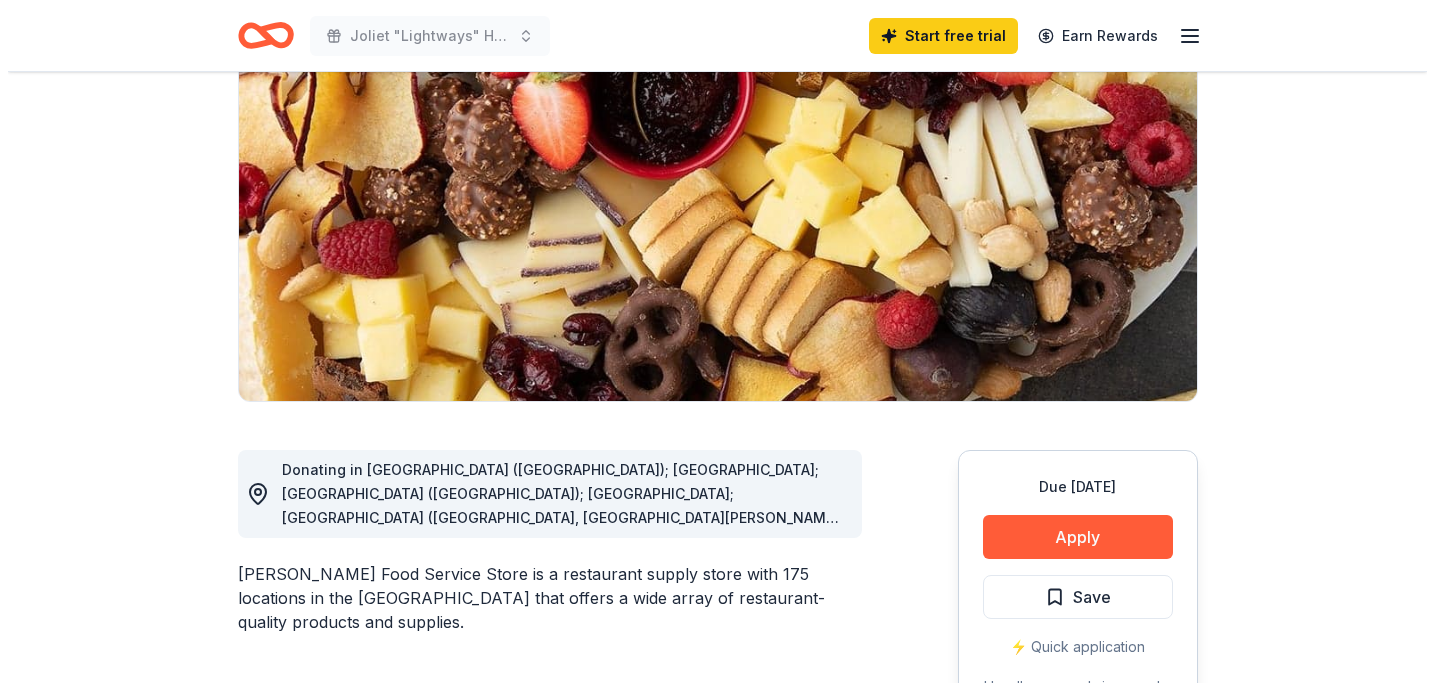 scroll, scrollTop: 211, scrollLeft: 0, axis: vertical 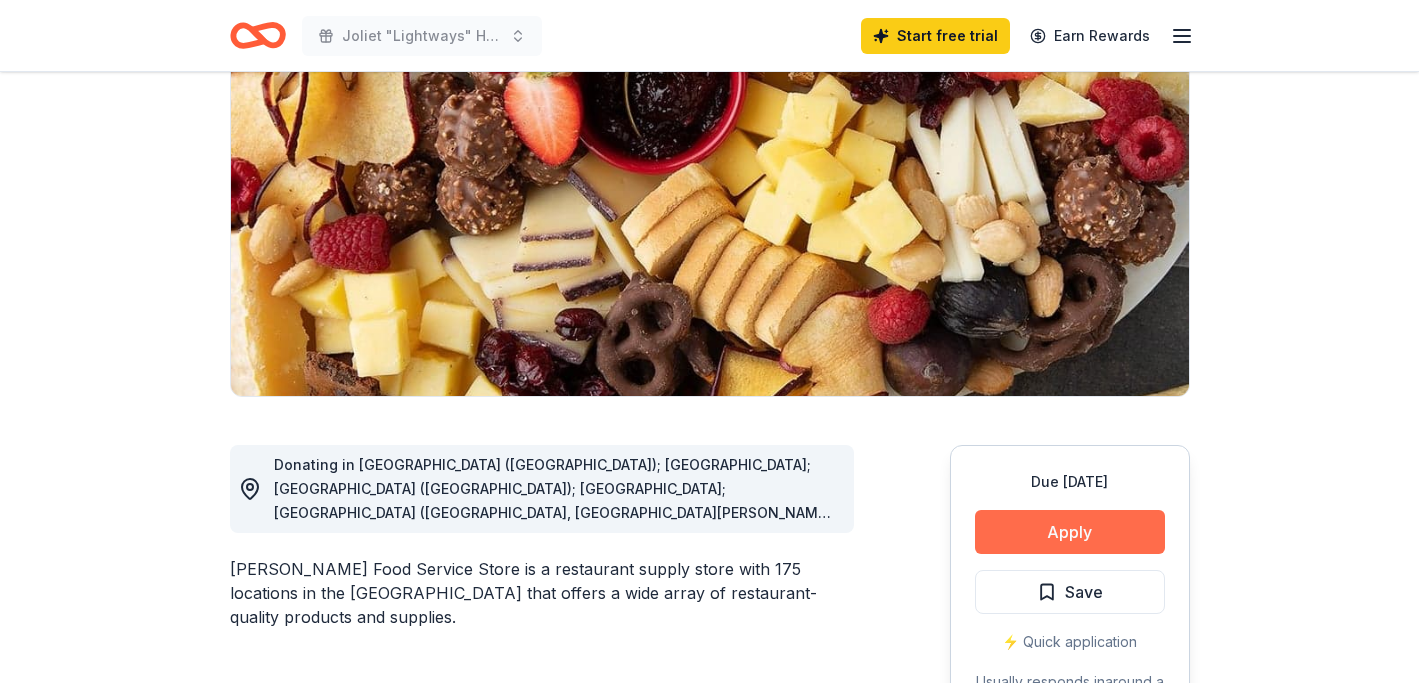 click on "Apply" at bounding box center (1070, 532) 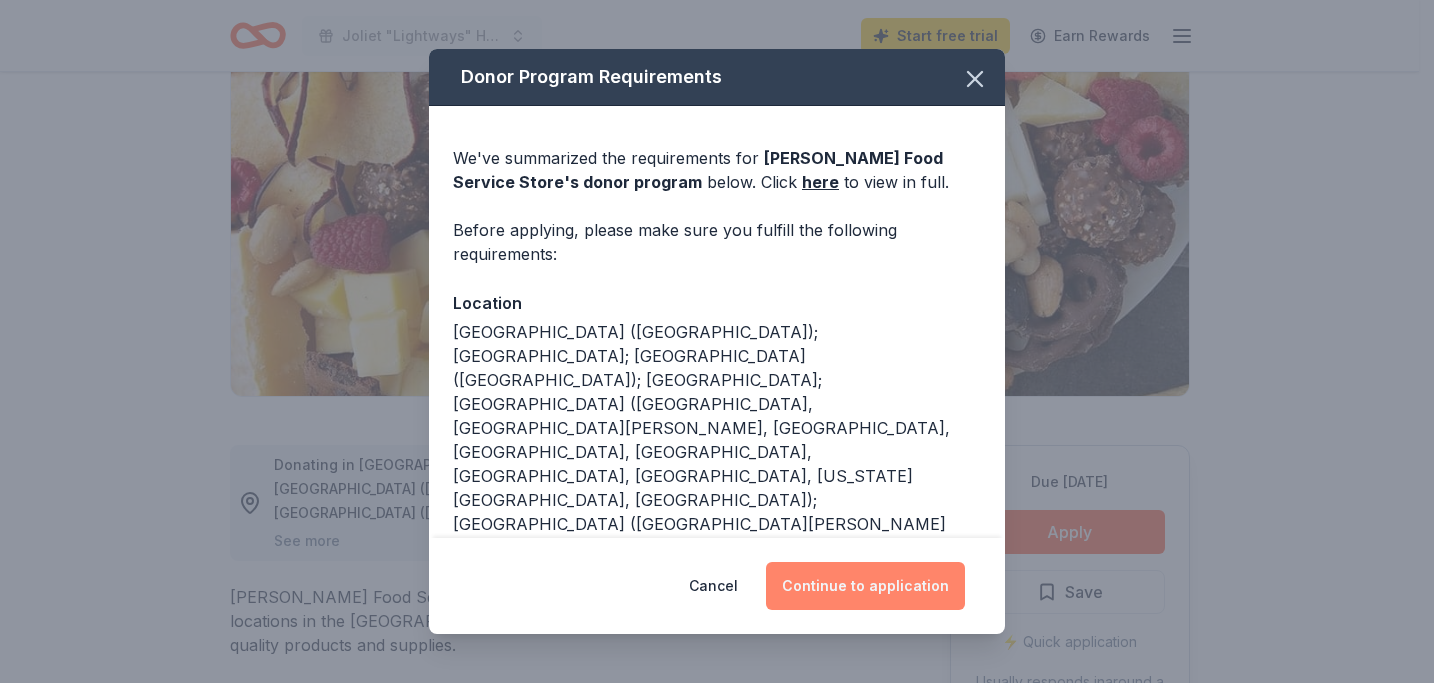 click on "Continue to application" at bounding box center [865, 586] 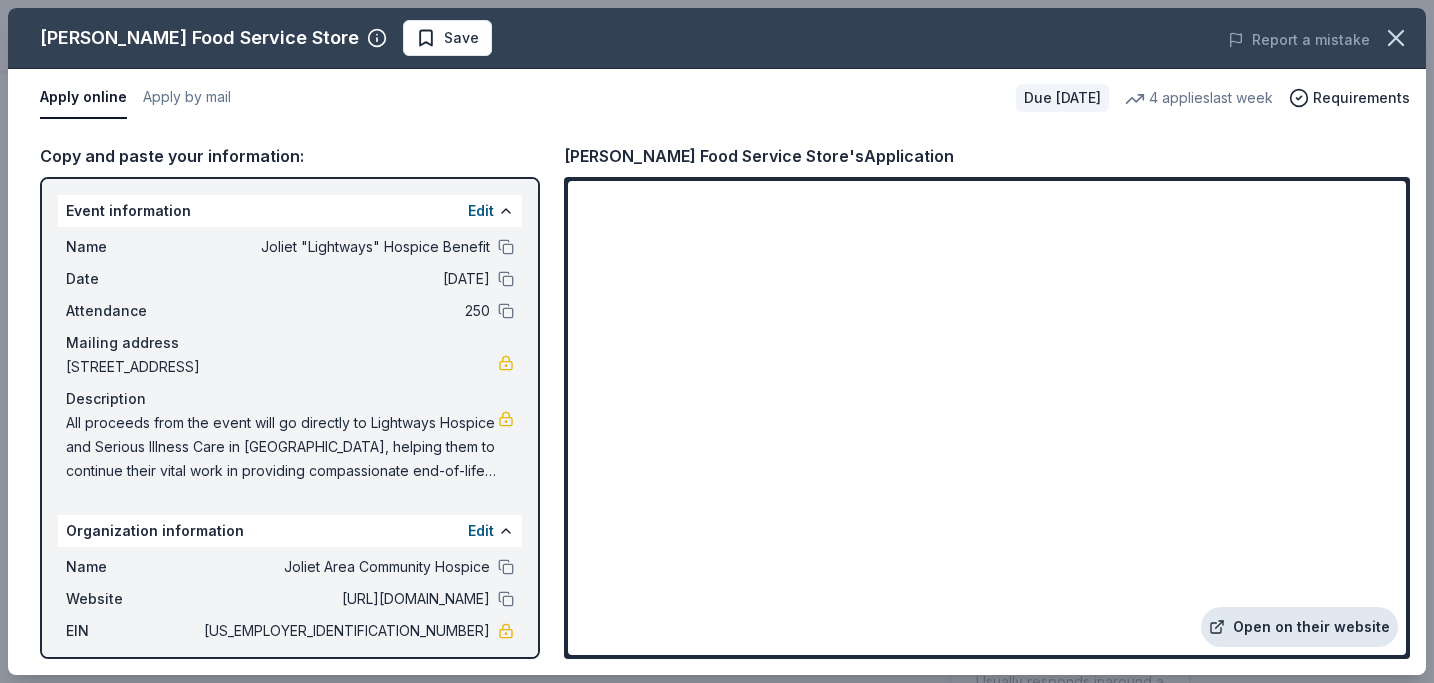 click on "Open on their website" at bounding box center (1299, 627) 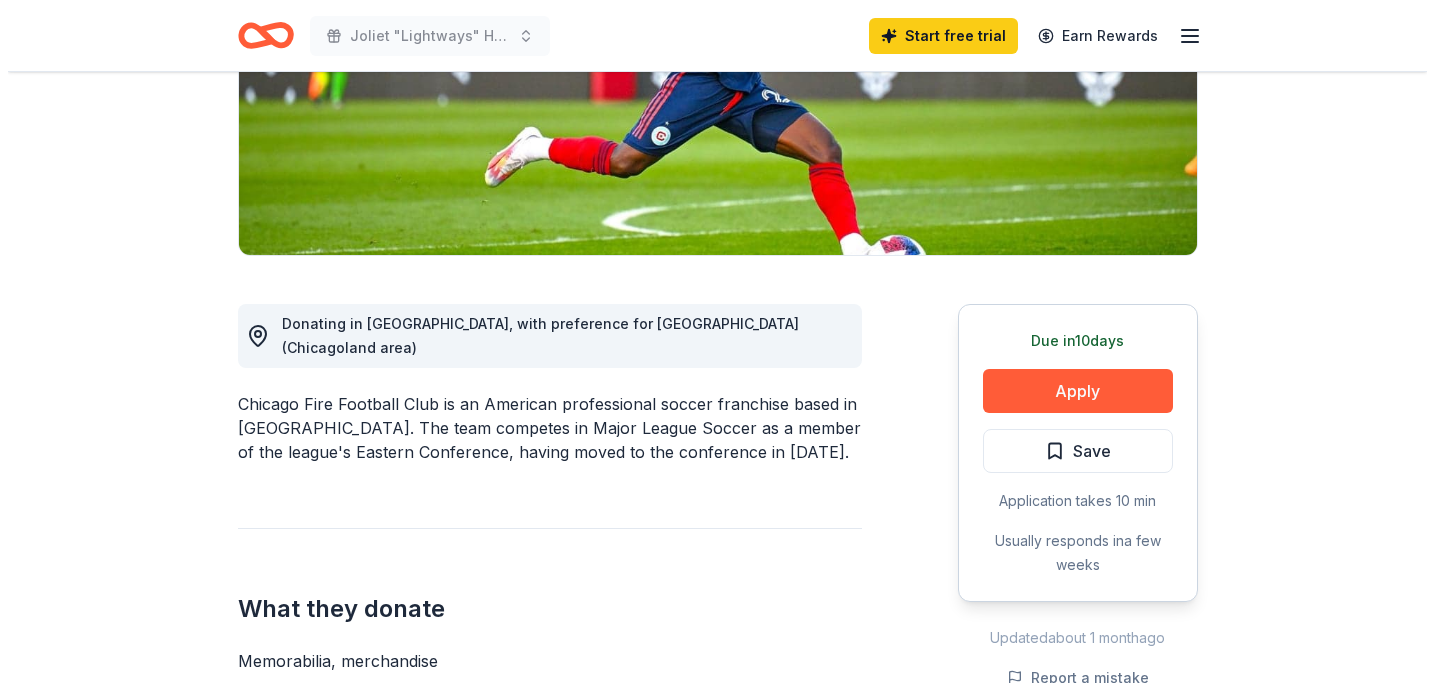 scroll, scrollTop: 359, scrollLeft: 0, axis: vertical 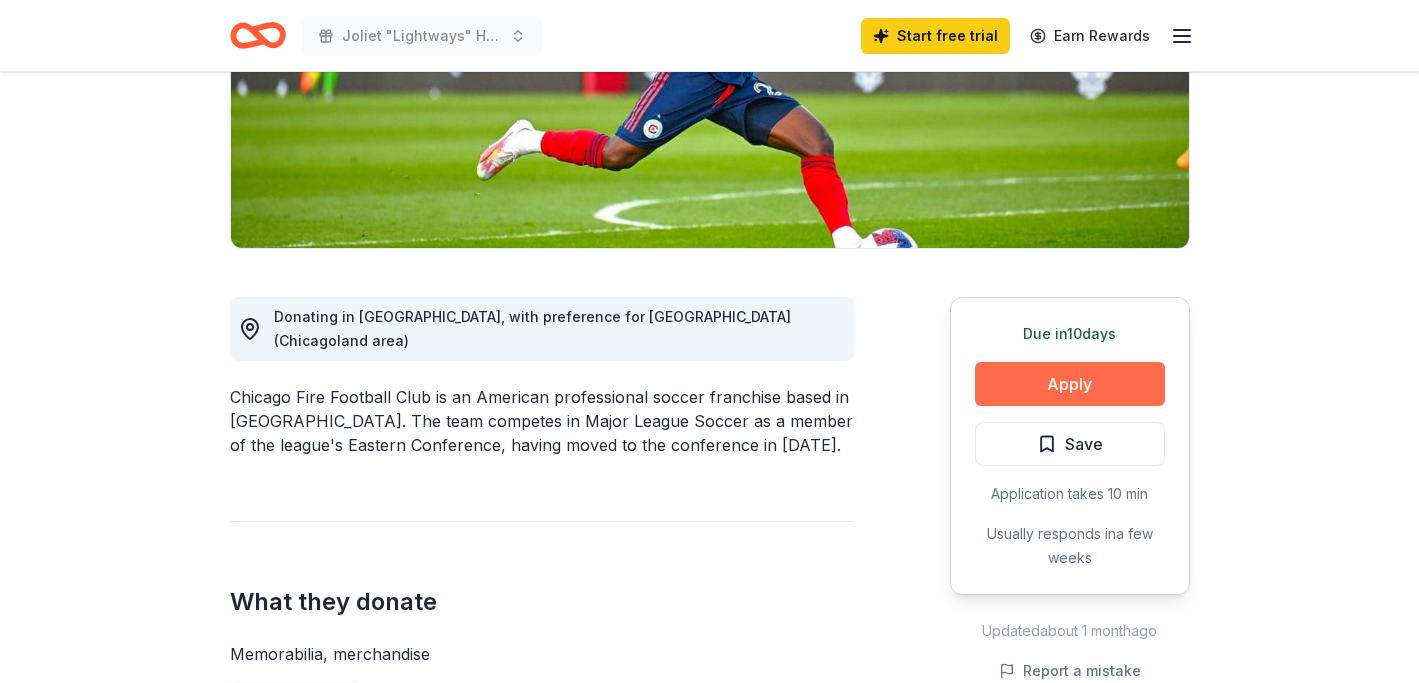 click on "Apply" at bounding box center [1070, 384] 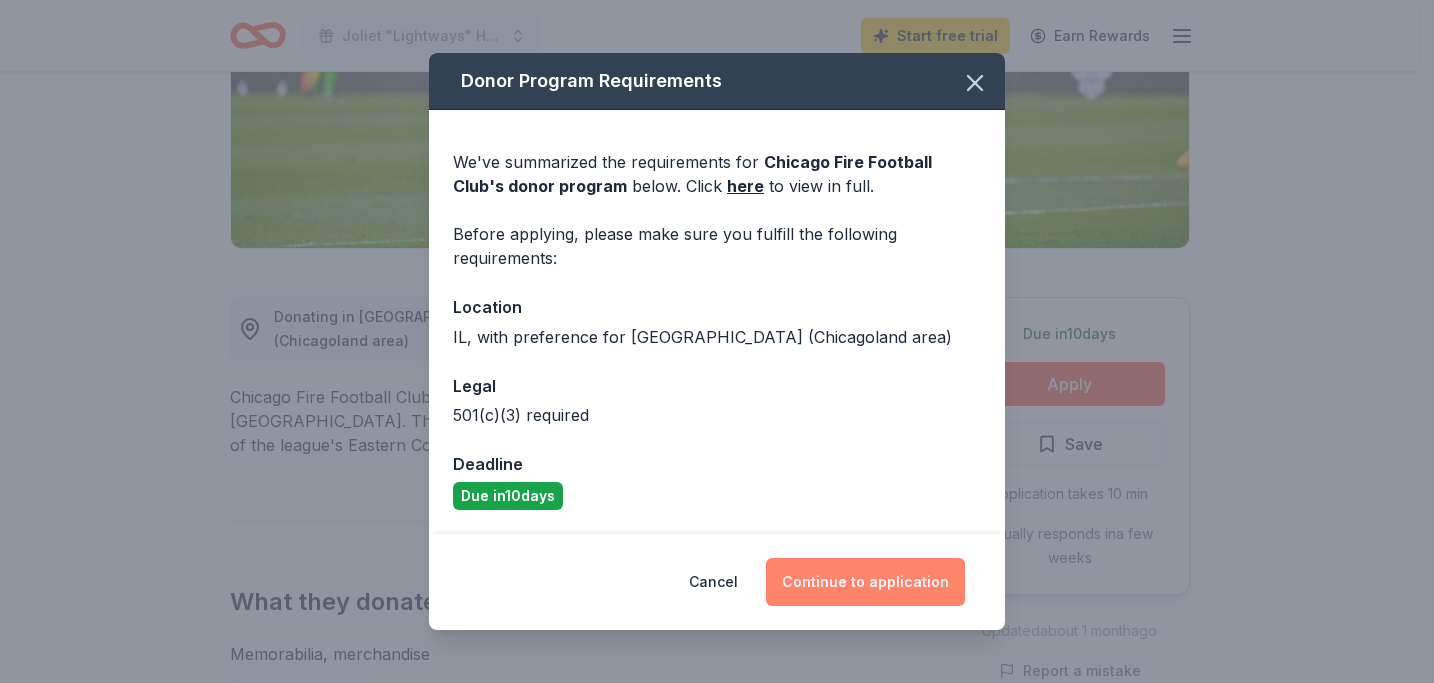 click on "Continue to application" at bounding box center [865, 582] 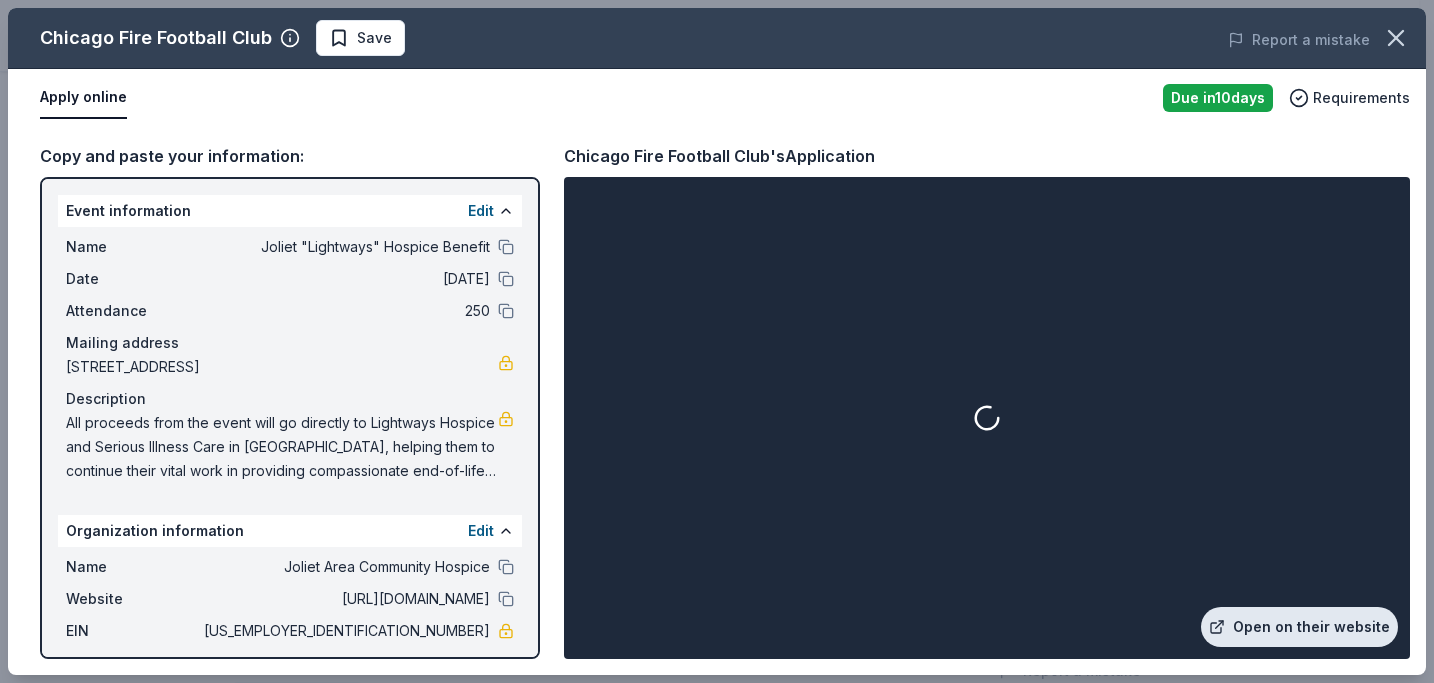 click on "Open on their website" at bounding box center (1299, 627) 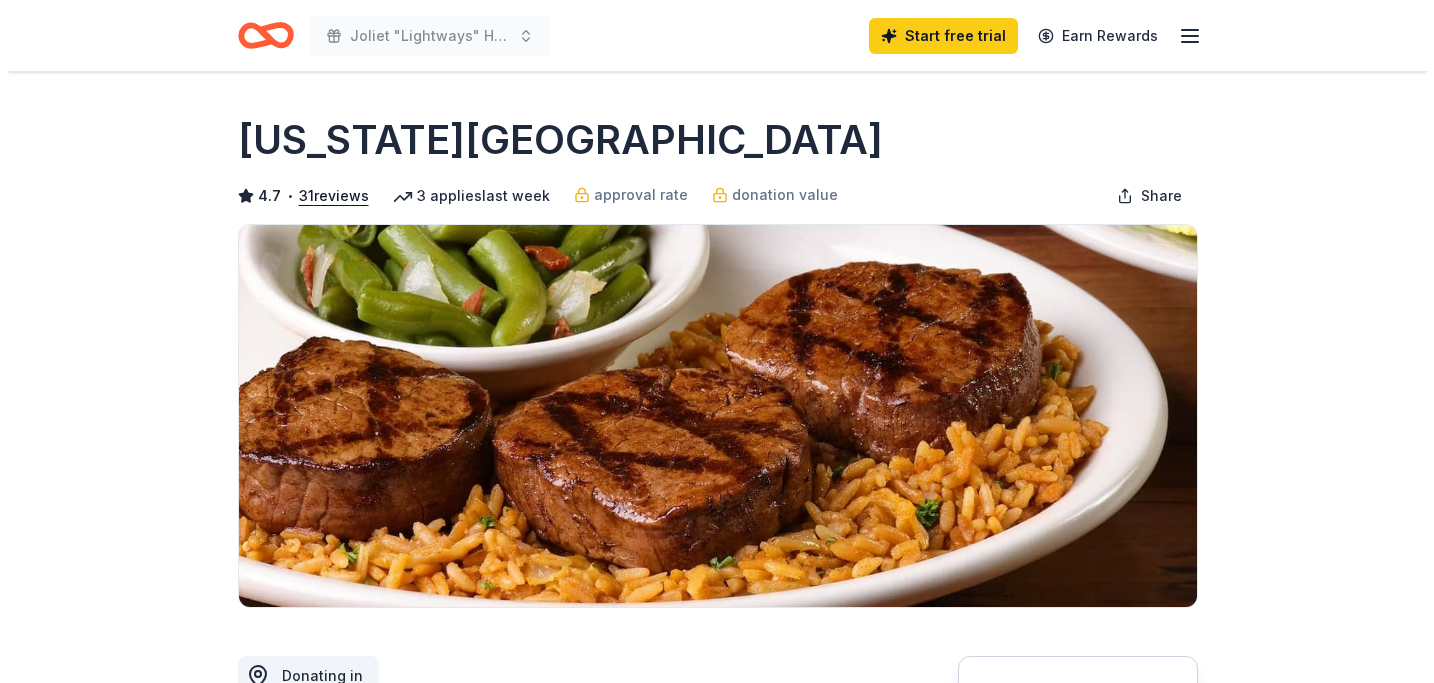 scroll, scrollTop: 313, scrollLeft: 0, axis: vertical 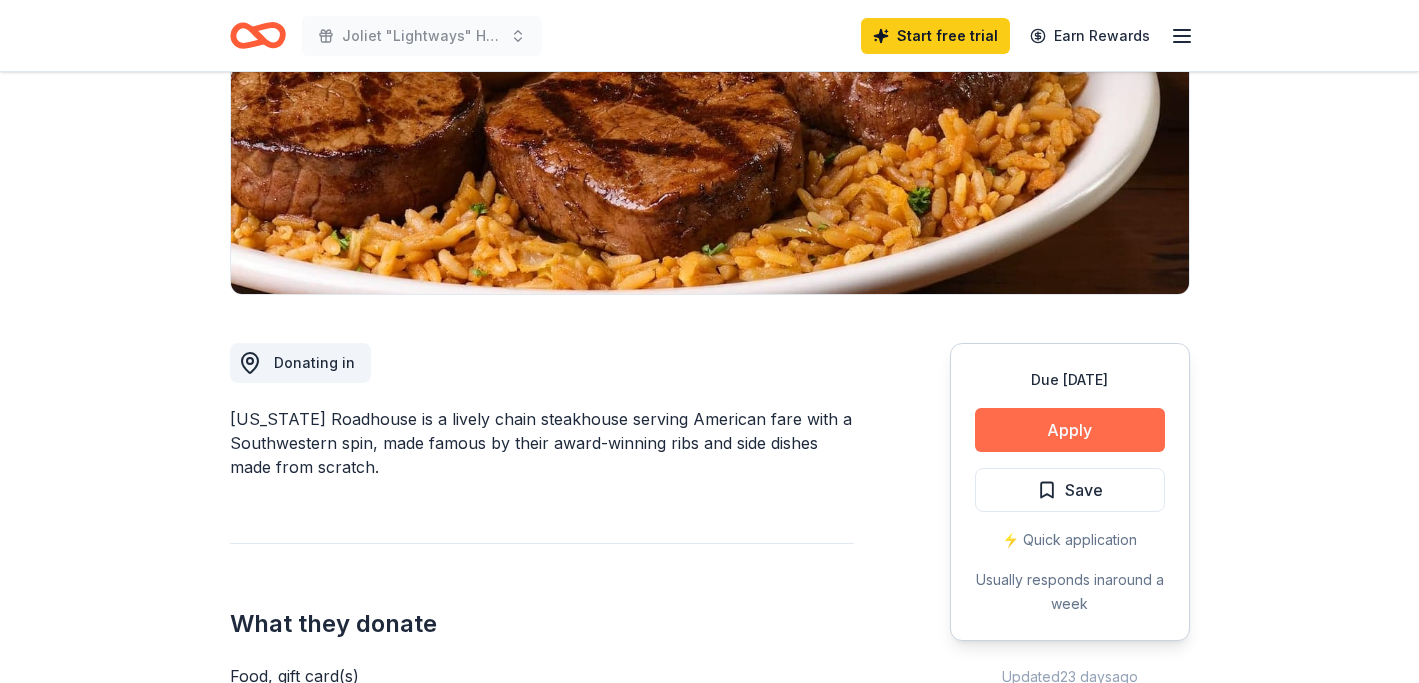 click on "Apply" at bounding box center (1070, 430) 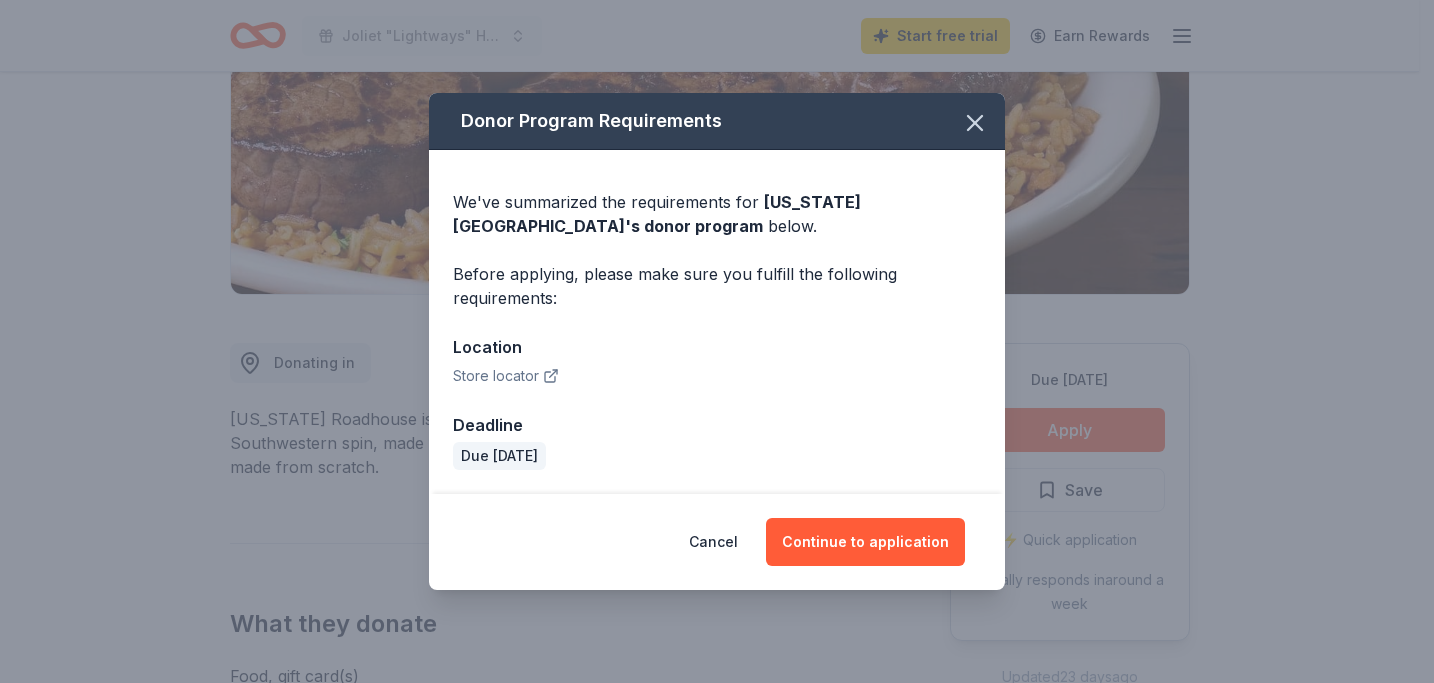 click on "Store locator" at bounding box center (506, 376) 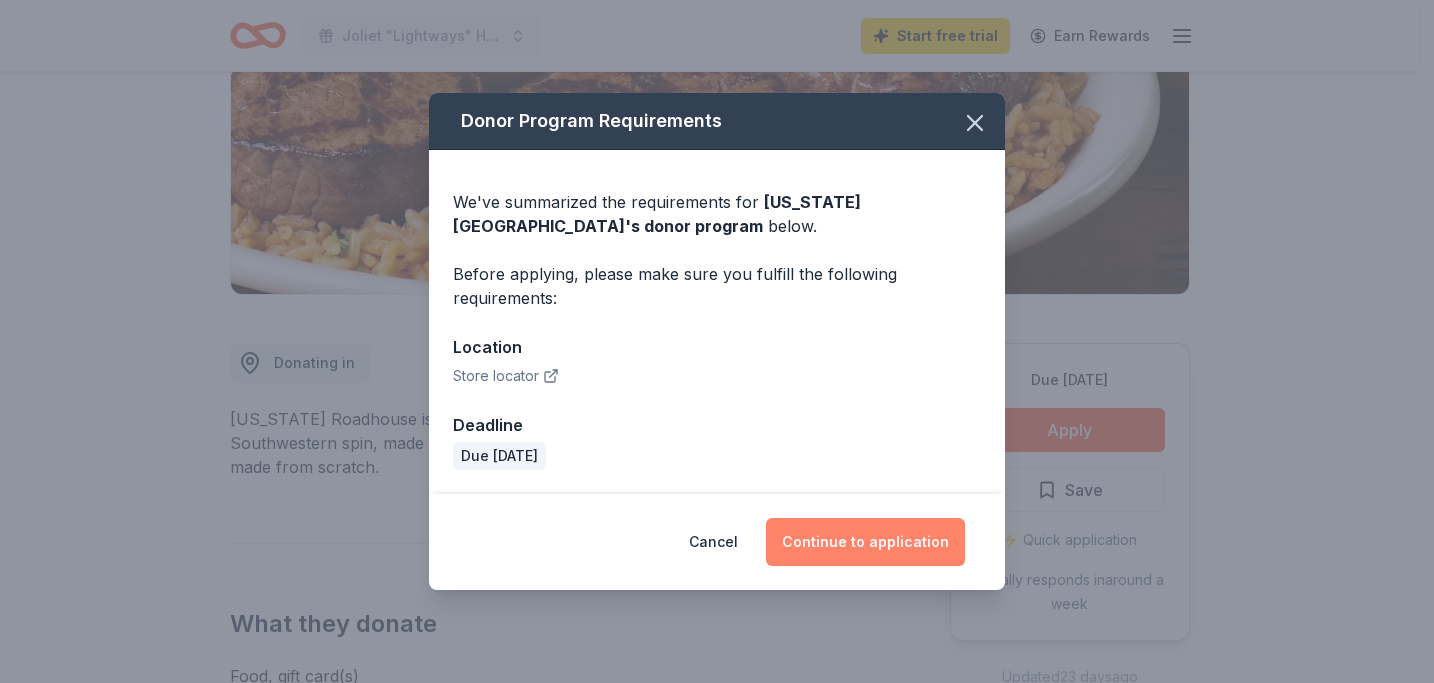 click on "Continue to application" at bounding box center [865, 542] 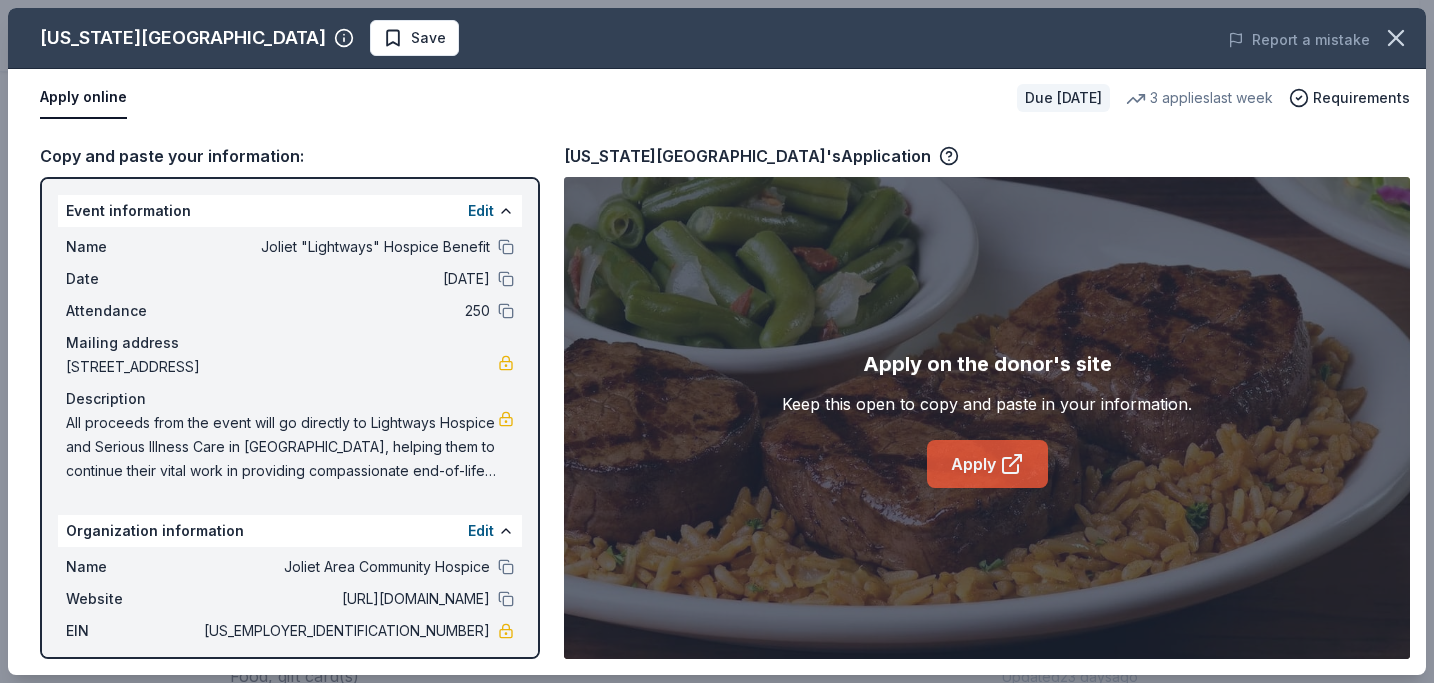 click 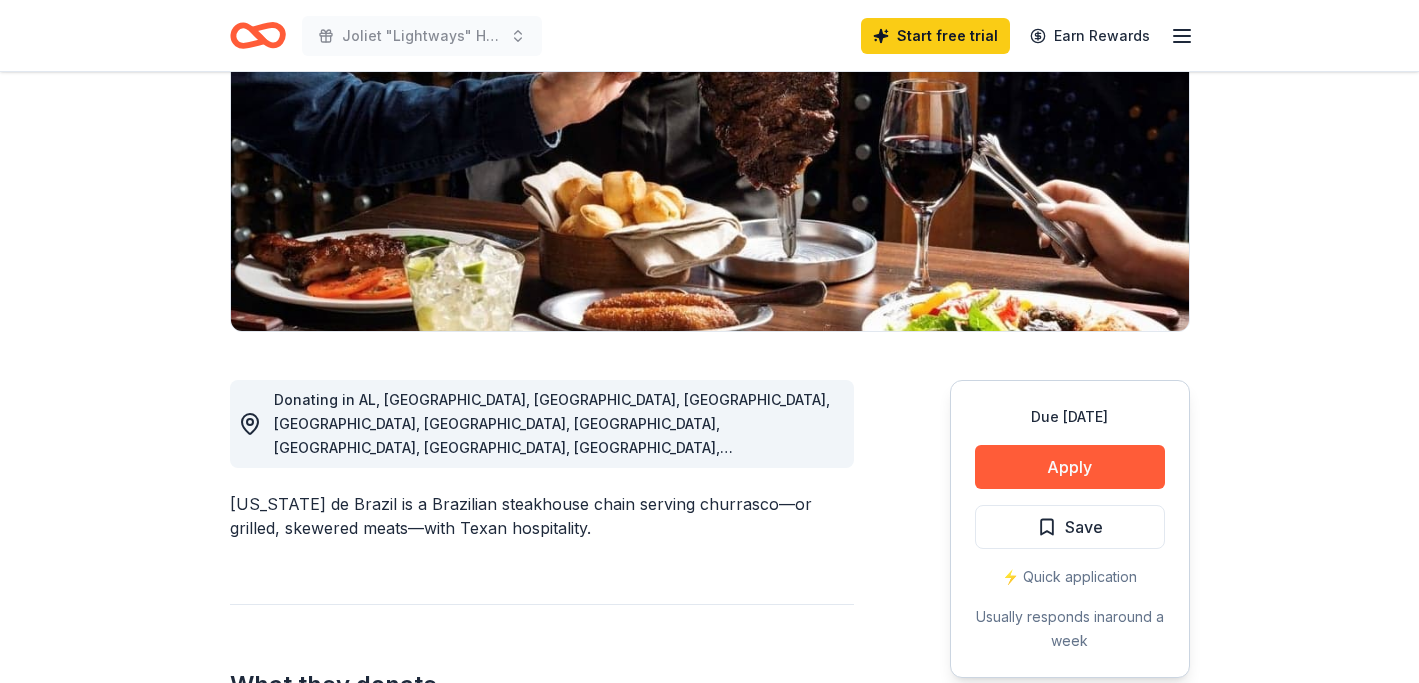 scroll, scrollTop: 280, scrollLeft: 0, axis: vertical 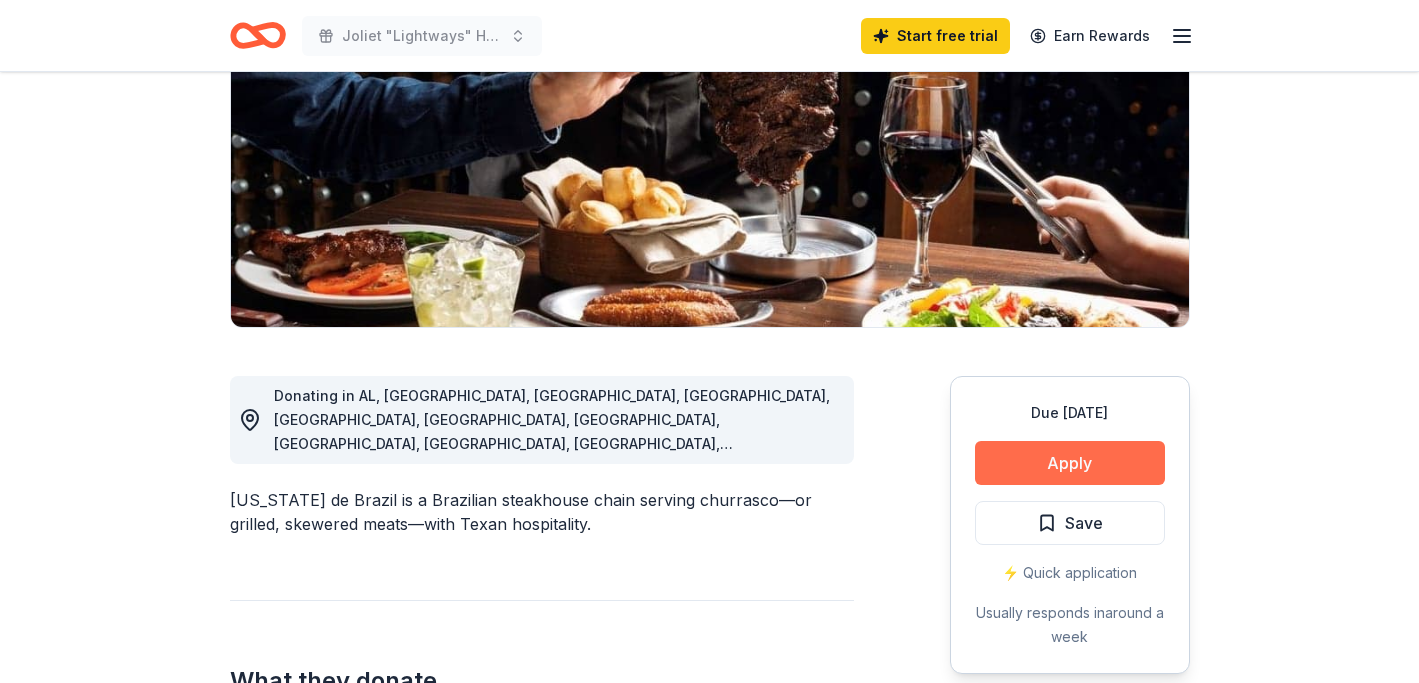 click on "Apply" at bounding box center (1070, 463) 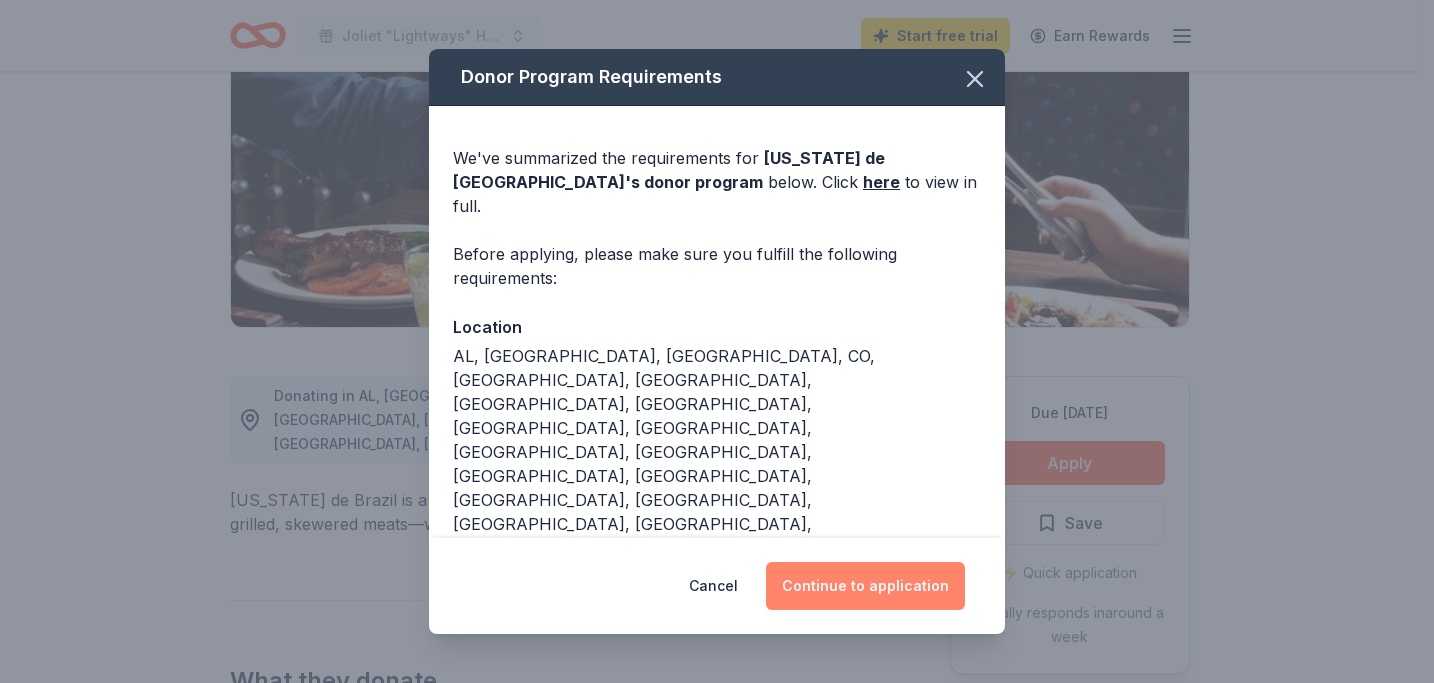 click on "Continue to application" at bounding box center (865, 586) 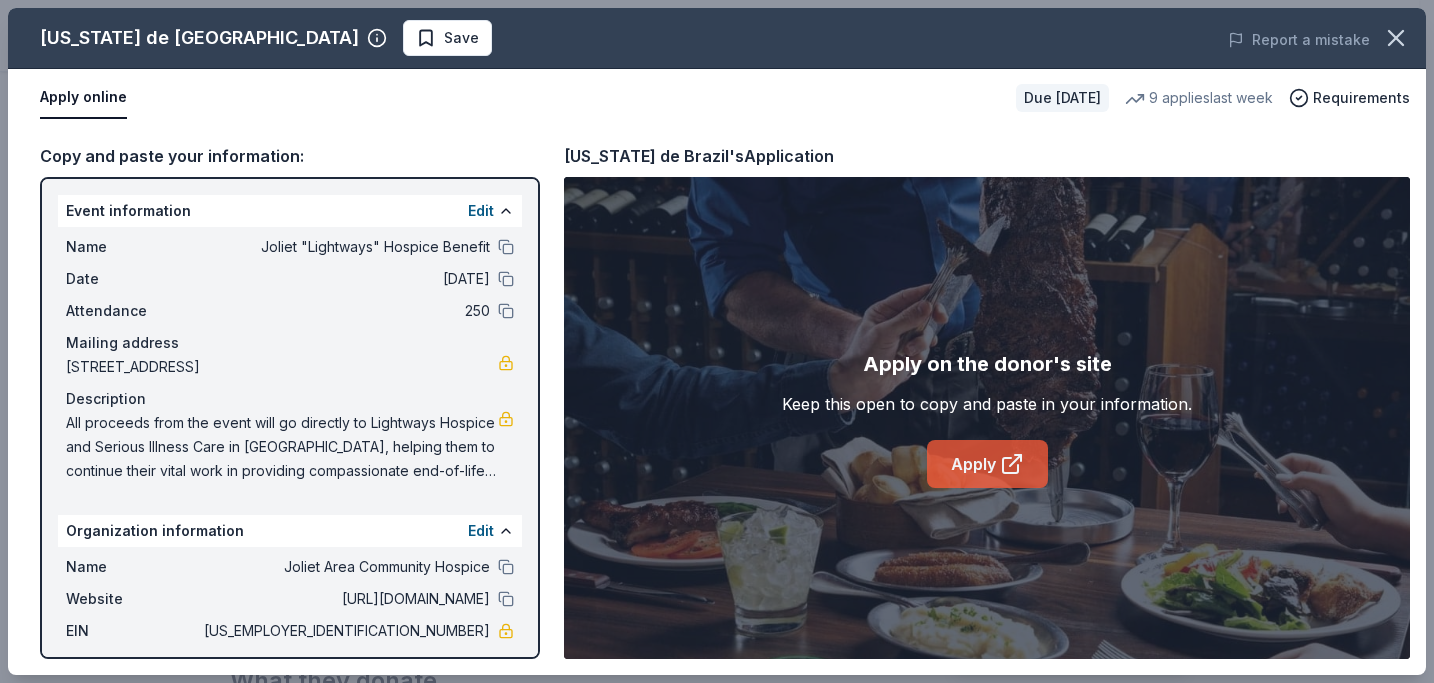 click on "Apply" at bounding box center [987, 464] 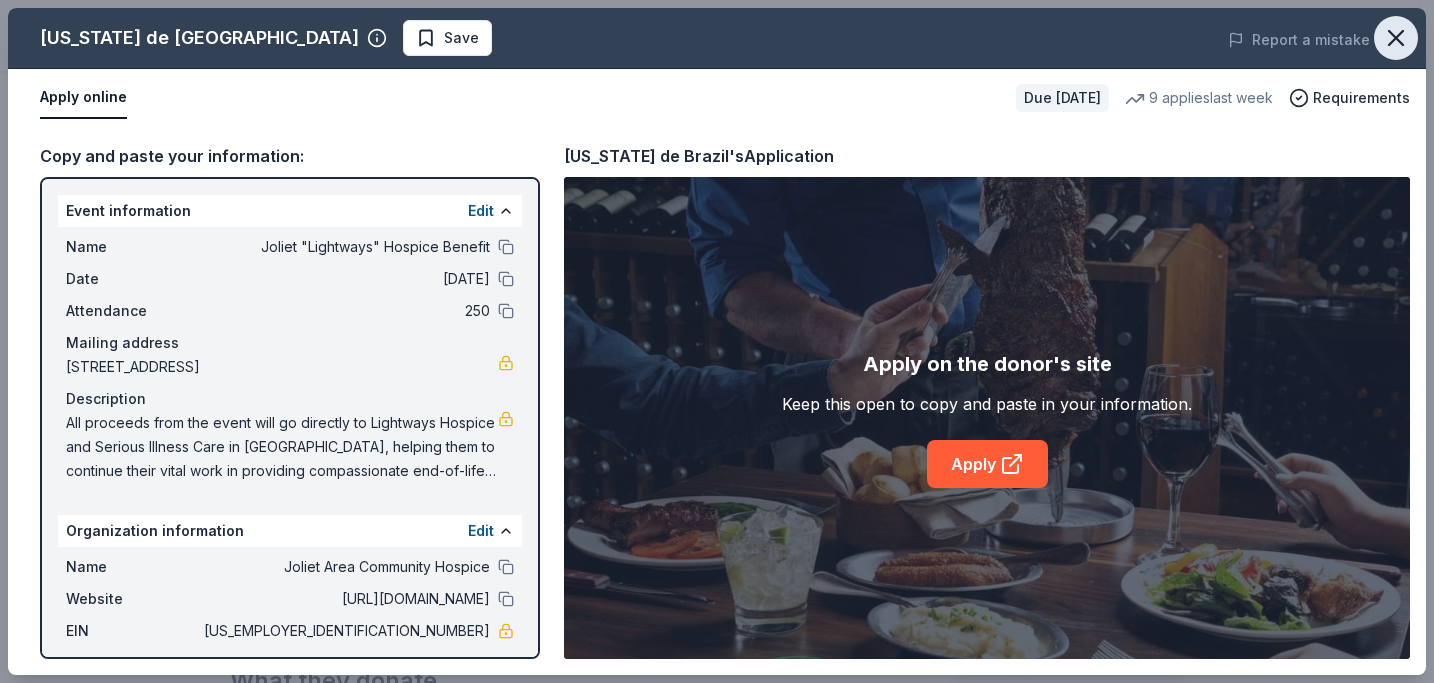 click 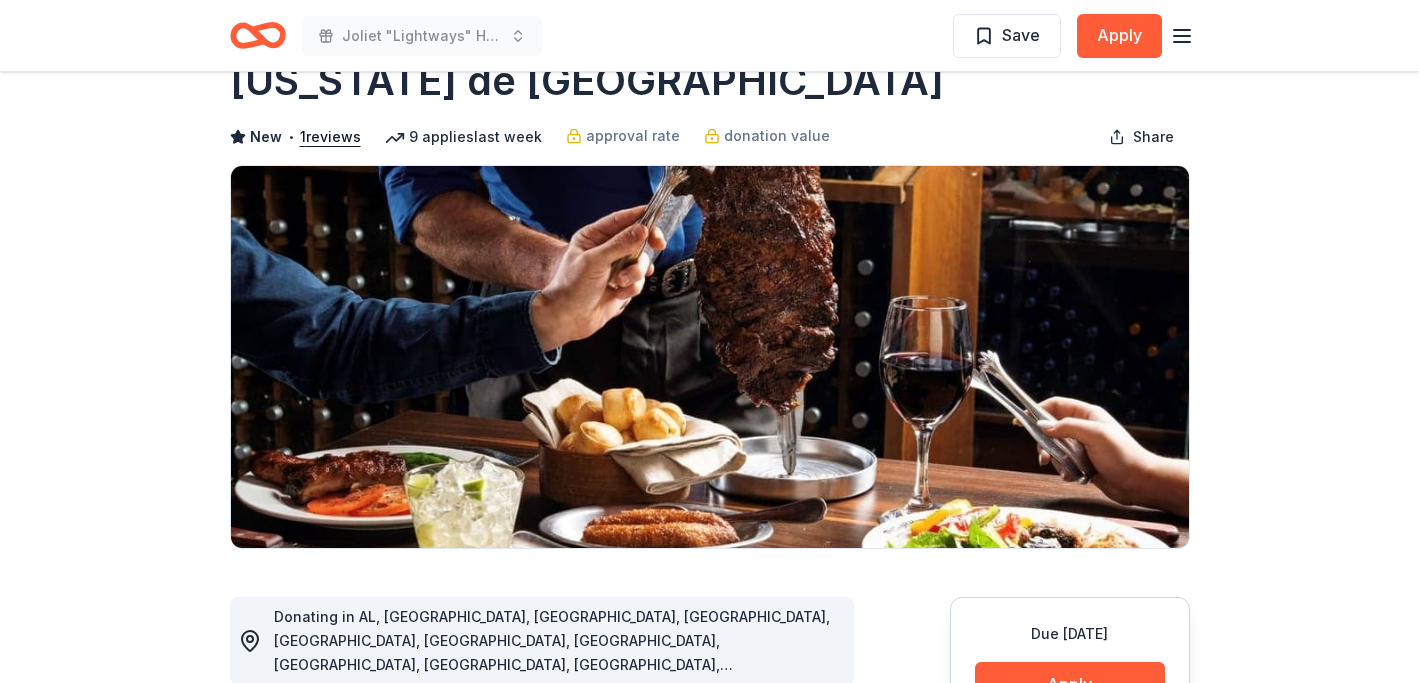 scroll, scrollTop: 0, scrollLeft: 0, axis: both 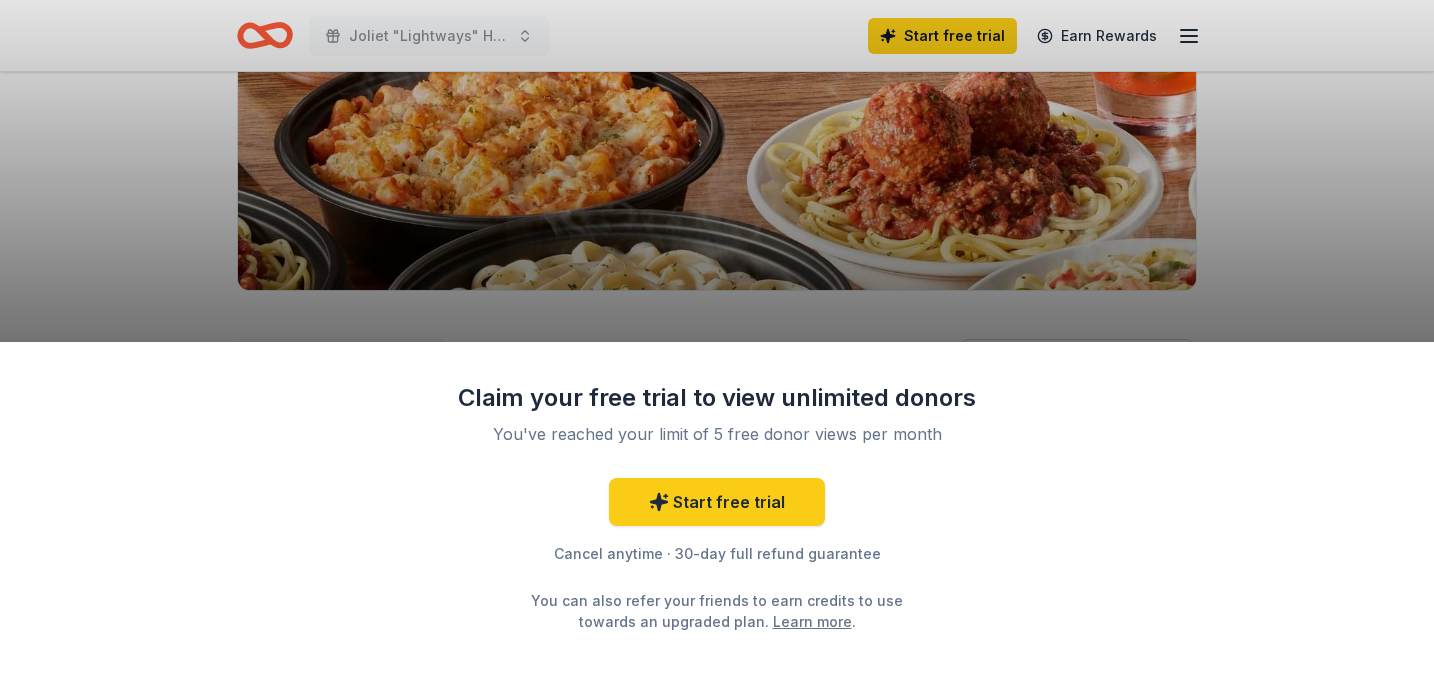 click on "Claim your free trial to view unlimited donors You've reached your limit of 5 free donor views per month Start free  trial Cancel anytime · 30-day full refund guarantee You can also refer your friends to earn credits to use towards an upgraded plan.   Learn more ." at bounding box center (717, 341) 